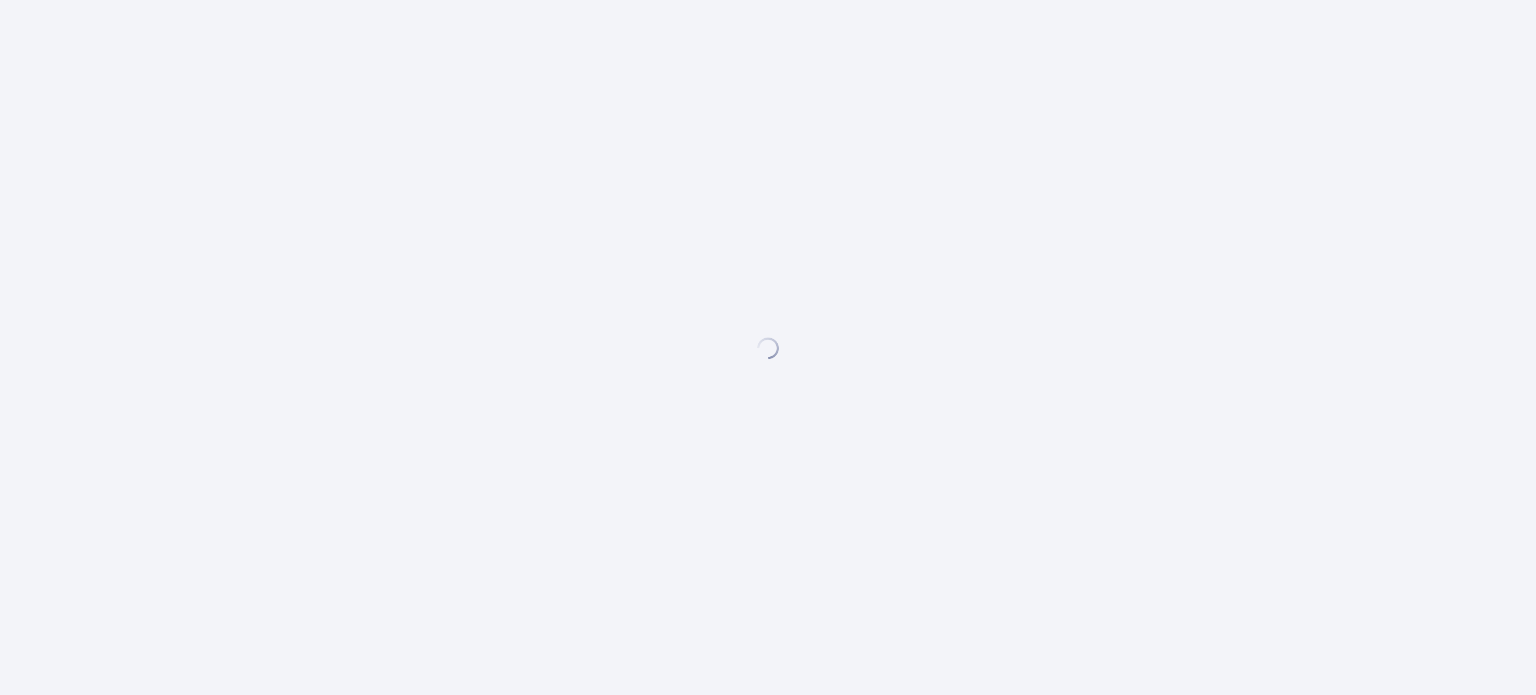 scroll, scrollTop: 0, scrollLeft: 0, axis: both 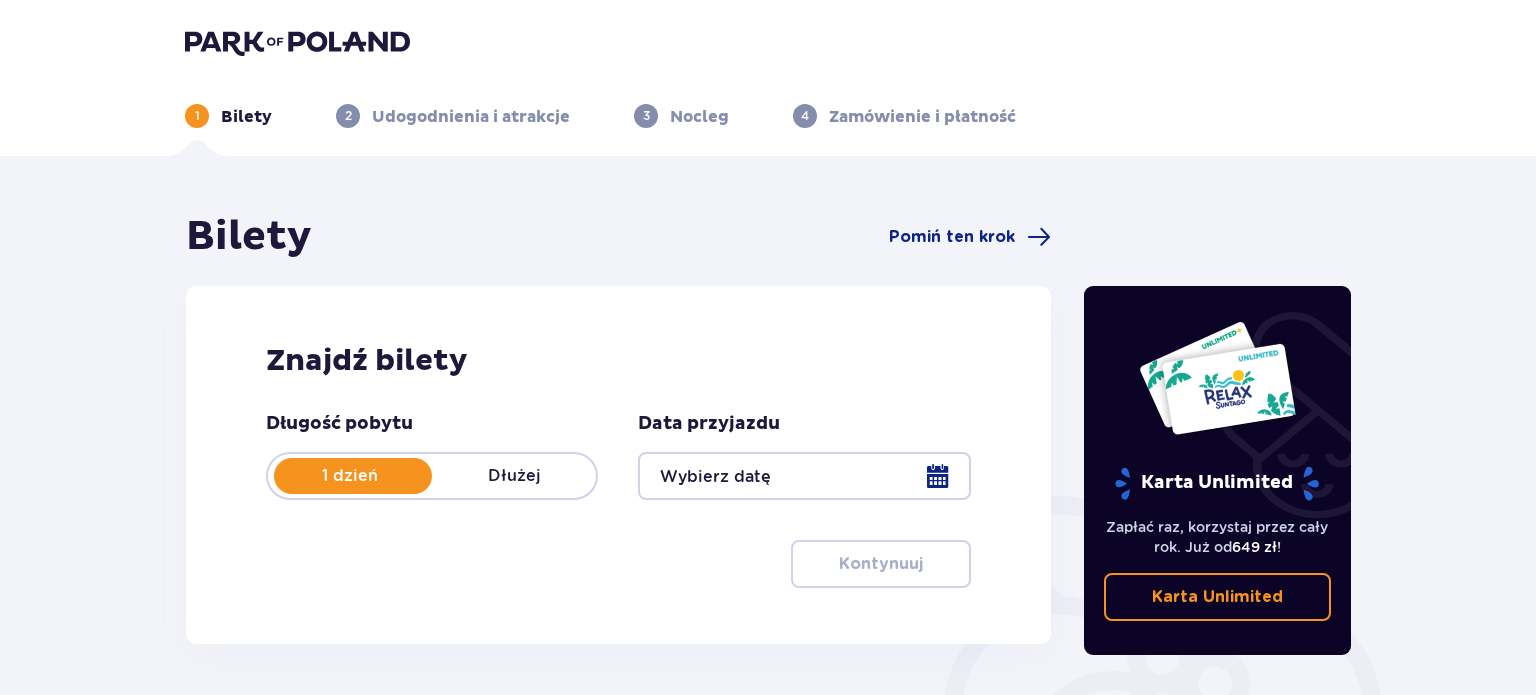 type on "12.08.25" 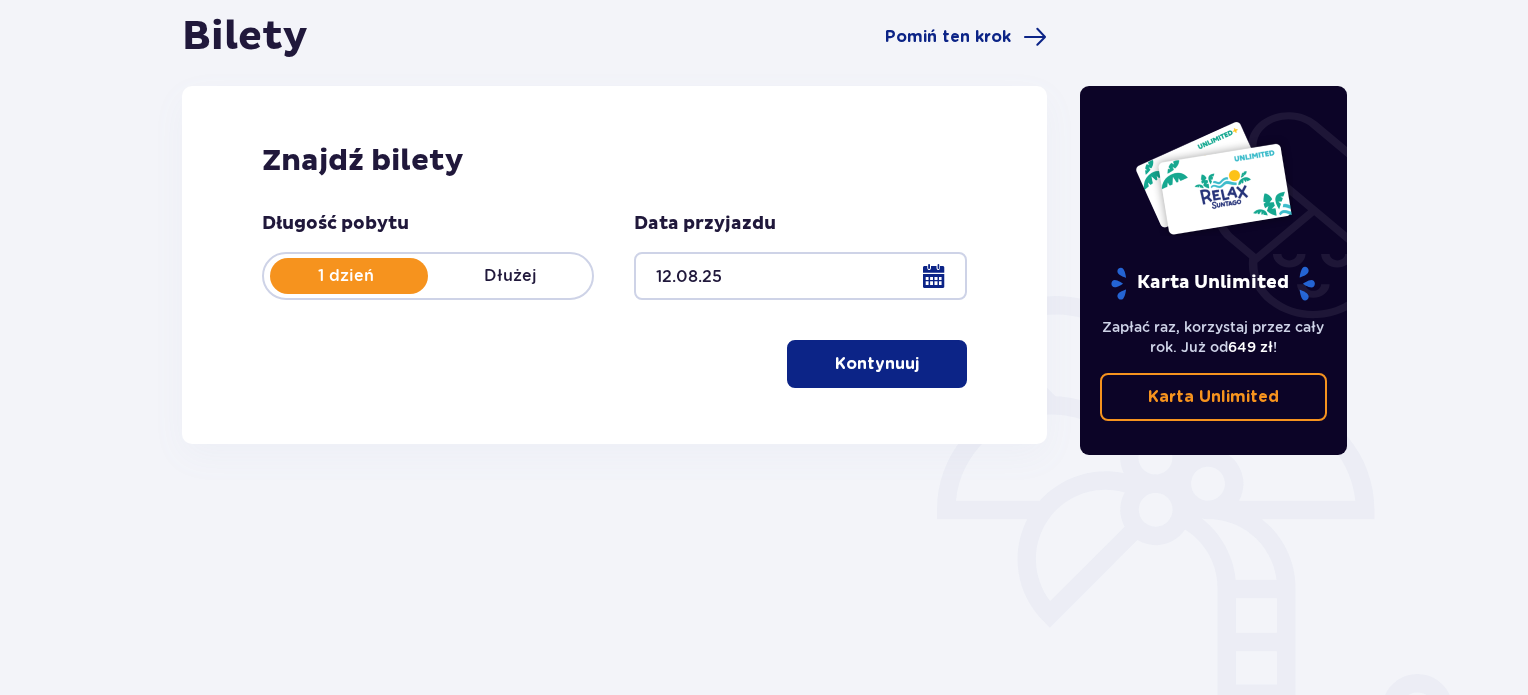 scroll, scrollTop: 300, scrollLeft: 0, axis: vertical 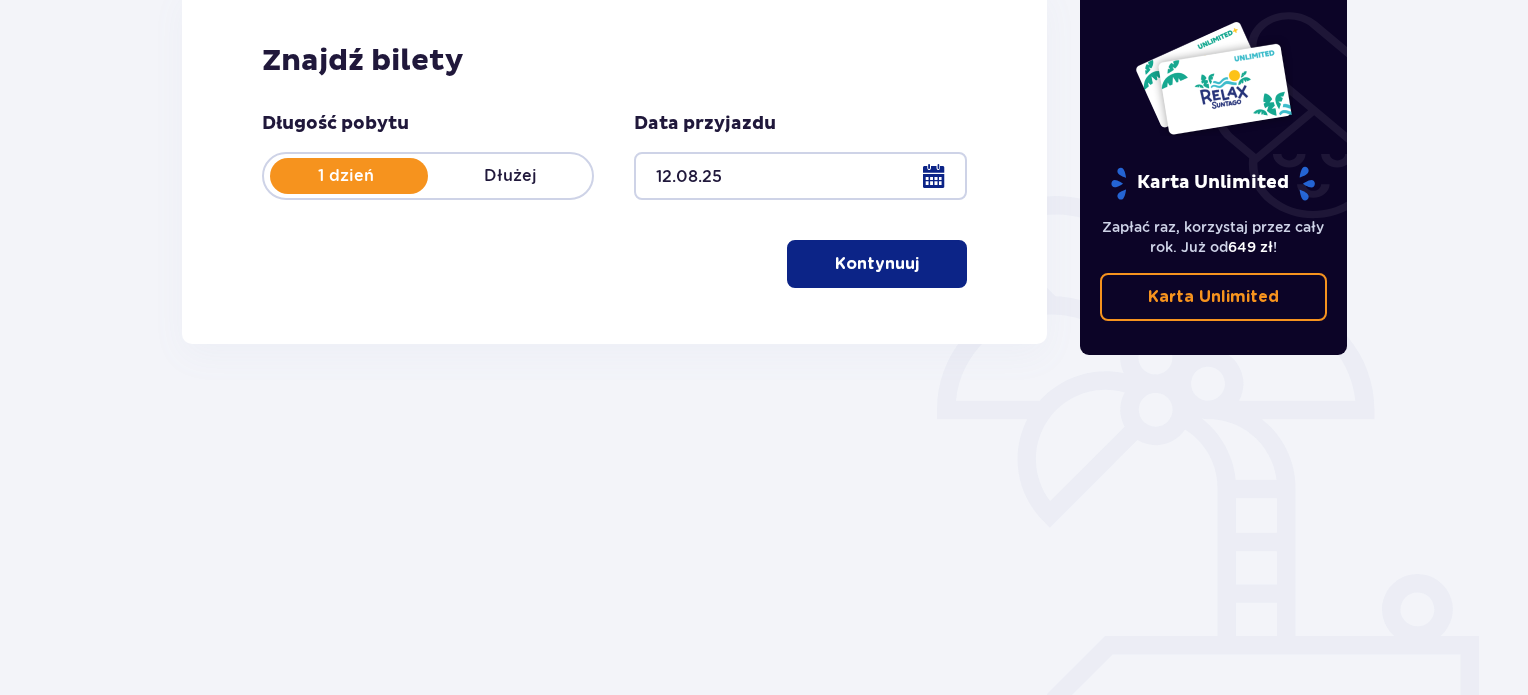click on "Kontynuuj" at bounding box center [877, 264] 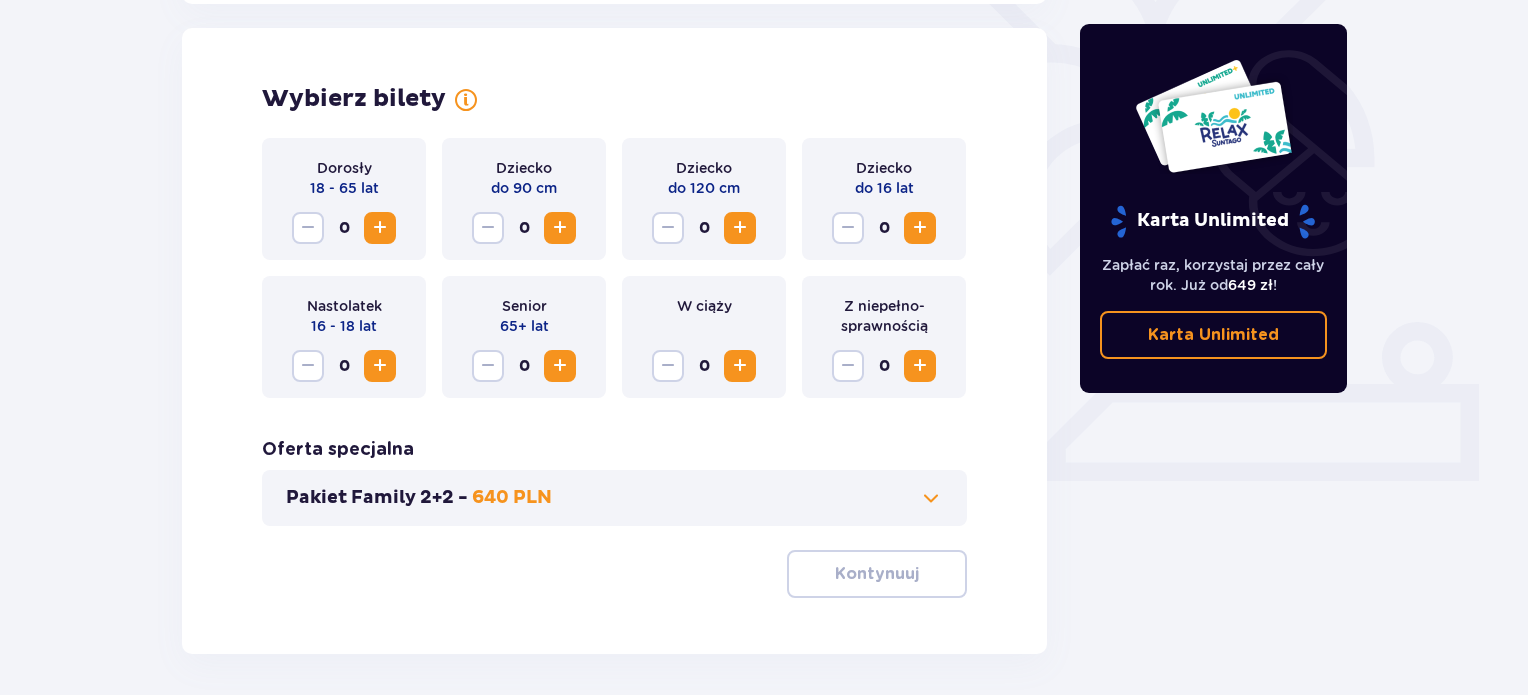 scroll, scrollTop: 556, scrollLeft: 0, axis: vertical 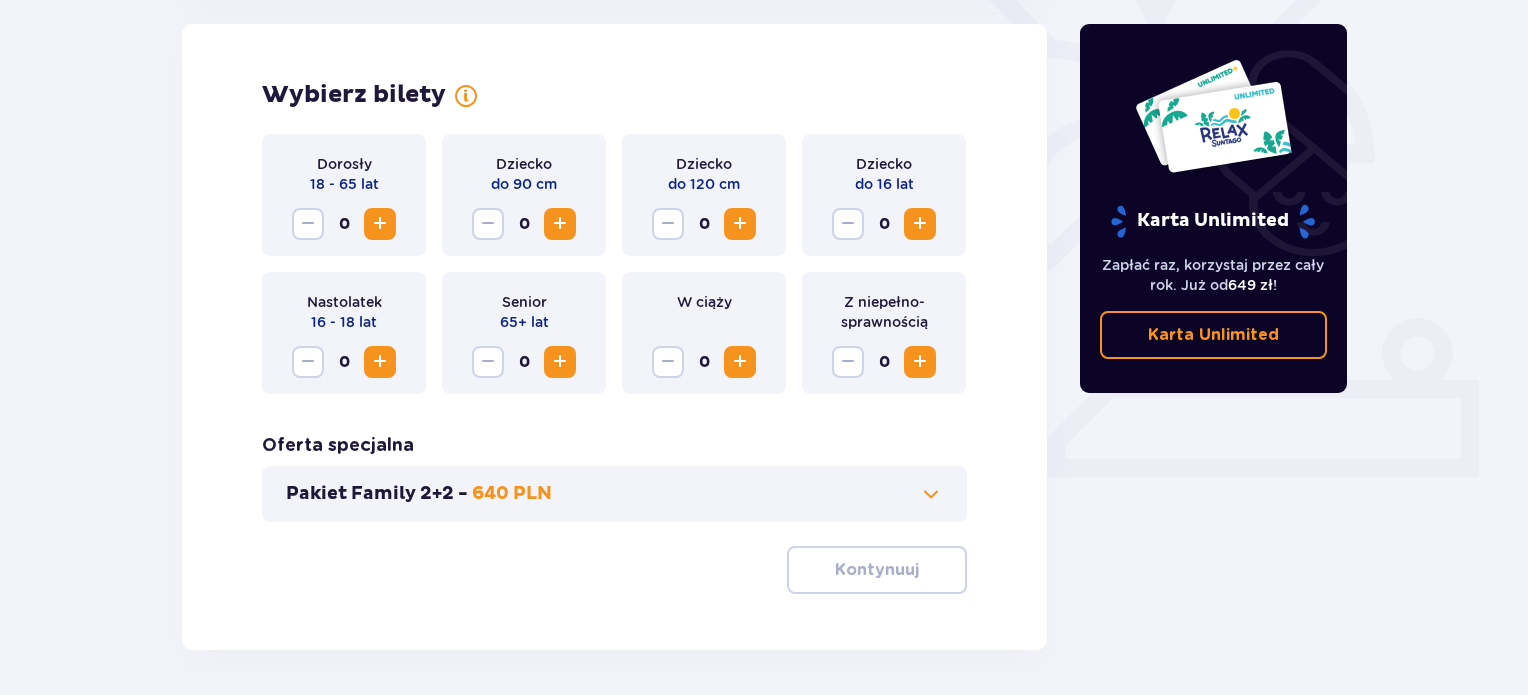 click at bounding box center (380, 362) 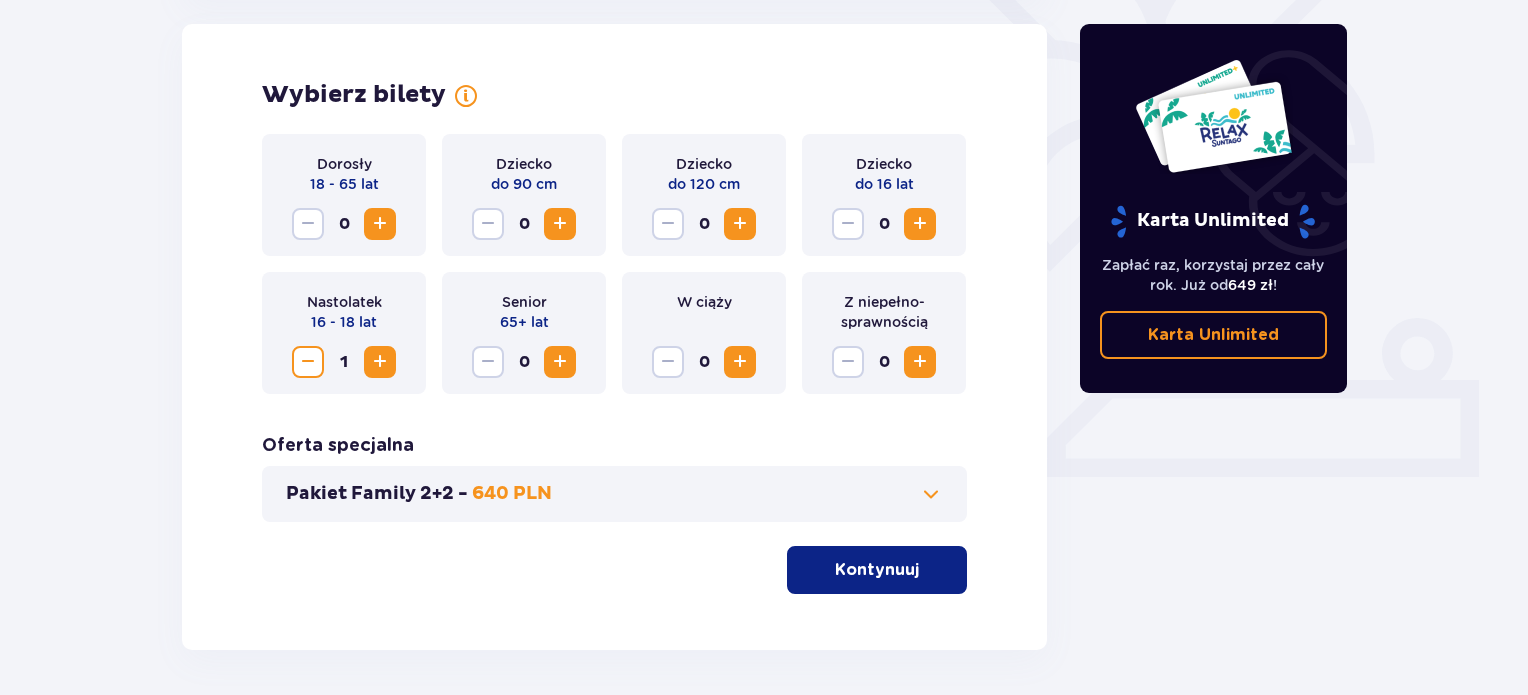 click at bounding box center [380, 362] 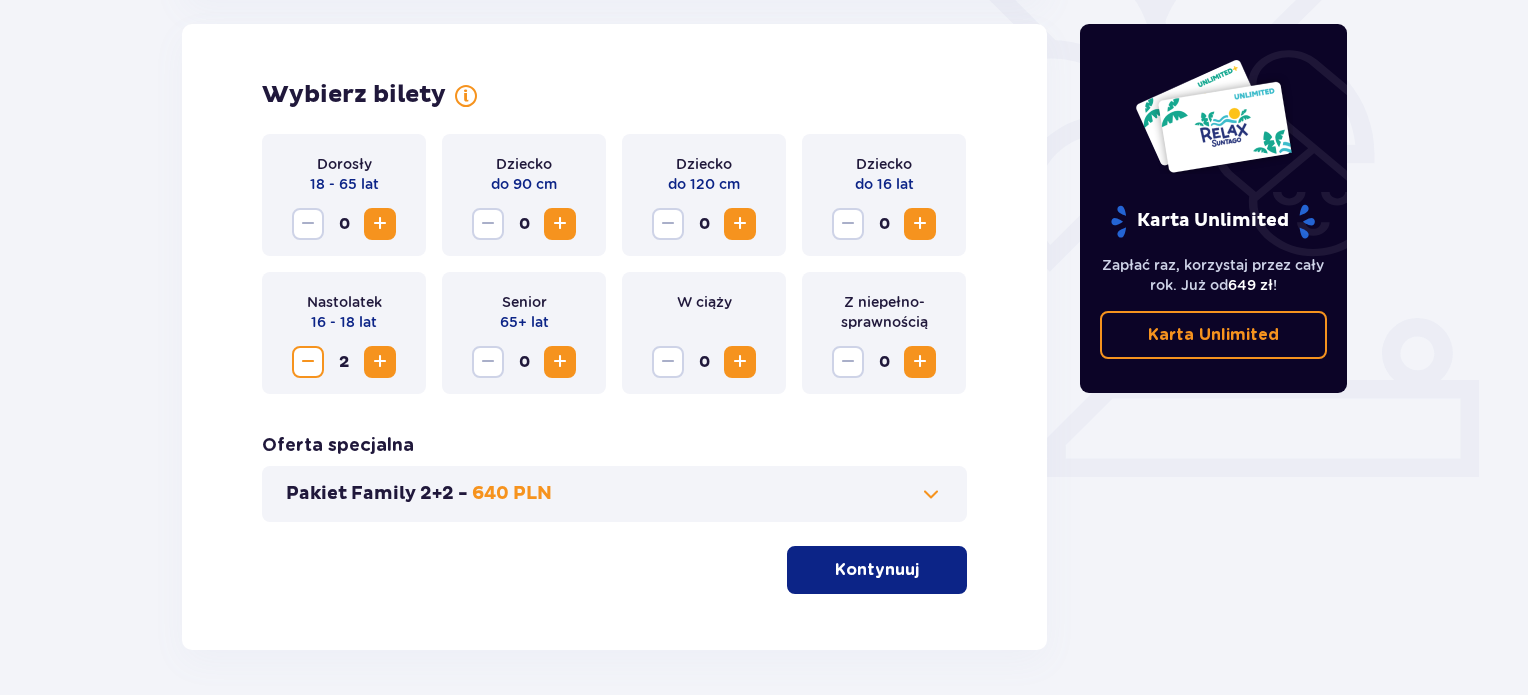 click at bounding box center (380, 224) 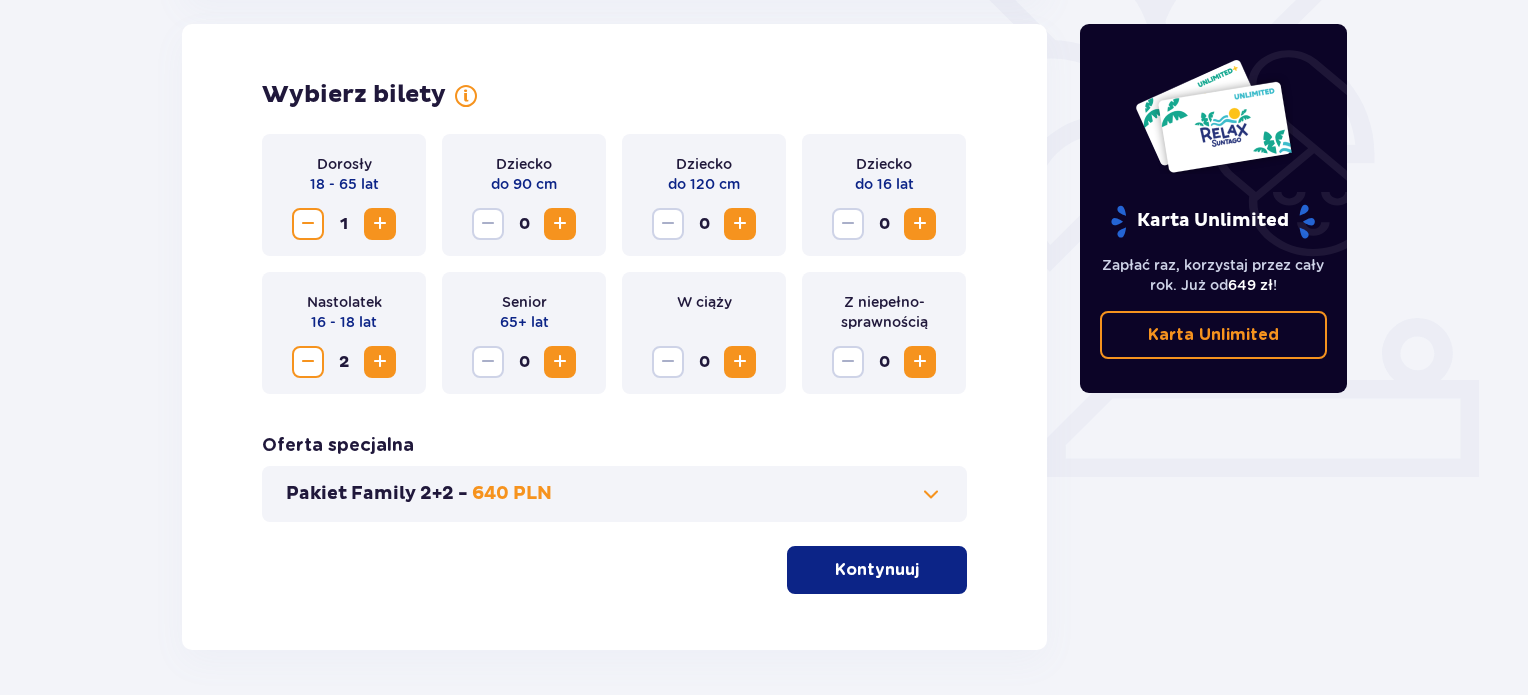 click at bounding box center (380, 224) 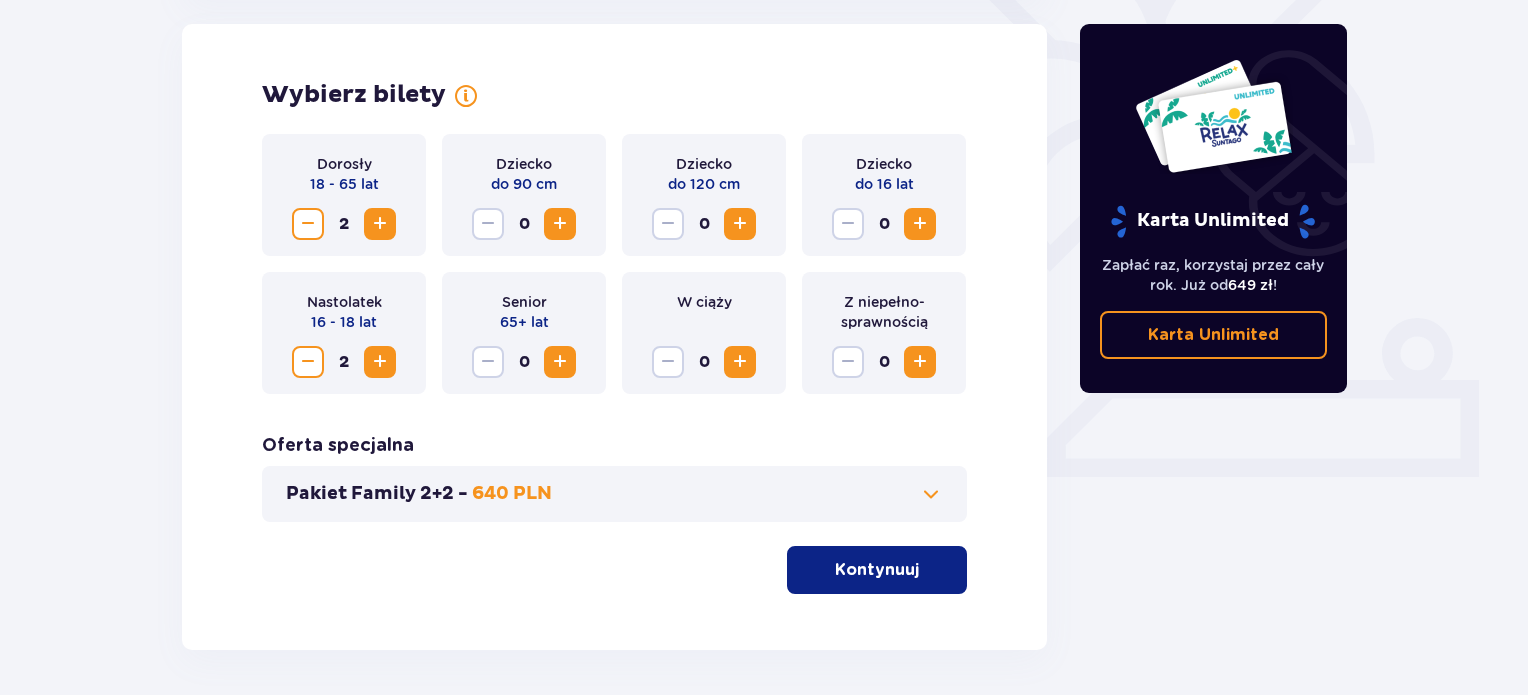 click at bounding box center (380, 224) 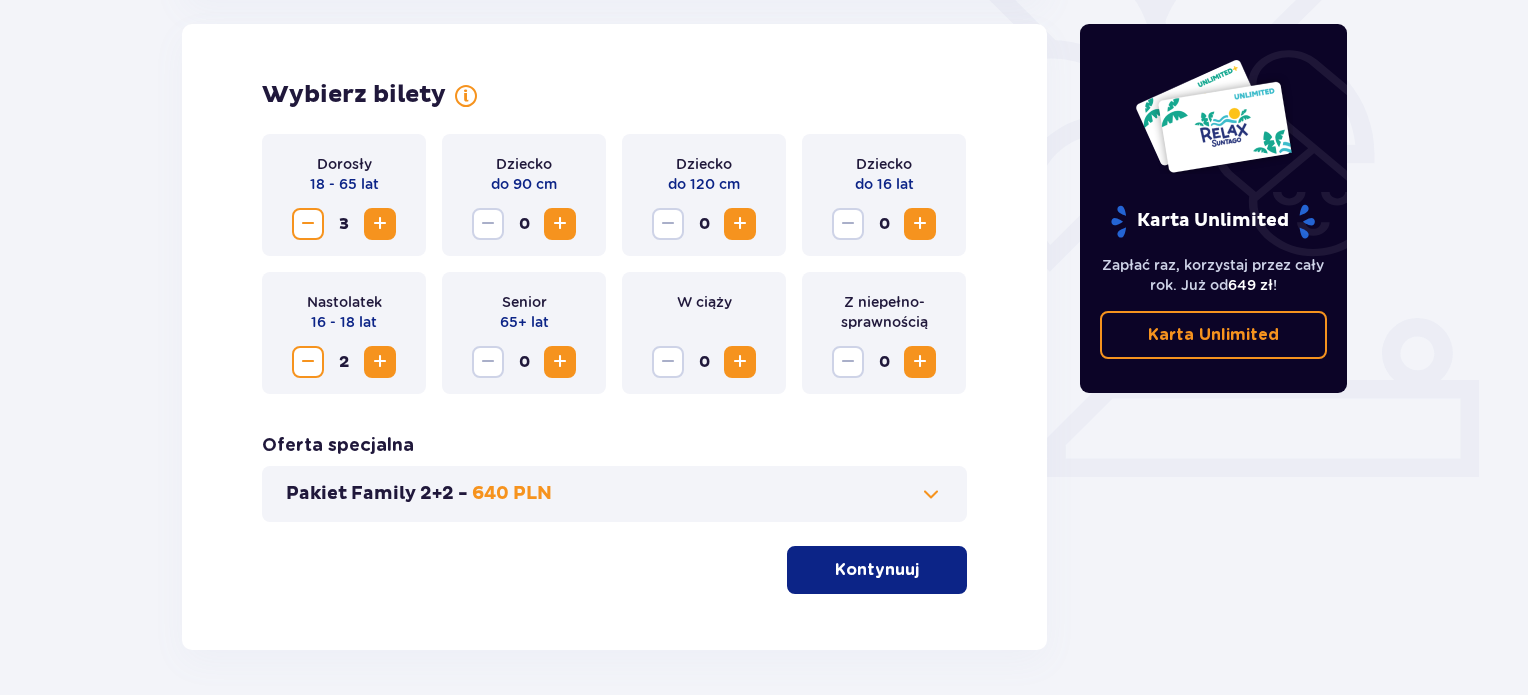 click on "Kontynuuj" at bounding box center [877, 570] 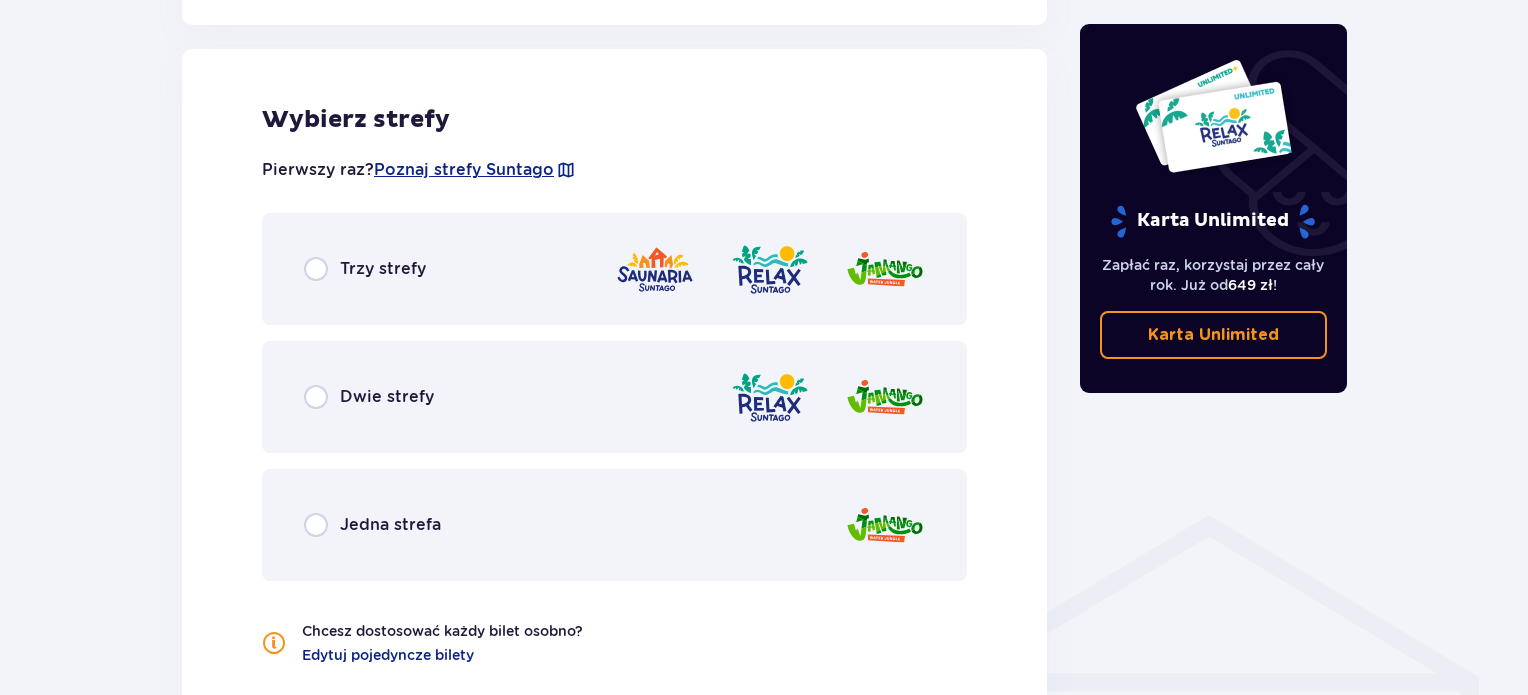 scroll, scrollTop: 1110, scrollLeft: 0, axis: vertical 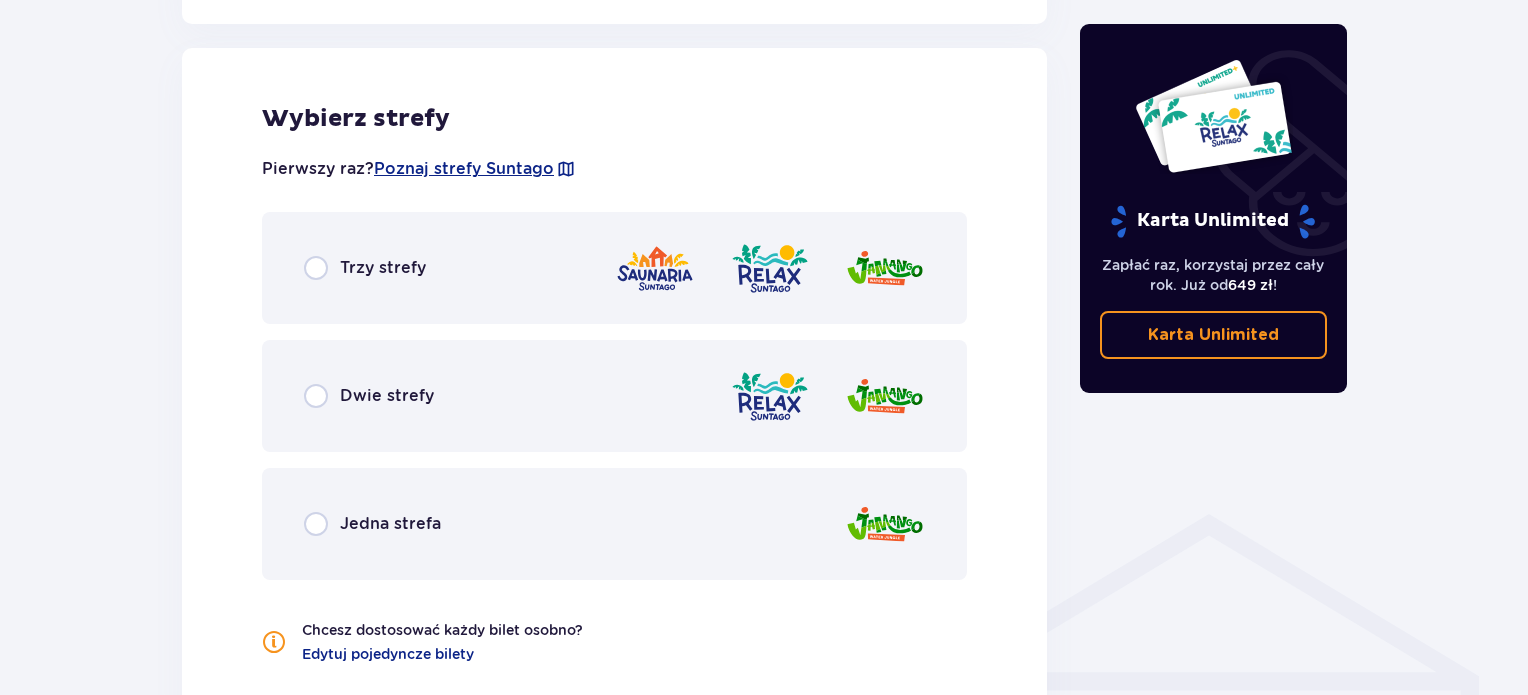 click on "Trzy strefy" at bounding box center [614, 268] 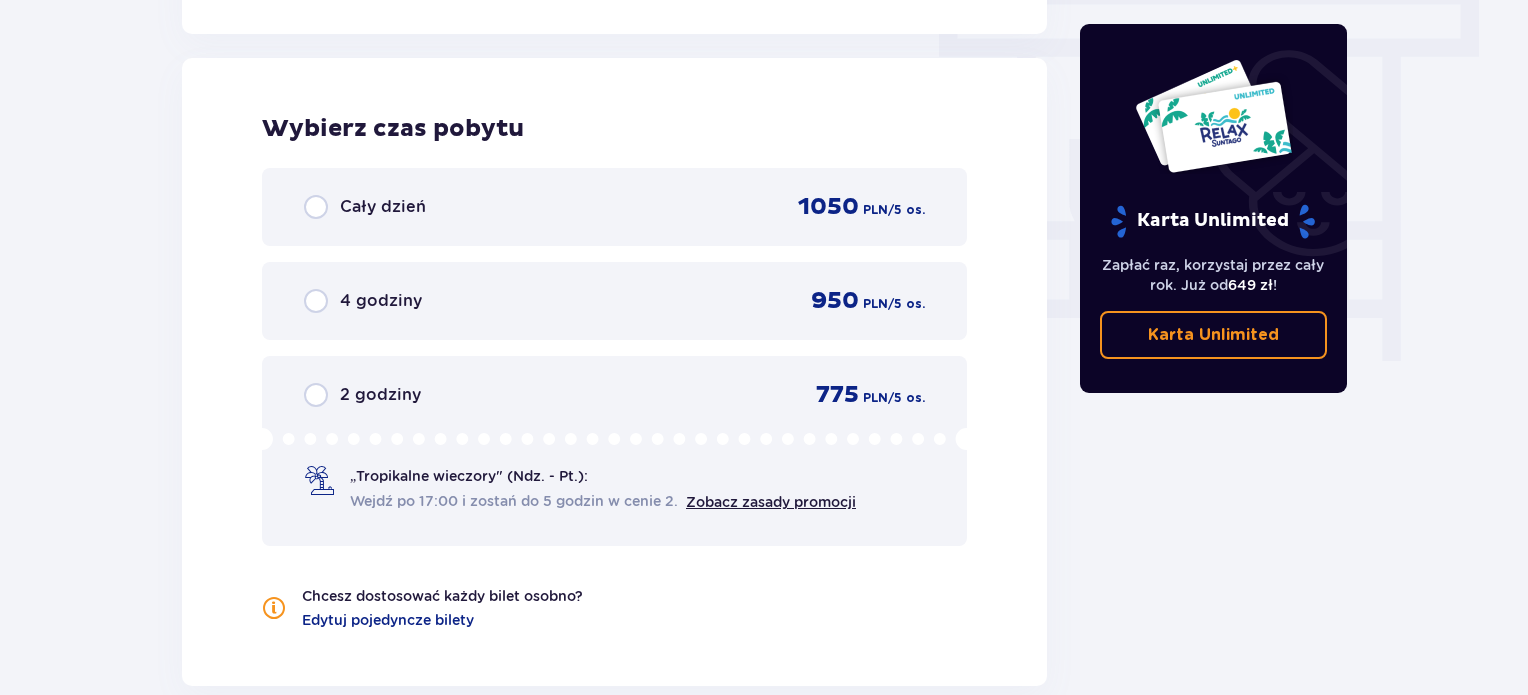 scroll, scrollTop: 1806, scrollLeft: 0, axis: vertical 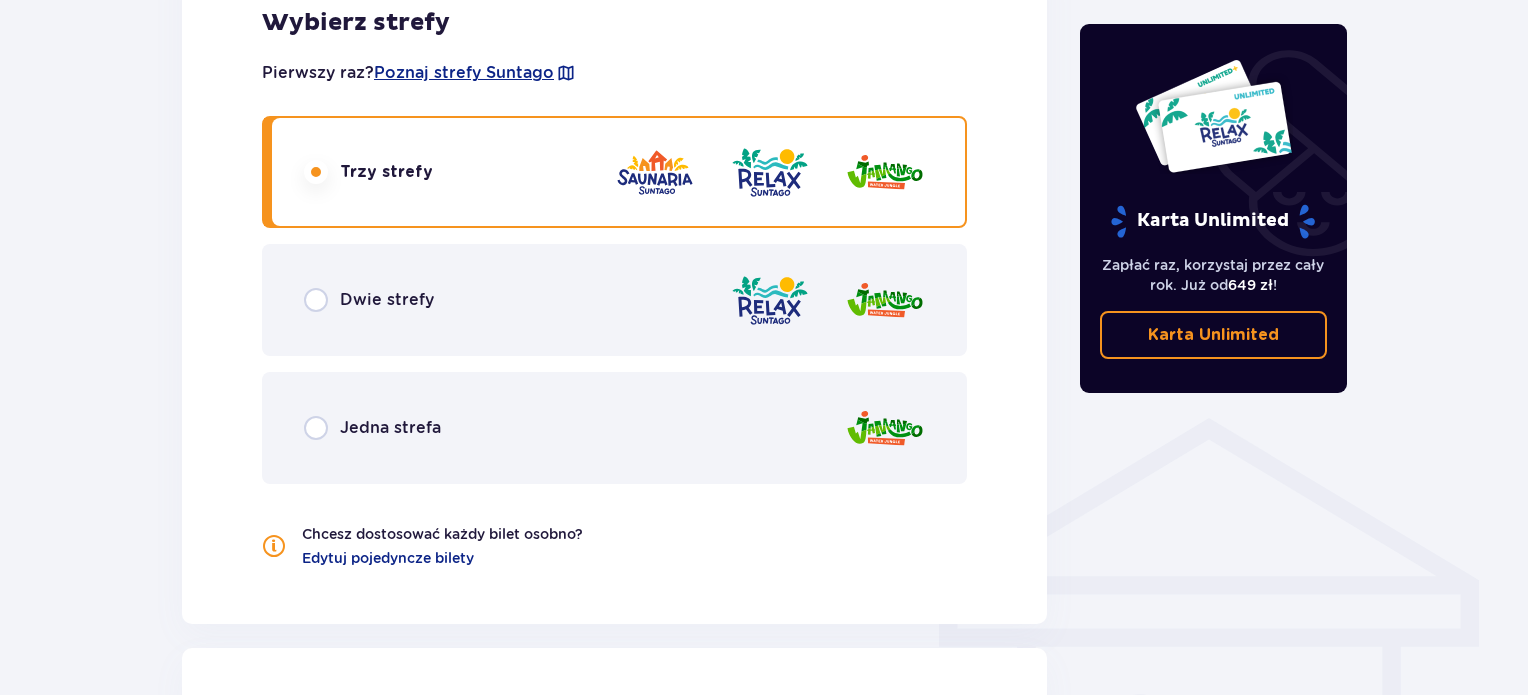 click on "Dwie strefy" at bounding box center (614, 300) 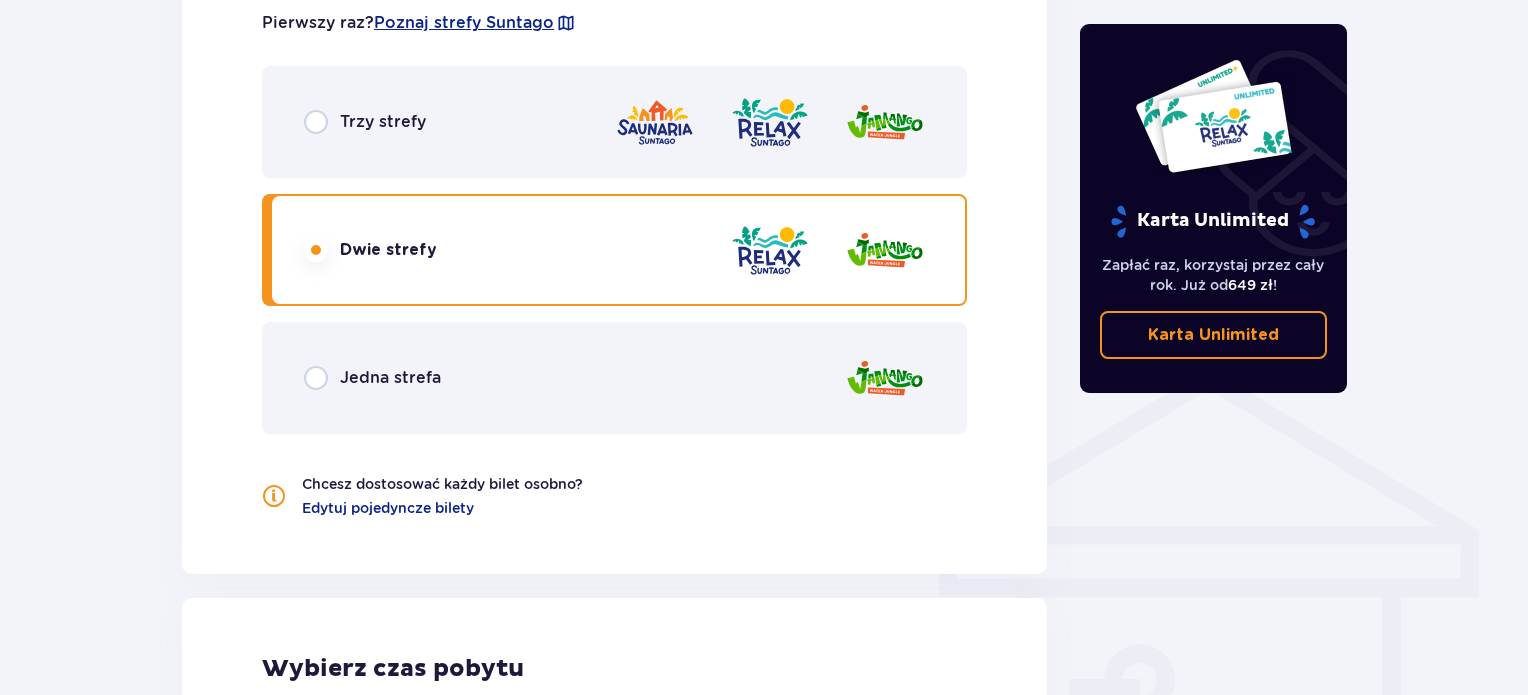 scroll, scrollTop: 1206, scrollLeft: 0, axis: vertical 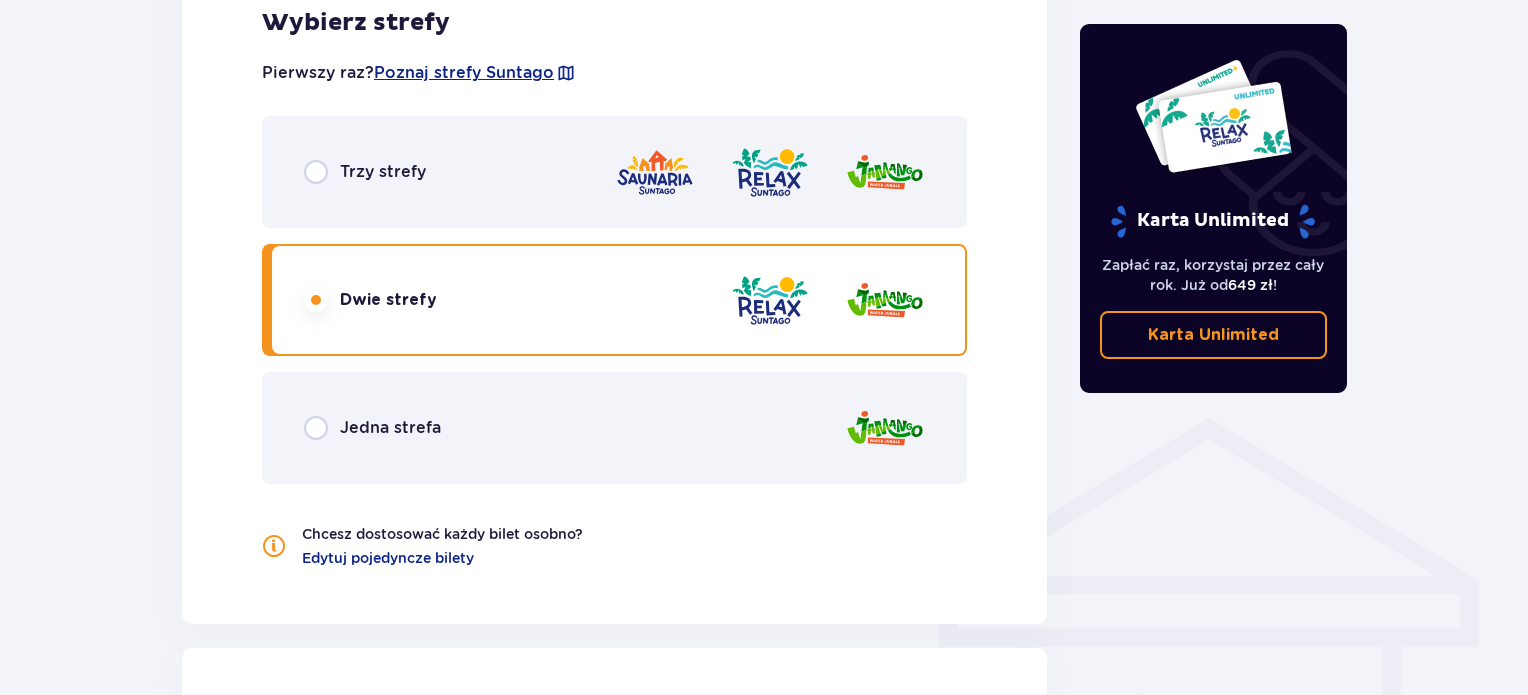 click on "Trzy strefy" at bounding box center (614, 172) 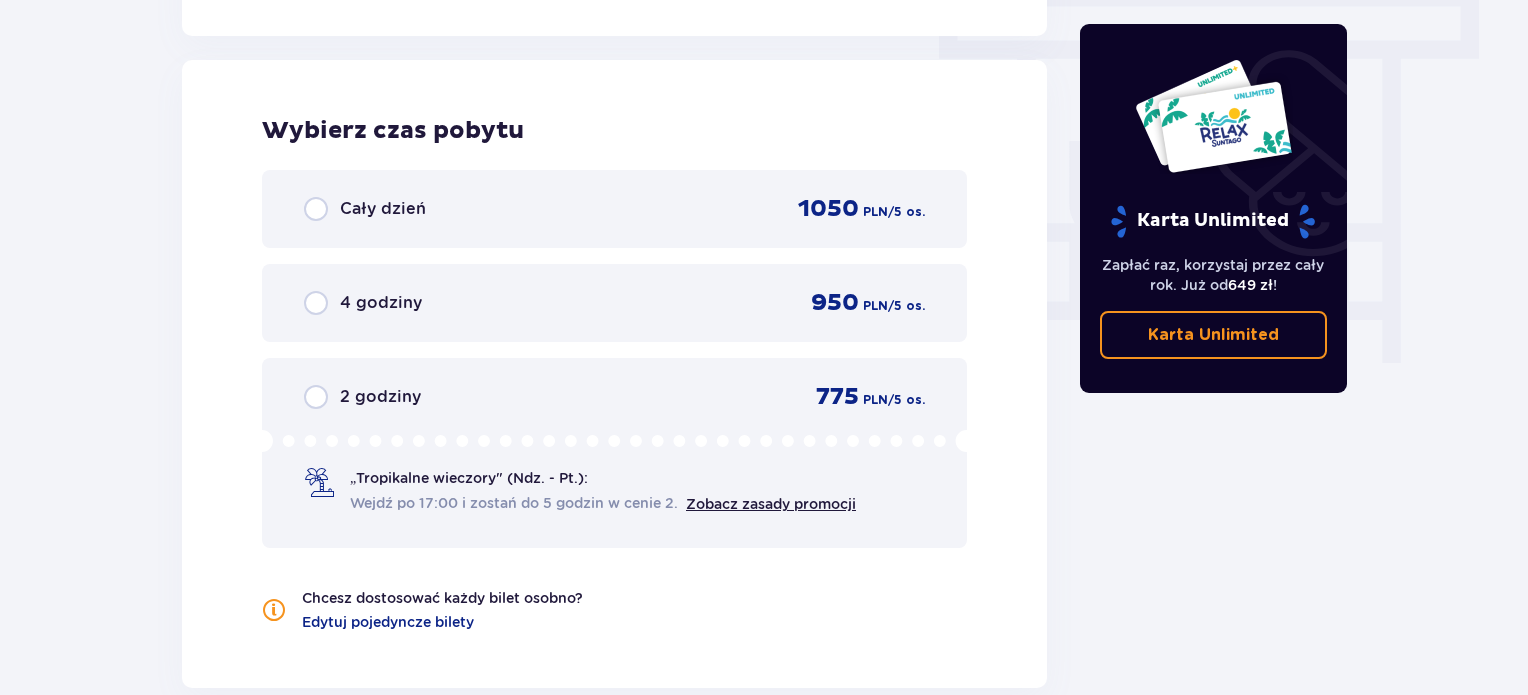 scroll, scrollTop: 1806, scrollLeft: 0, axis: vertical 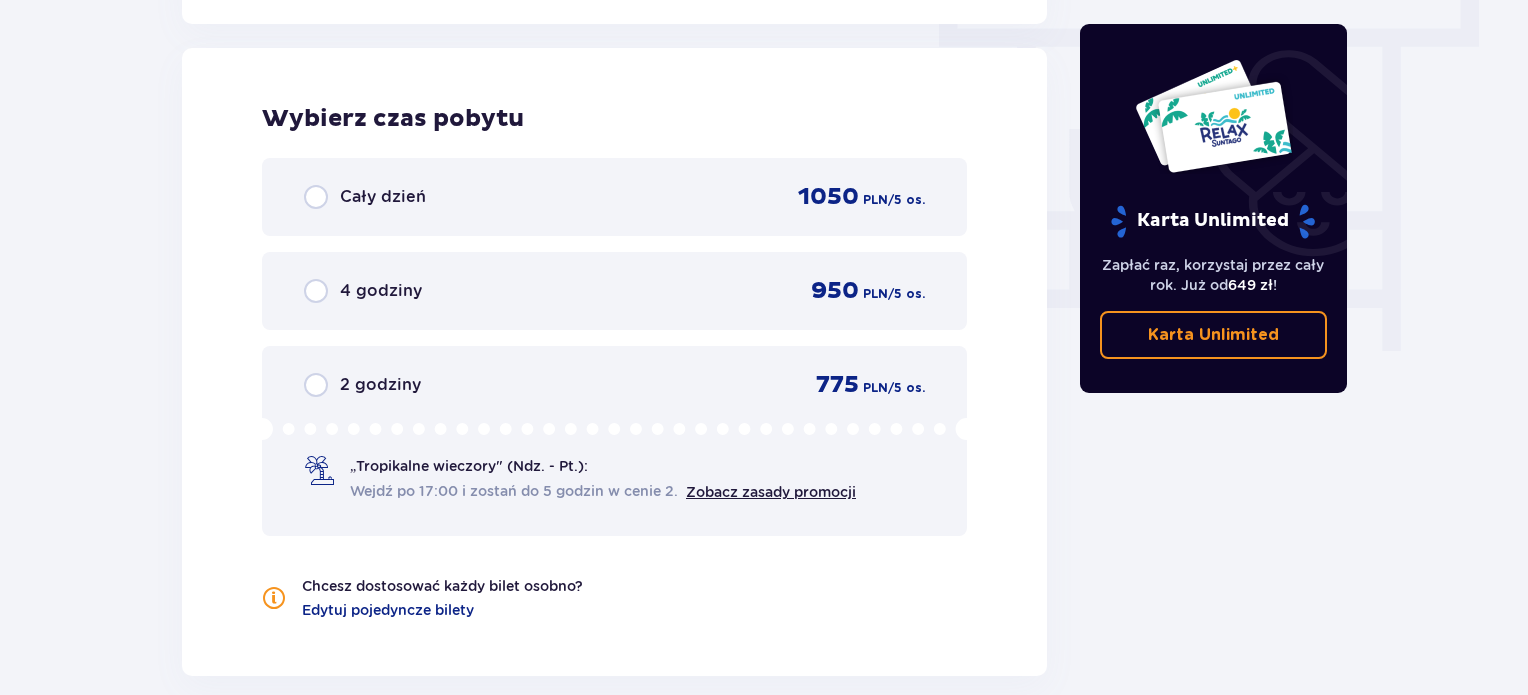 click on "Cały dzień   1050 PLN / 5 os." at bounding box center (614, 197) 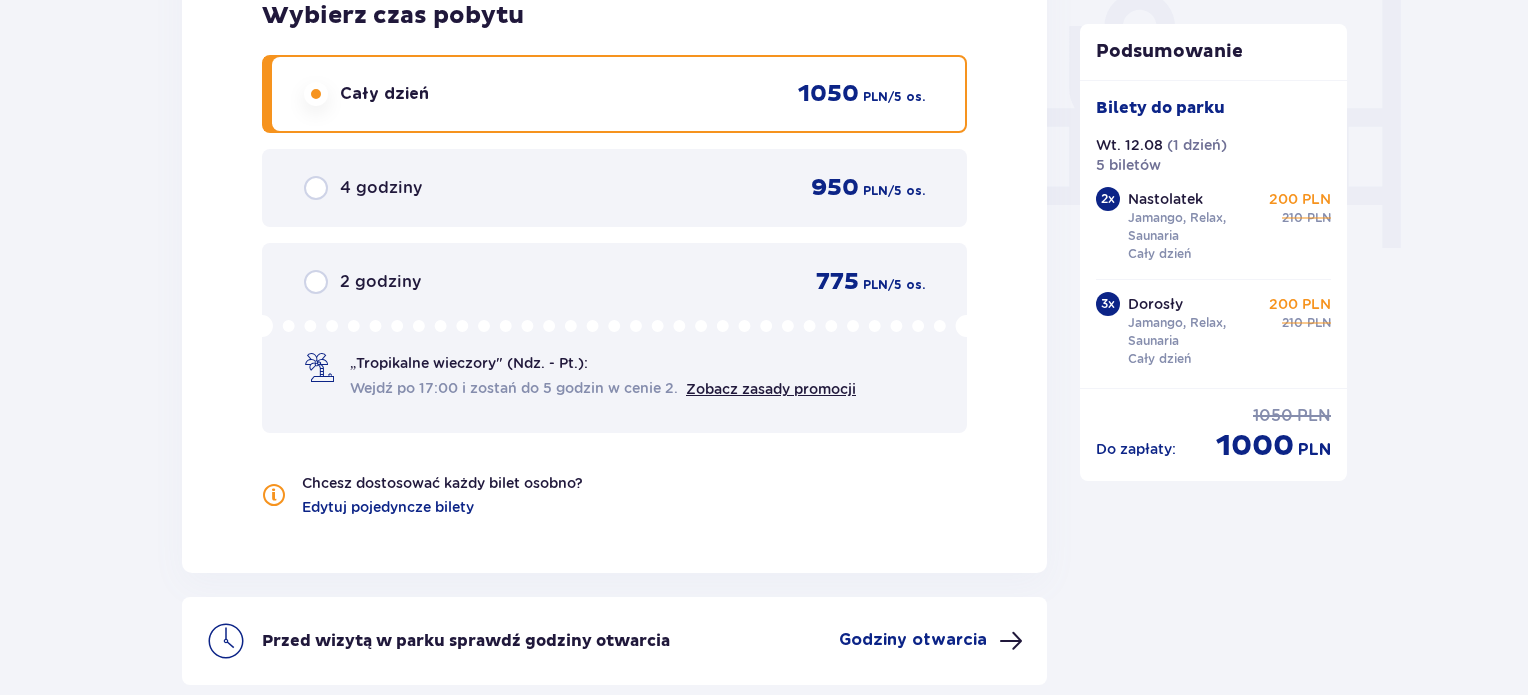 scroll, scrollTop: 2072, scrollLeft: 0, axis: vertical 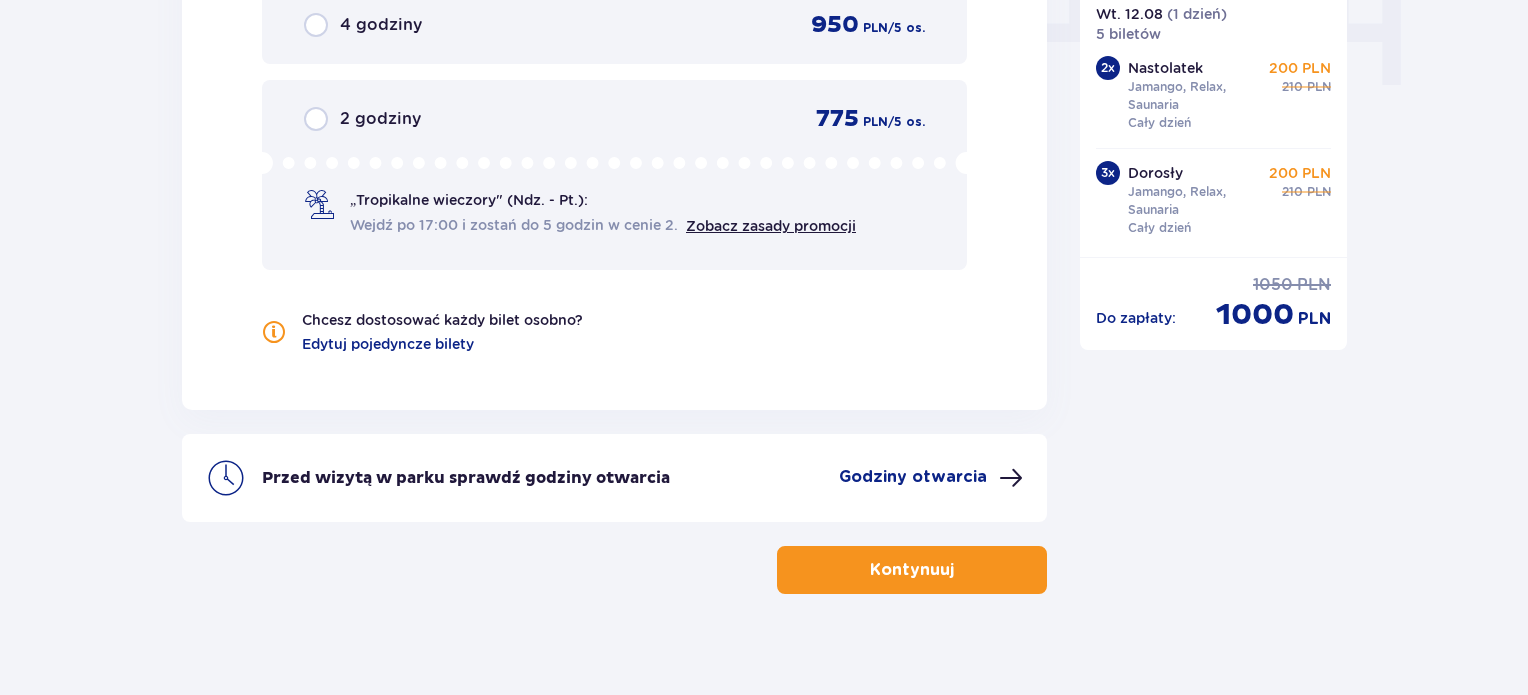 click on "Kontynuuj" at bounding box center [912, 570] 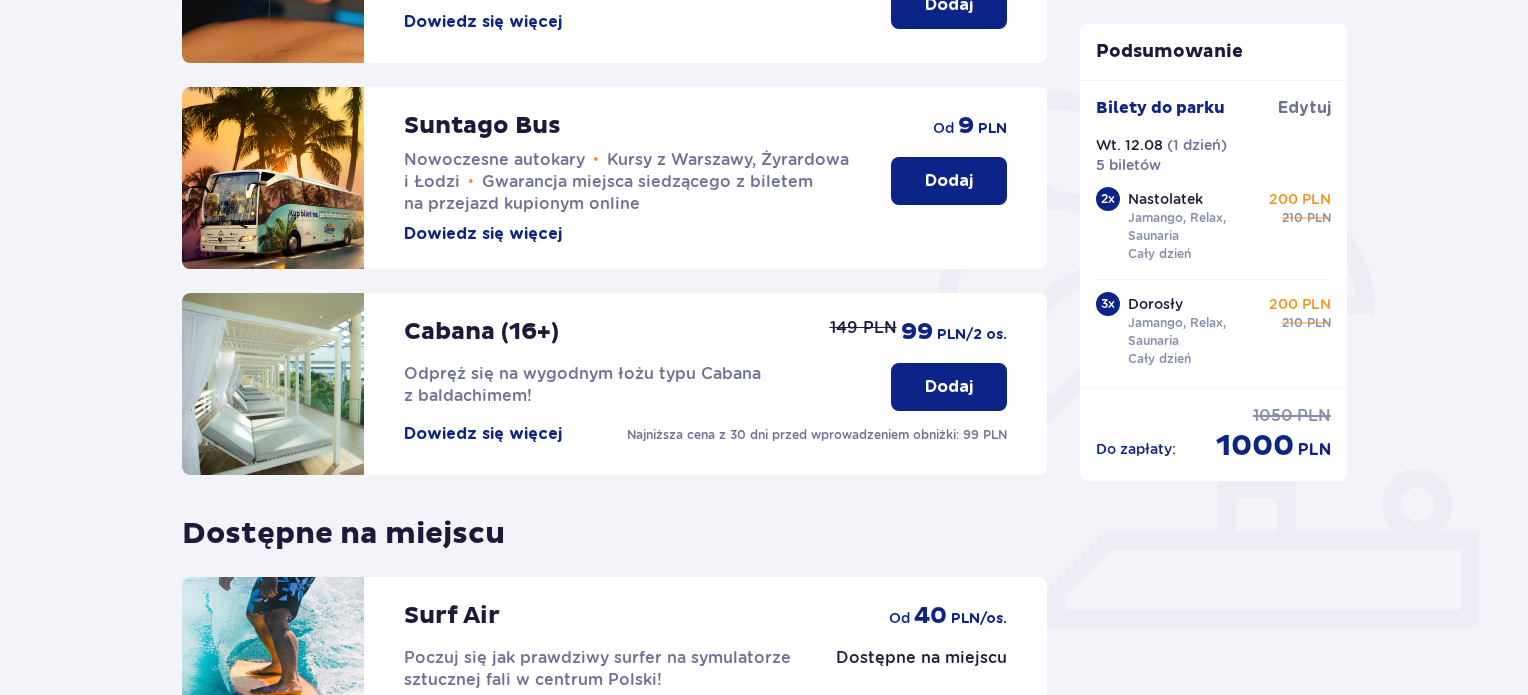 scroll, scrollTop: 360, scrollLeft: 0, axis: vertical 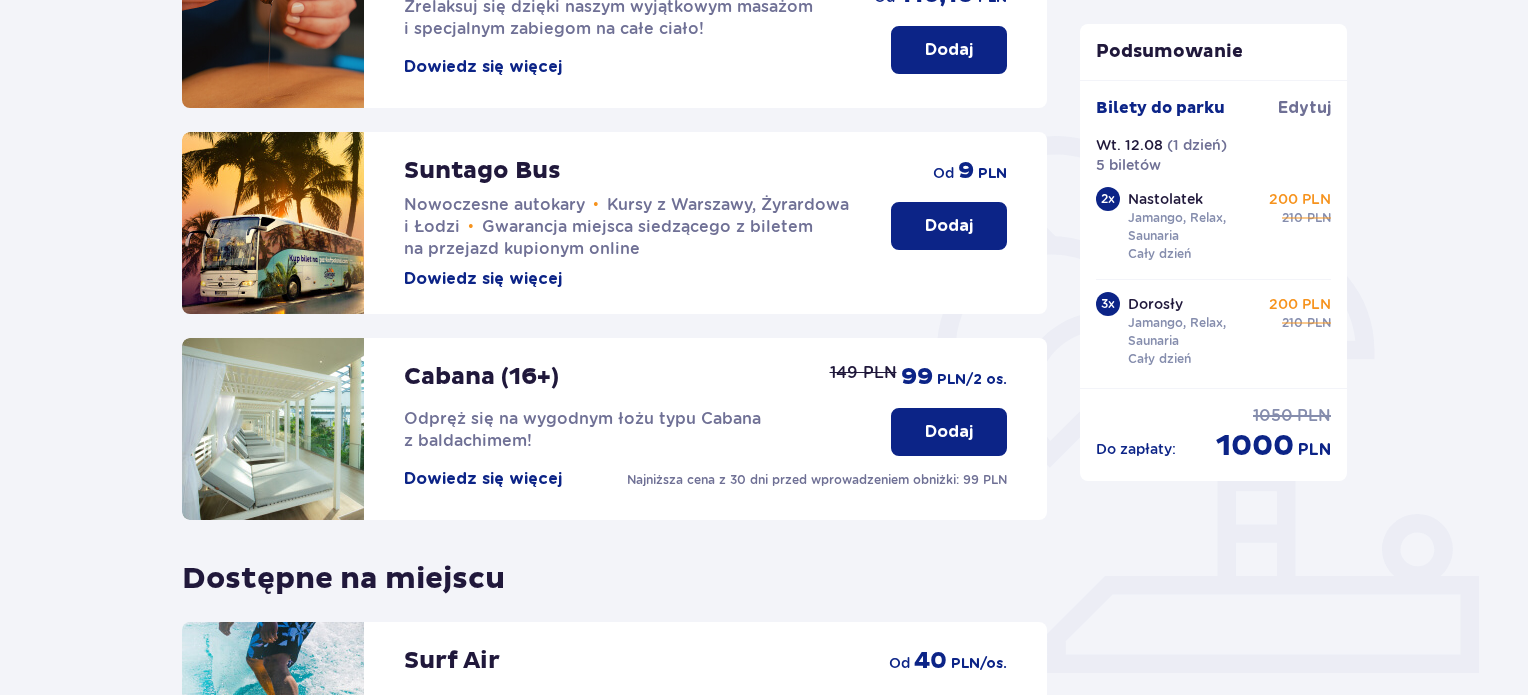 click on "Dodaj" at bounding box center [949, 226] 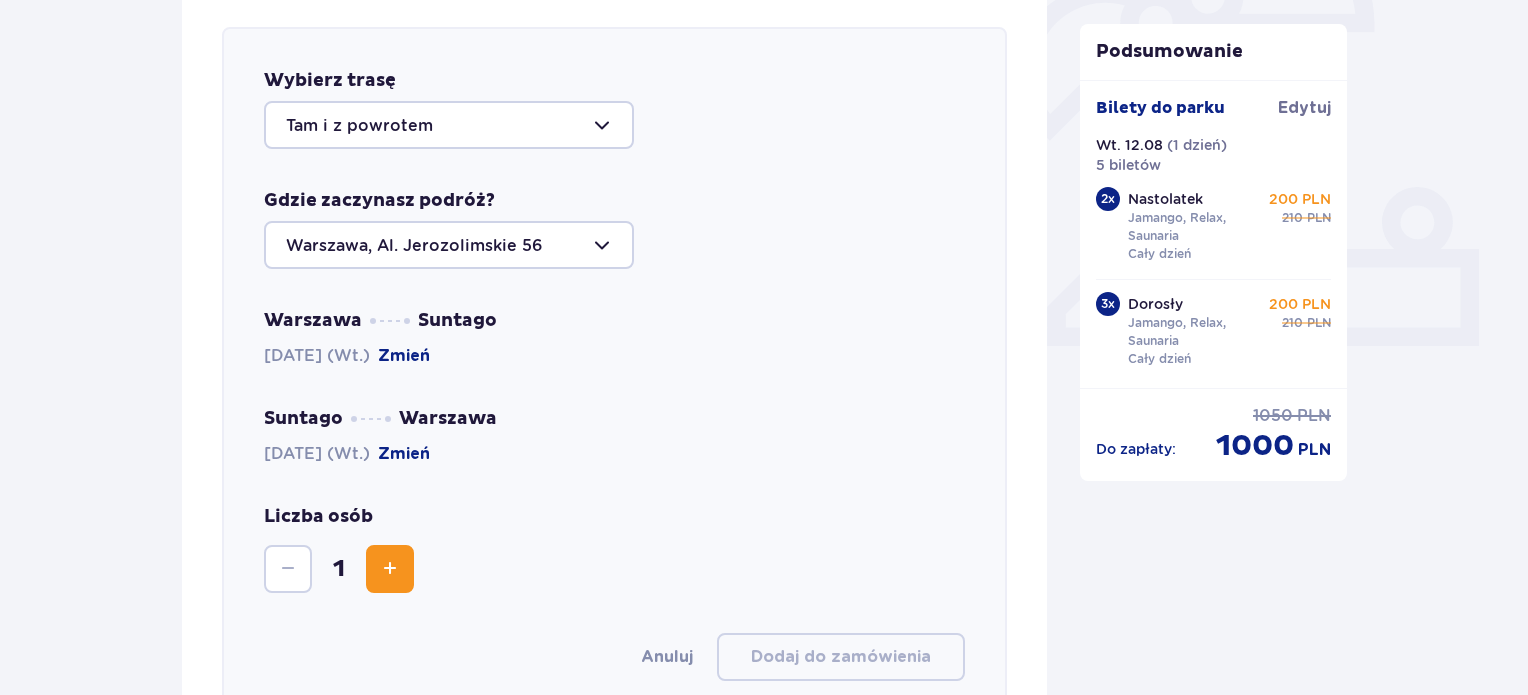 scroll, scrollTop: 690, scrollLeft: 0, axis: vertical 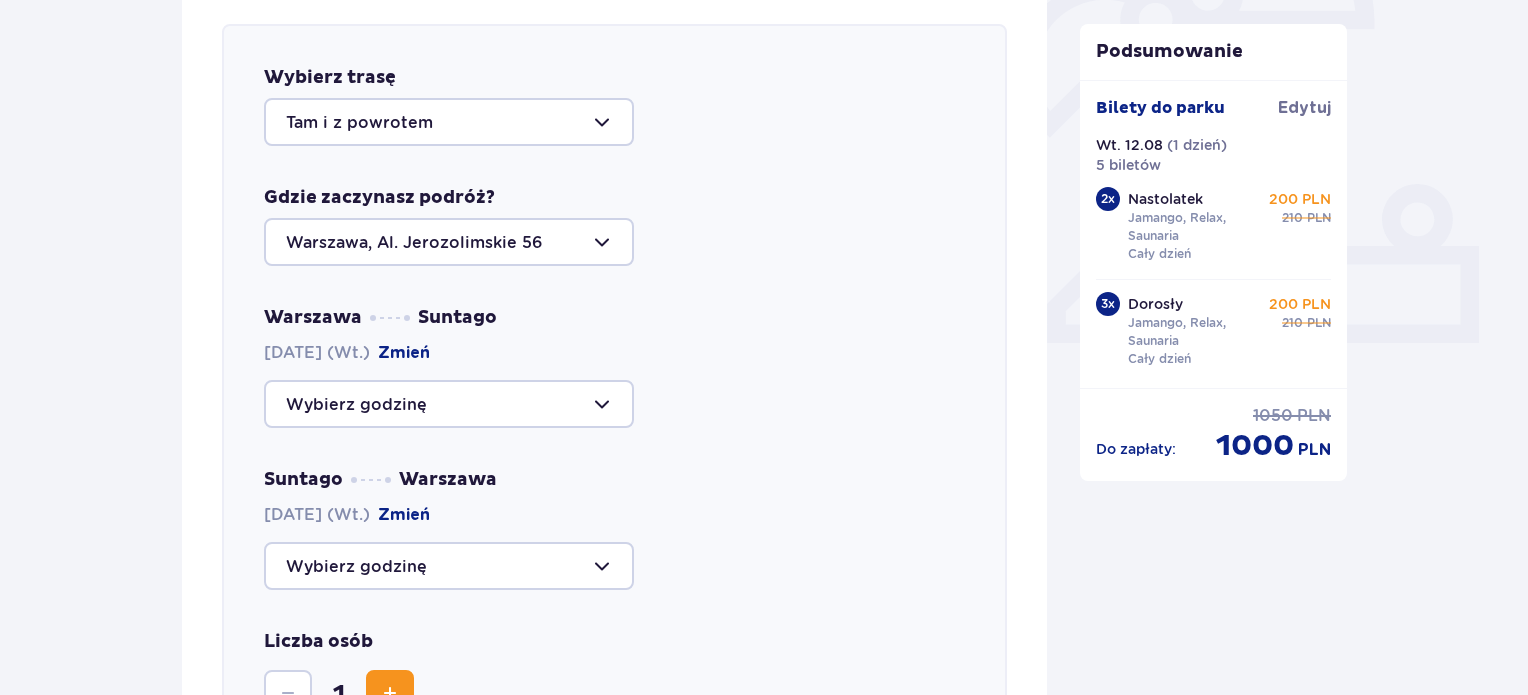 click at bounding box center [449, 404] 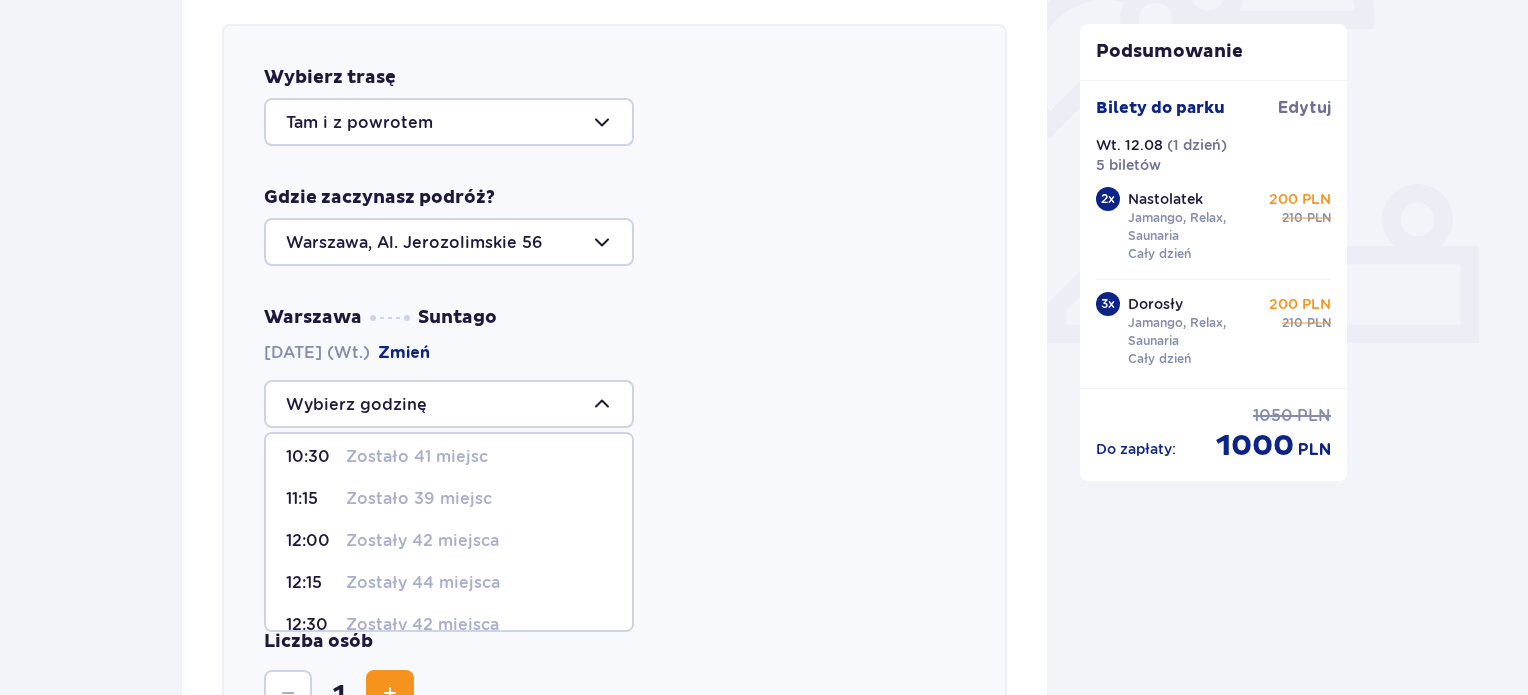 scroll, scrollTop: 0, scrollLeft: 0, axis: both 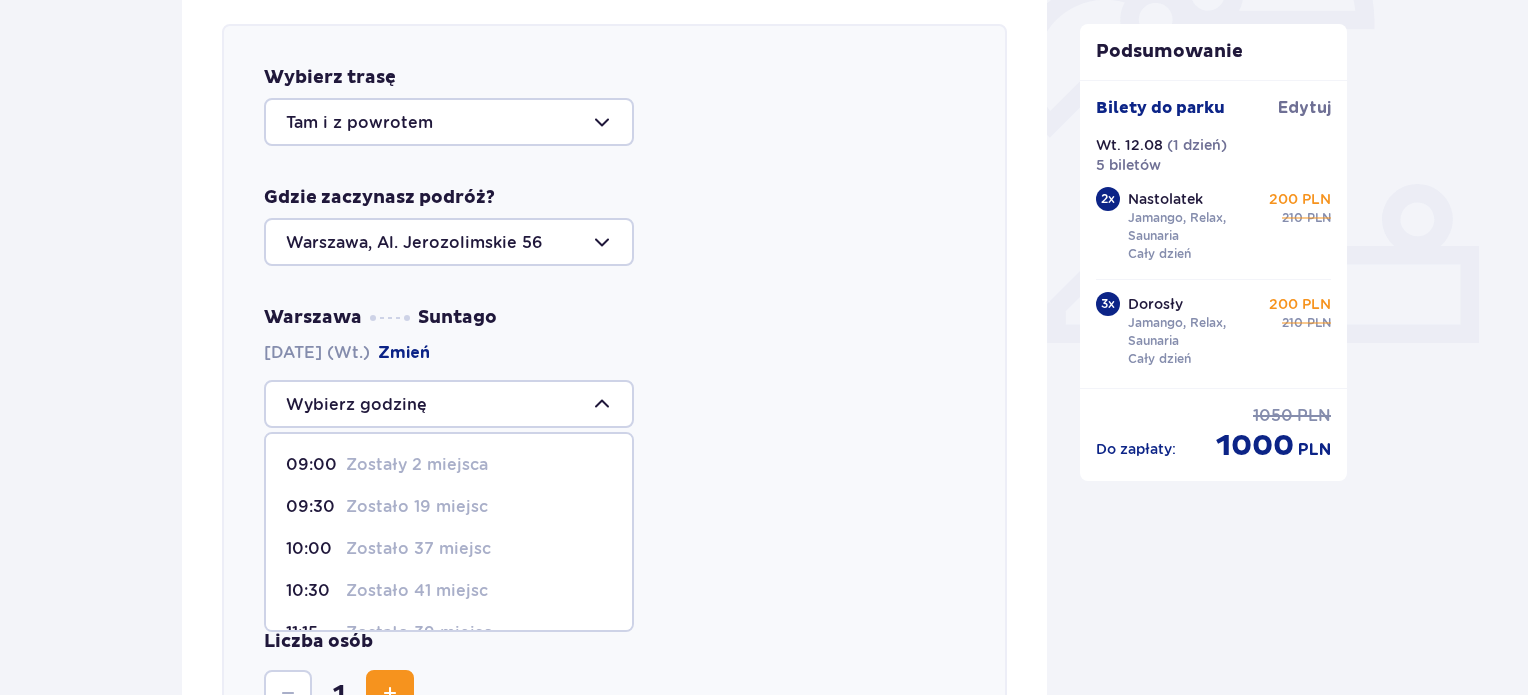 click on "Zostało 19 miejsc" at bounding box center (417, 507) 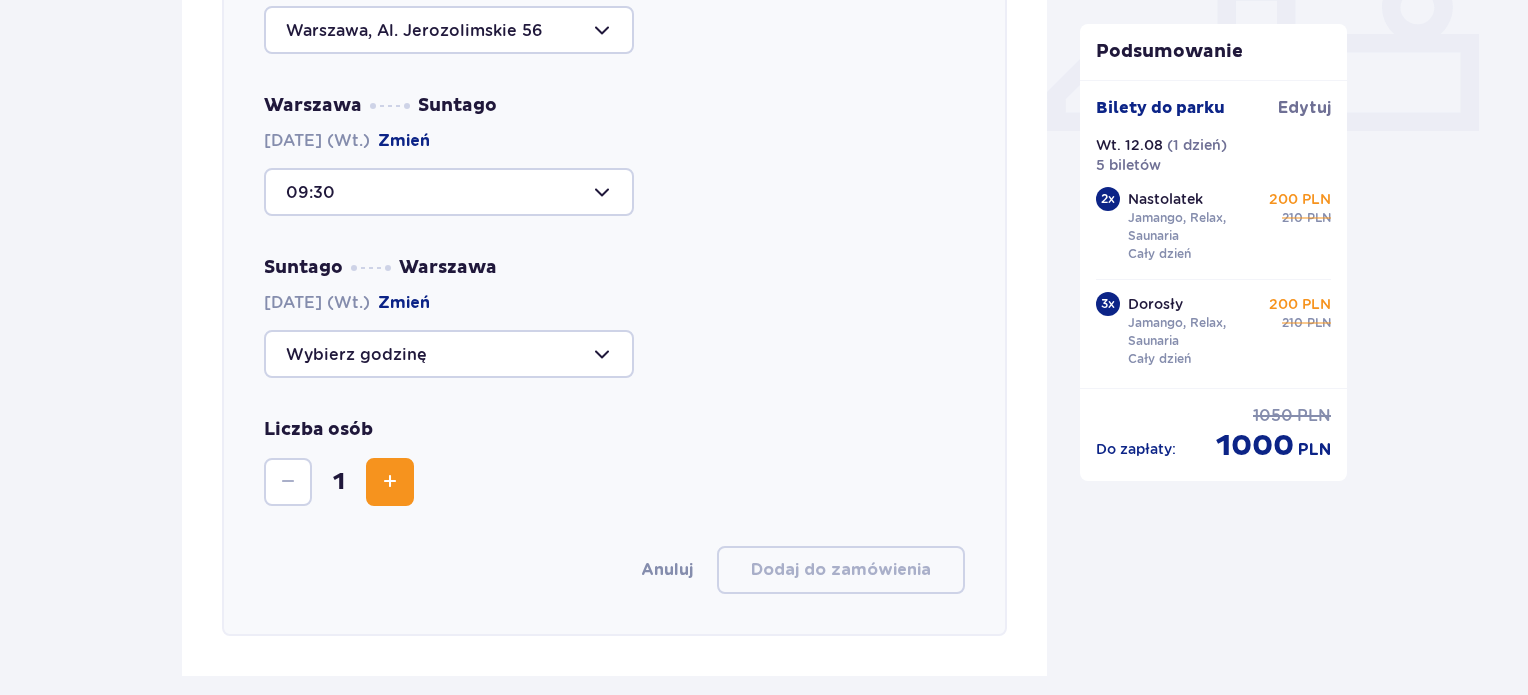 scroll, scrollTop: 990, scrollLeft: 0, axis: vertical 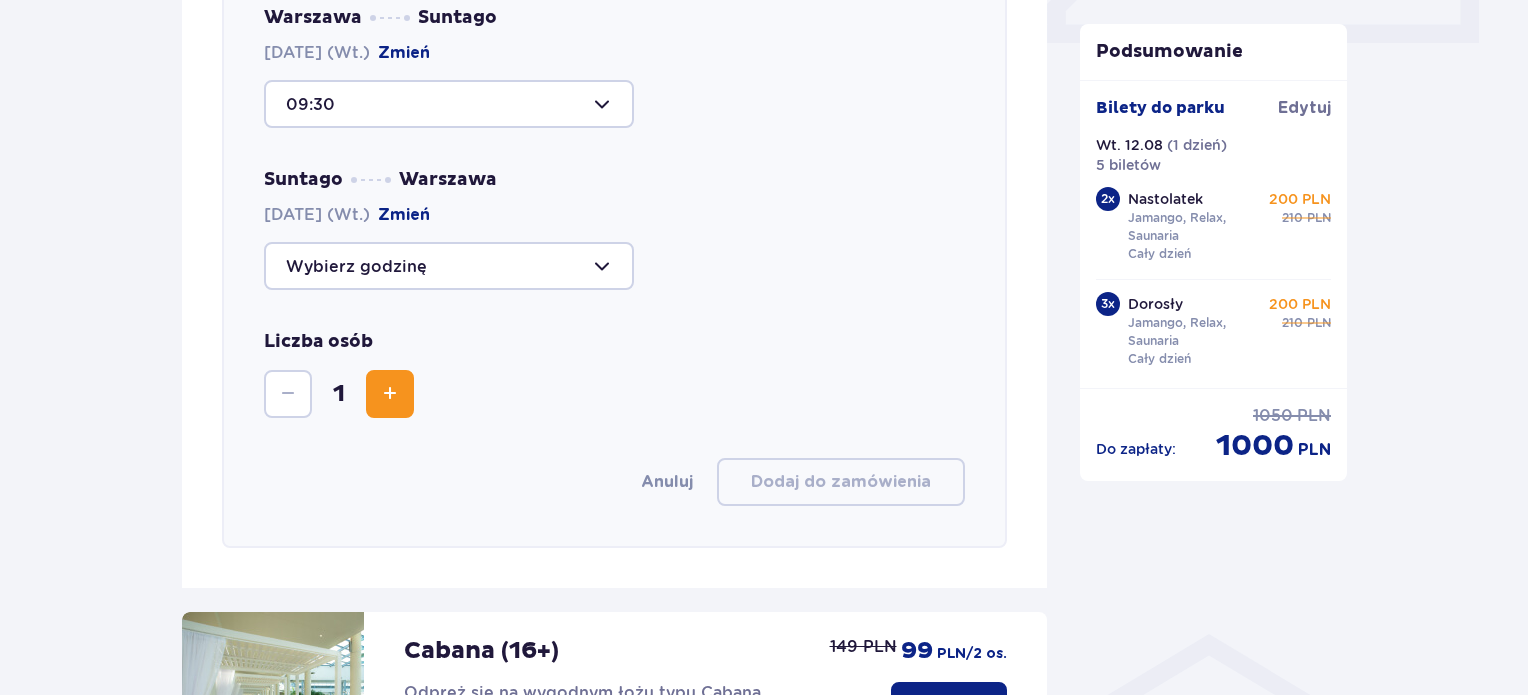 click at bounding box center (449, 266) 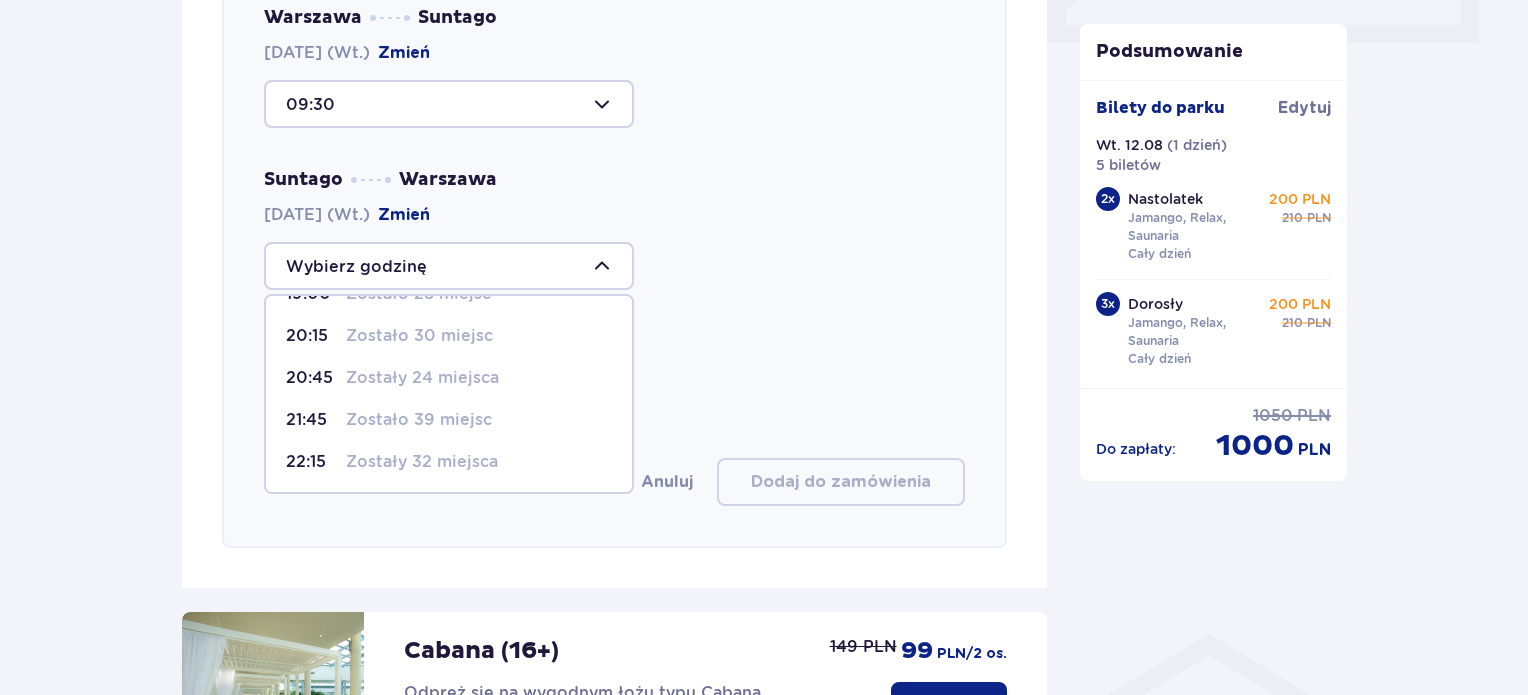 scroll, scrollTop: 143, scrollLeft: 0, axis: vertical 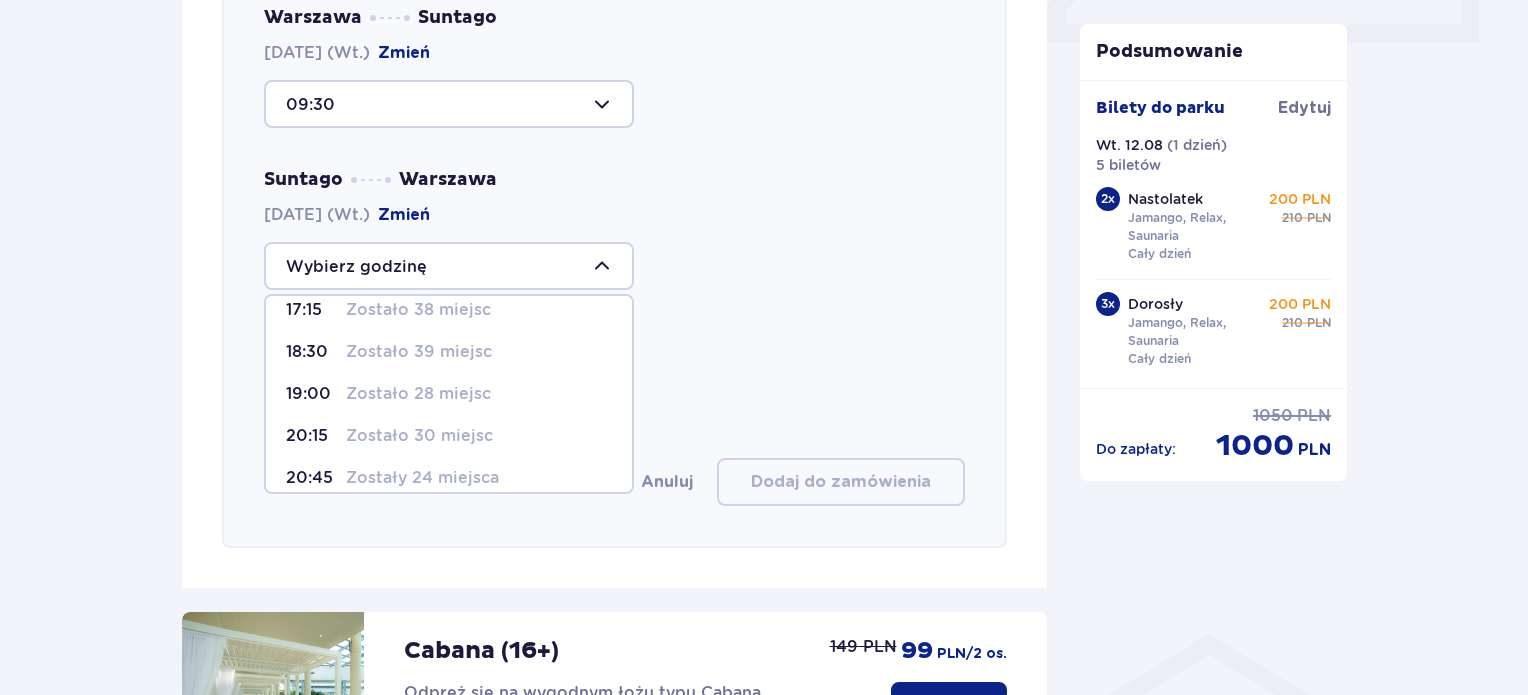 click on "Zostało 28 miejsc" at bounding box center [418, 394] 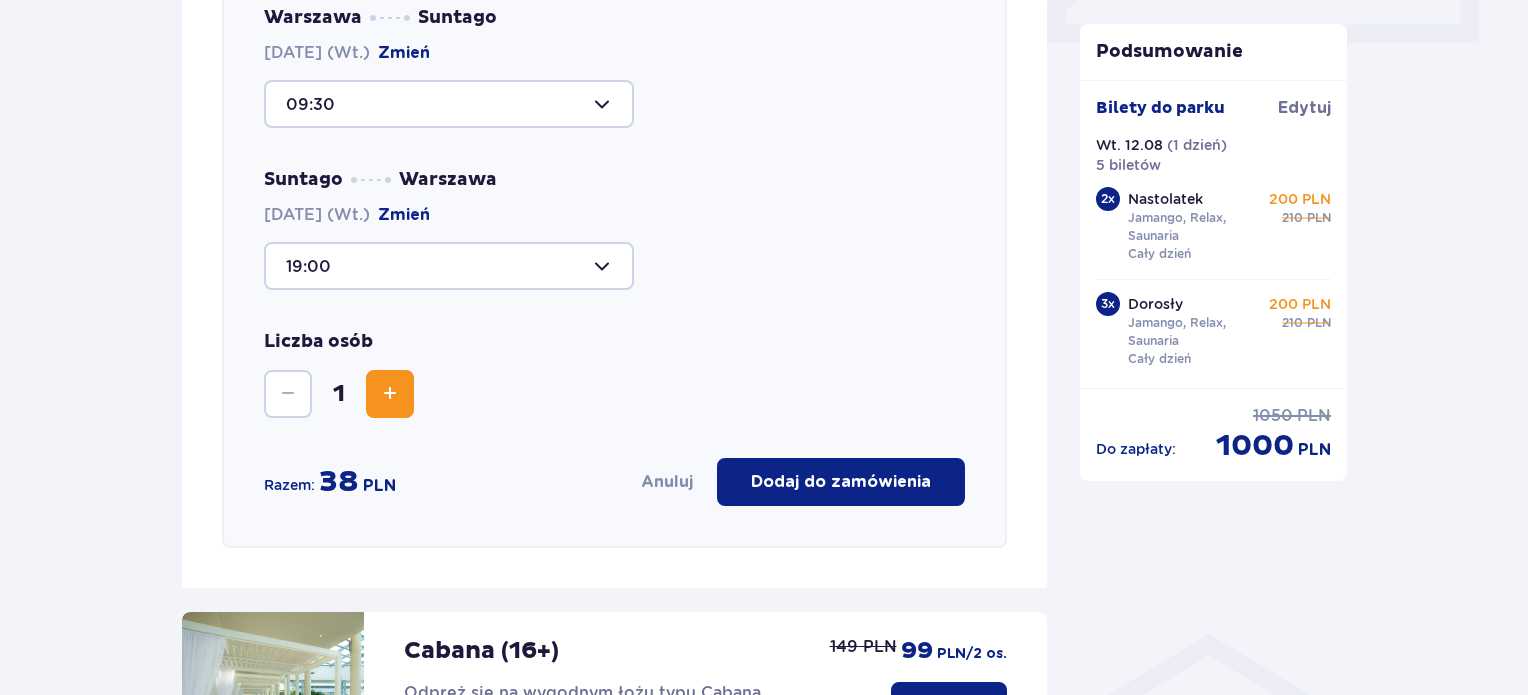 click at bounding box center (390, 394) 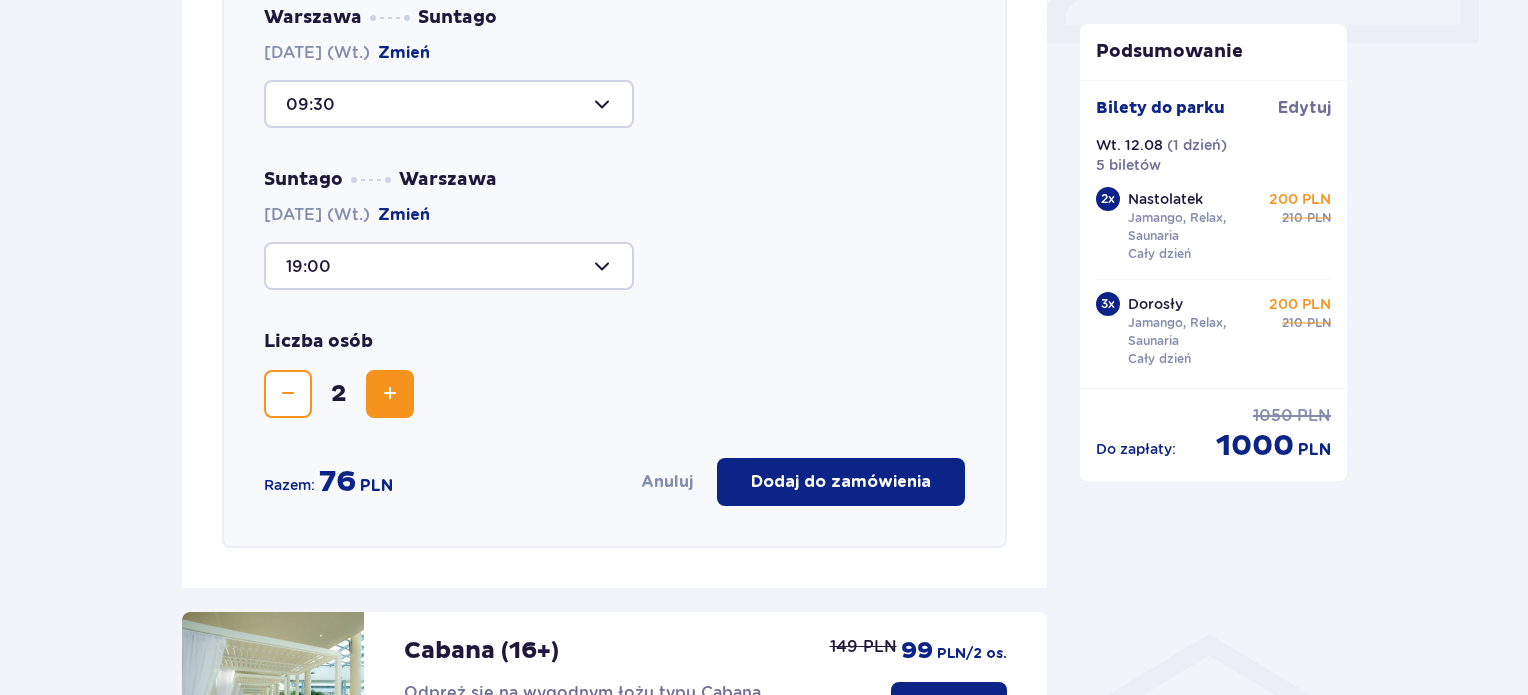 click at bounding box center (390, 394) 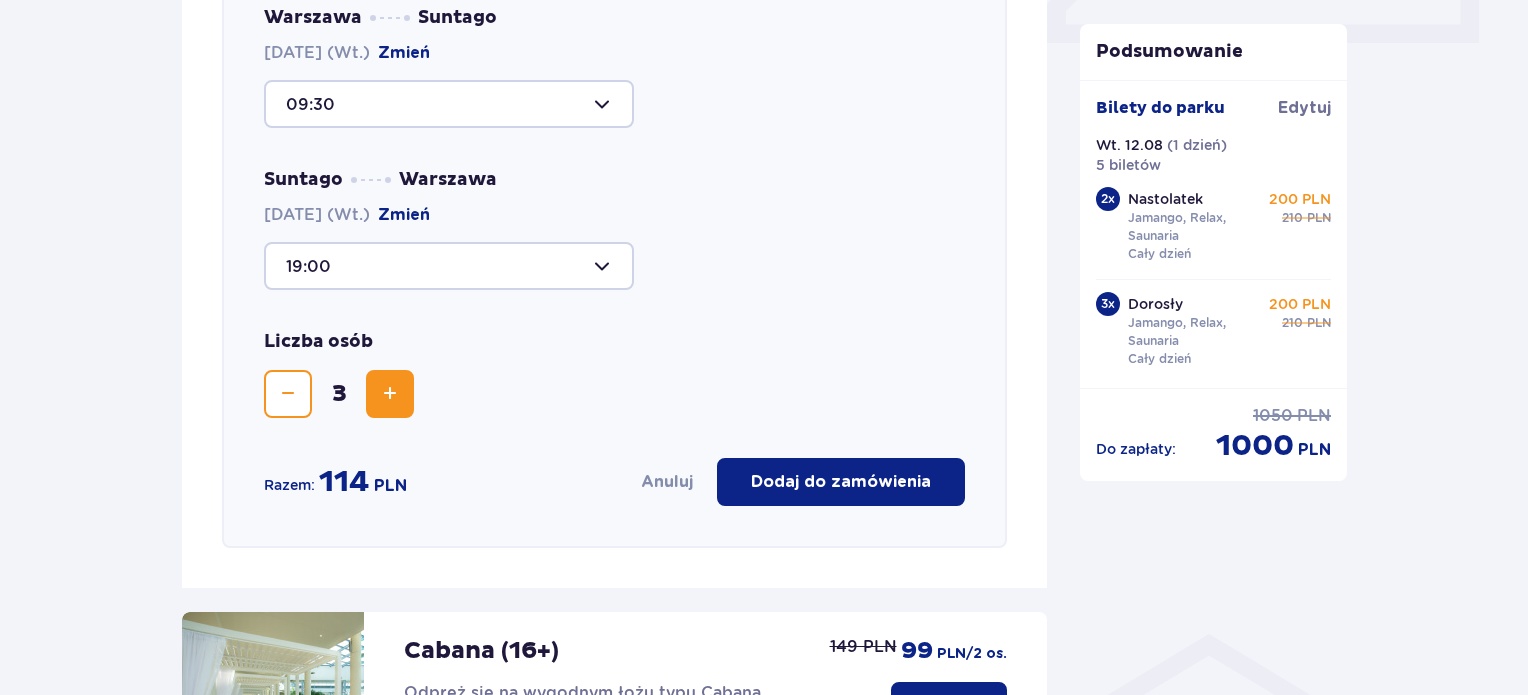 click at bounding box center [390, 394] 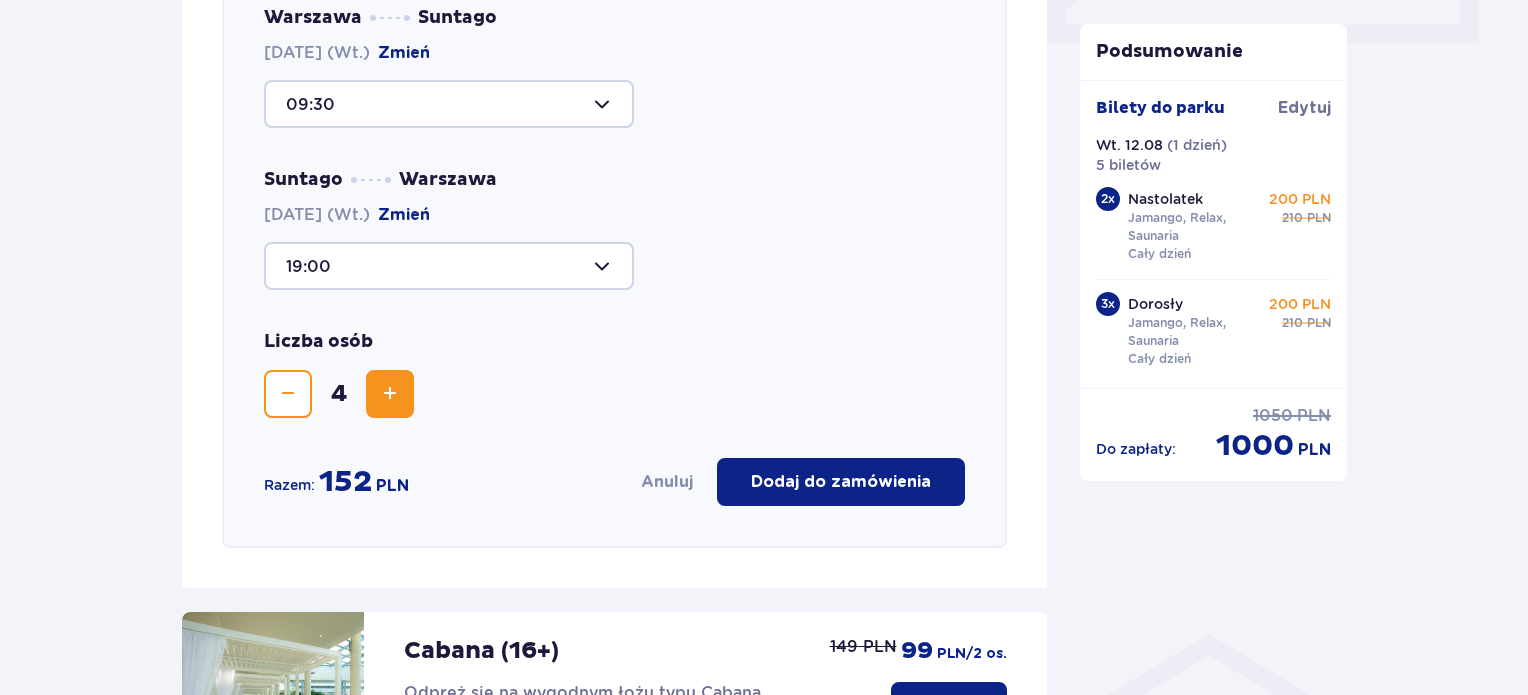click at bounding box center [390, 394] 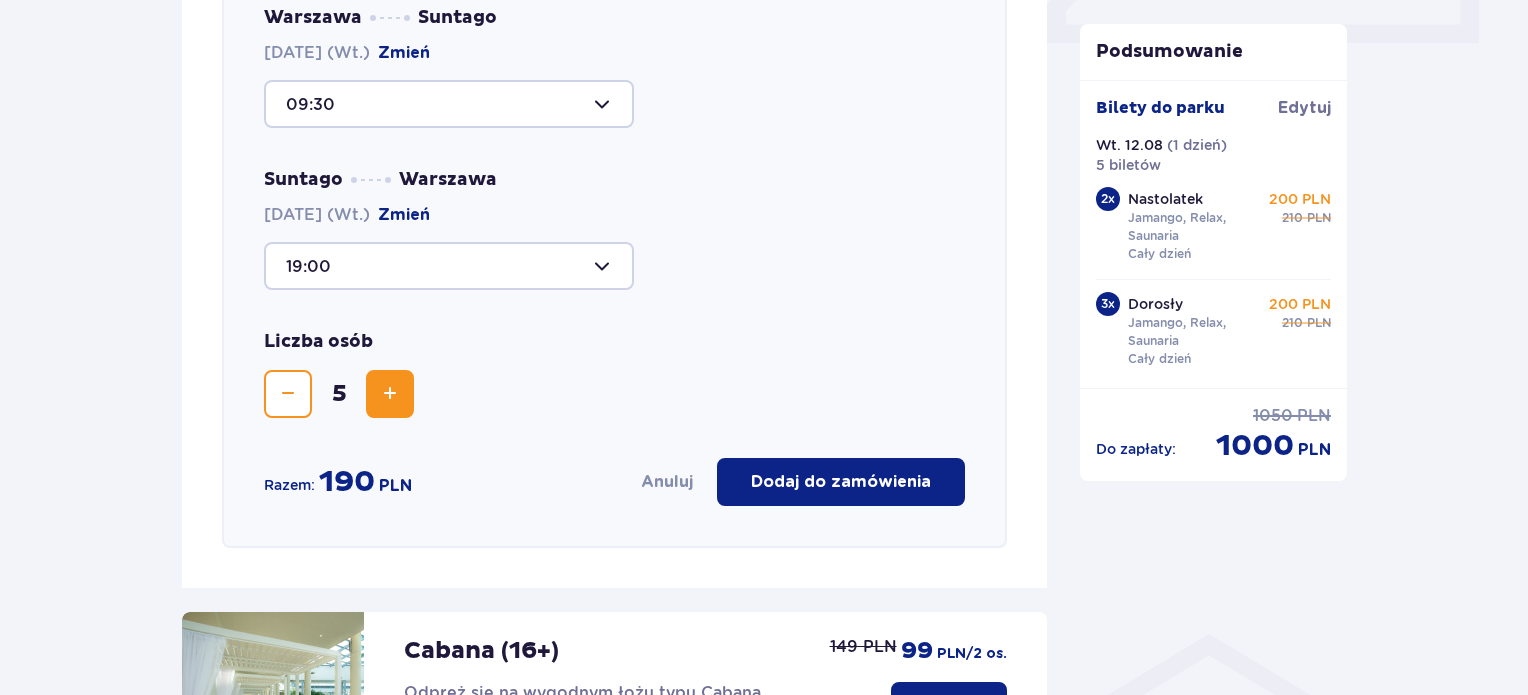 click on "Dodaj do zamówienia" at bounding box center [841, 482] 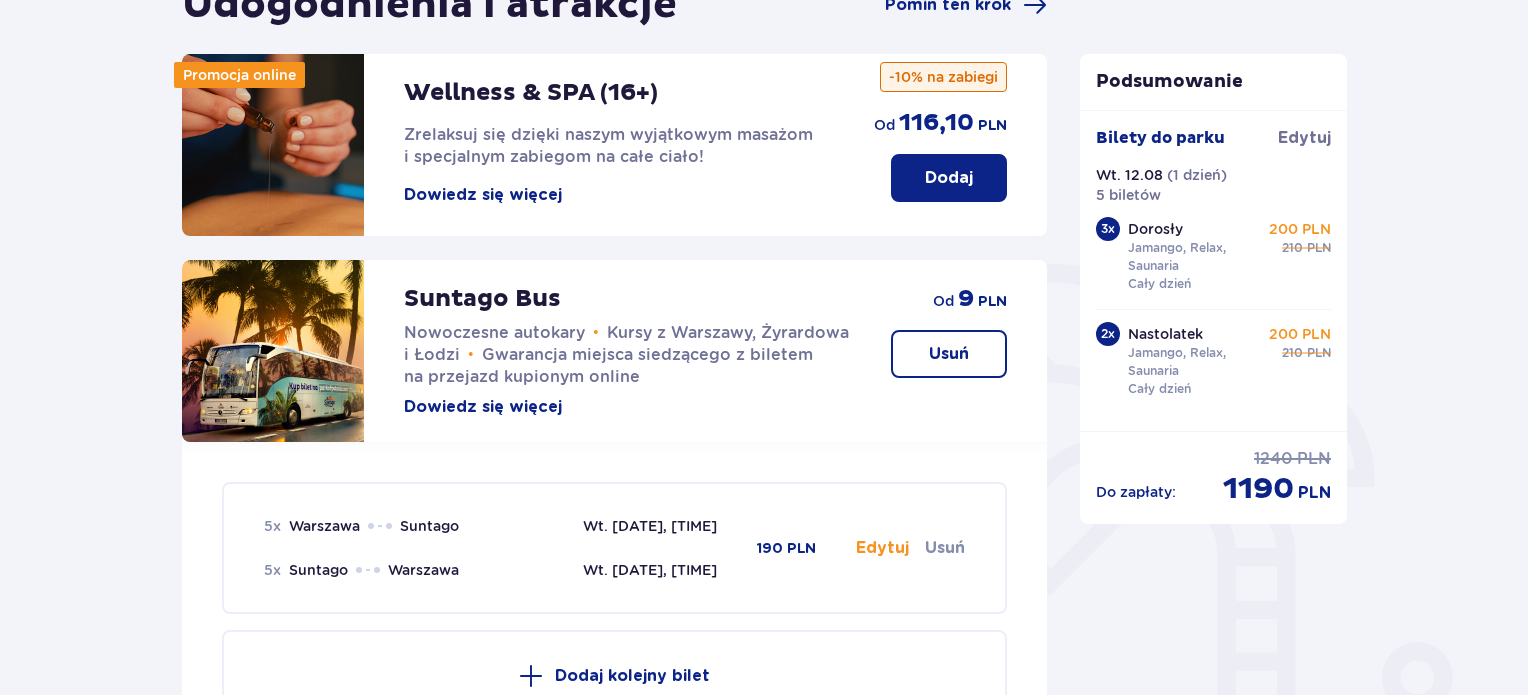 scroll, scrollTop: 300, scrollLeft: 0, axis: vertical 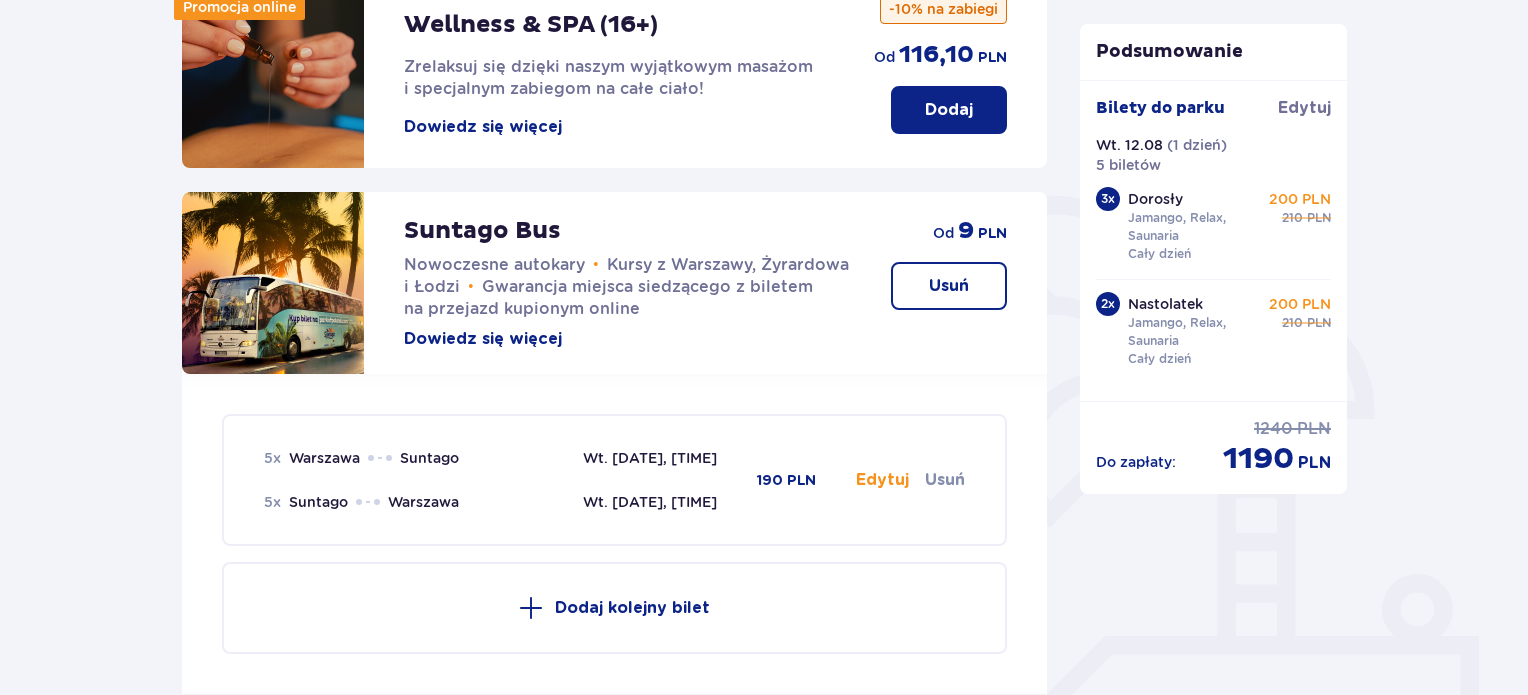 click on "Jamango, Relax, Saunaria" at bounding box center (1197, 227) 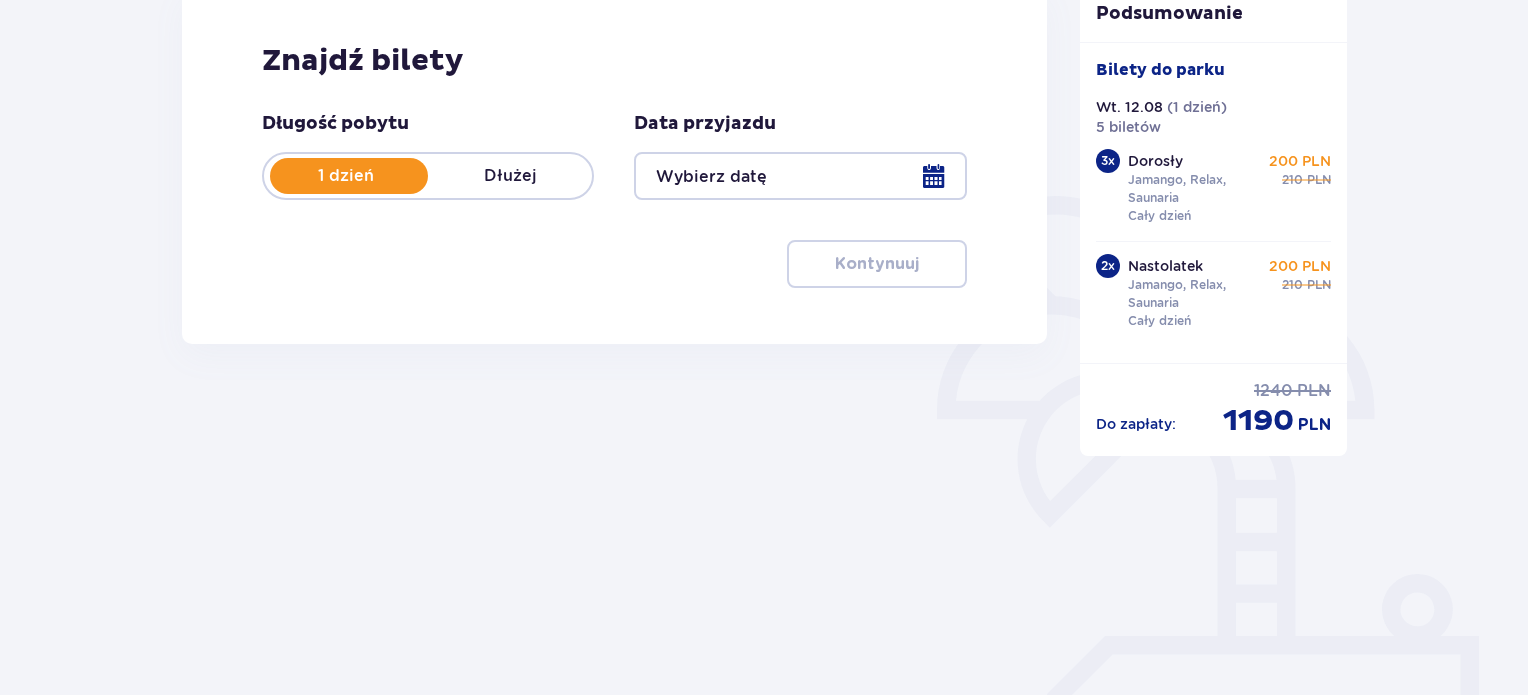 scroll, scrollTop: 0, scrollLeft: 0, axis: both 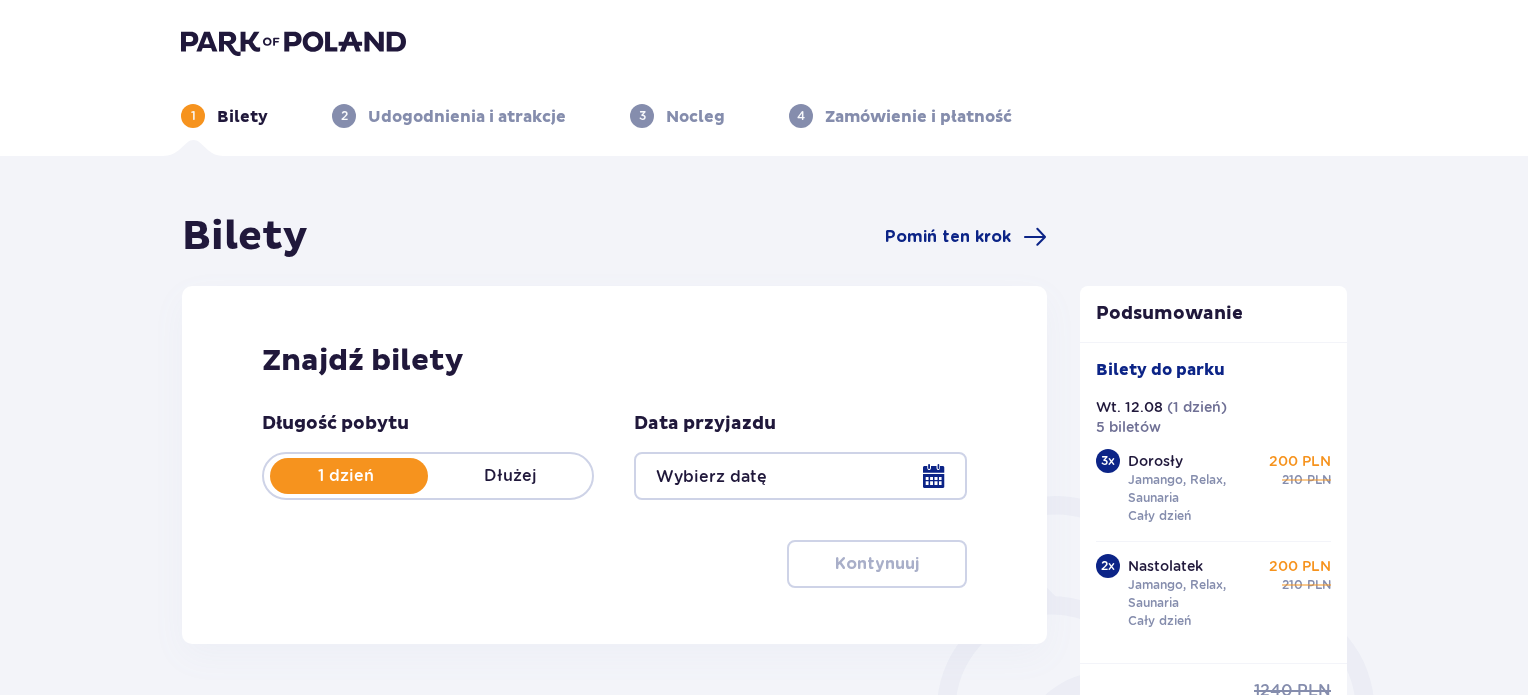 type on "12.08.25" 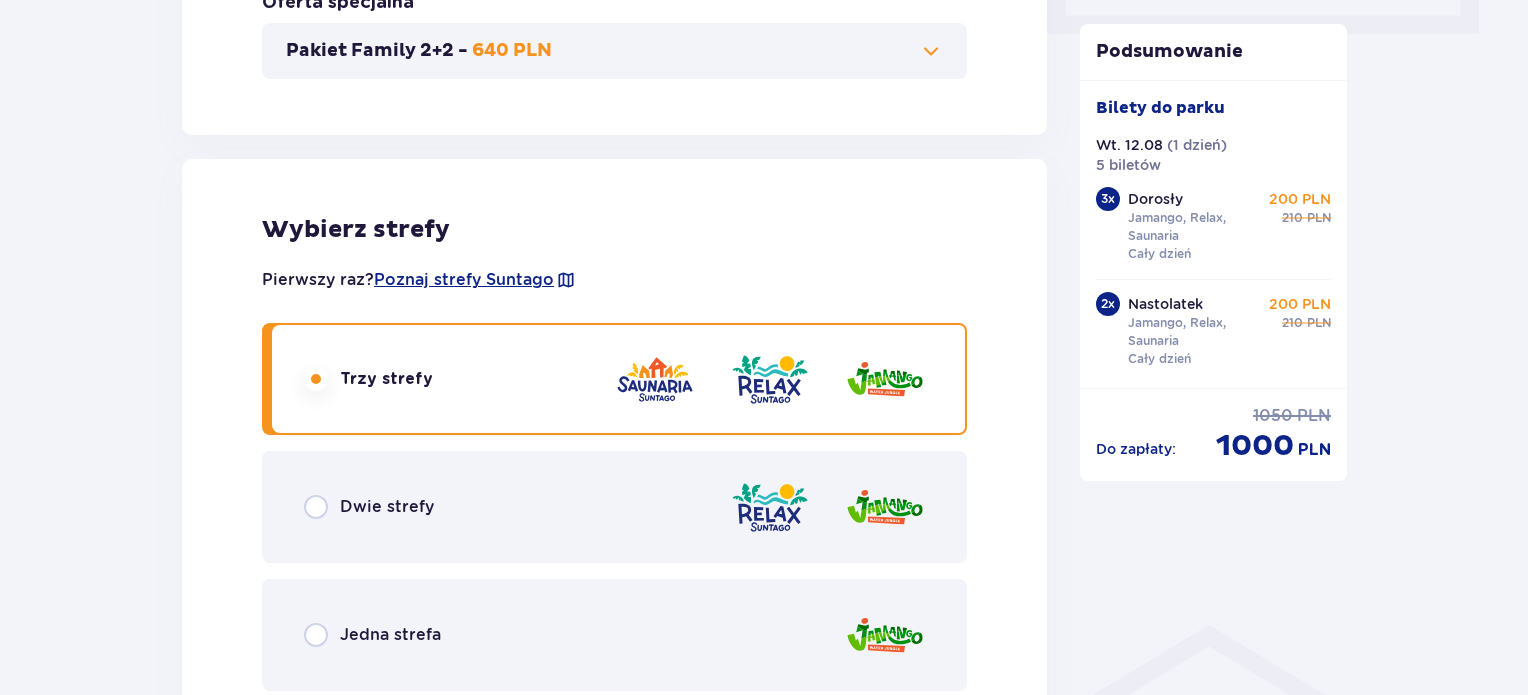 scroll, scrollTop: 1000, scrollLeft: 0, axis: vertical 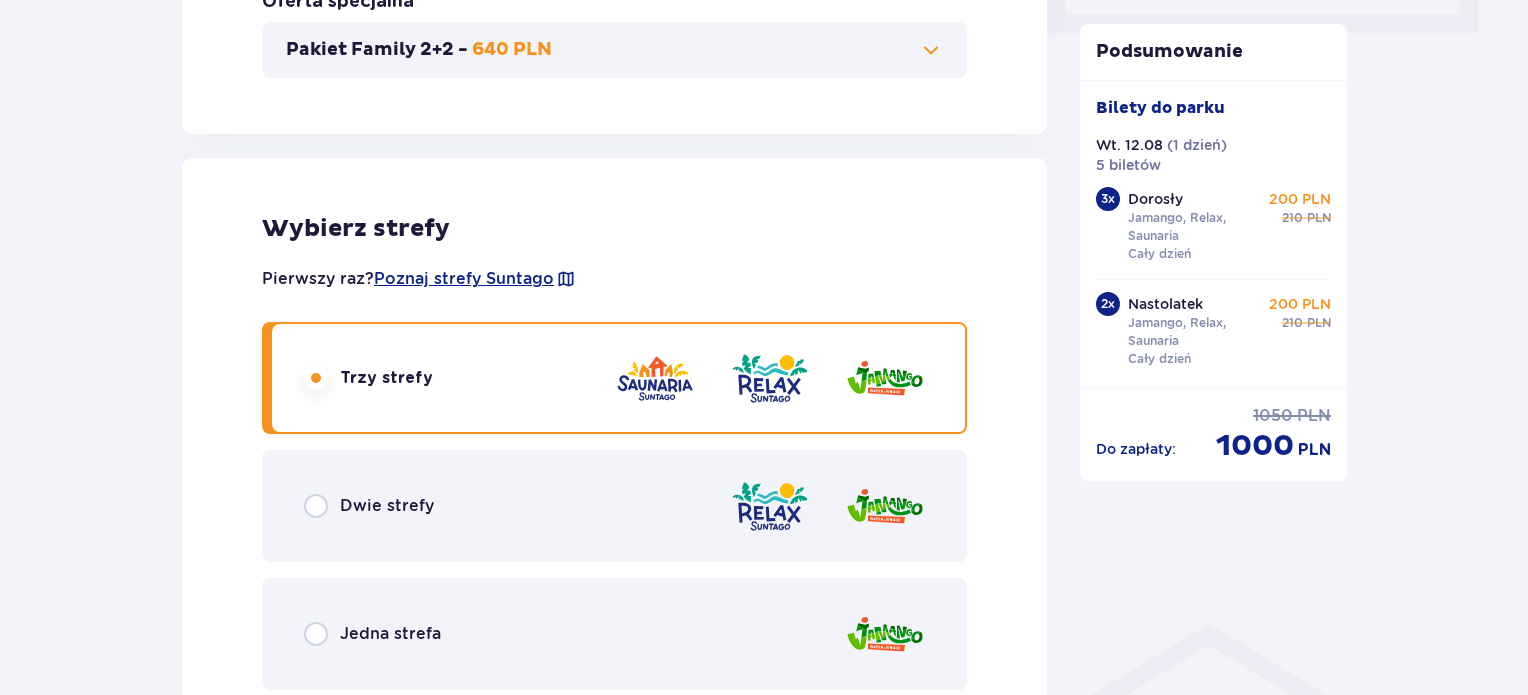click on "Dwie strefy" at bounding box center [614, 506] 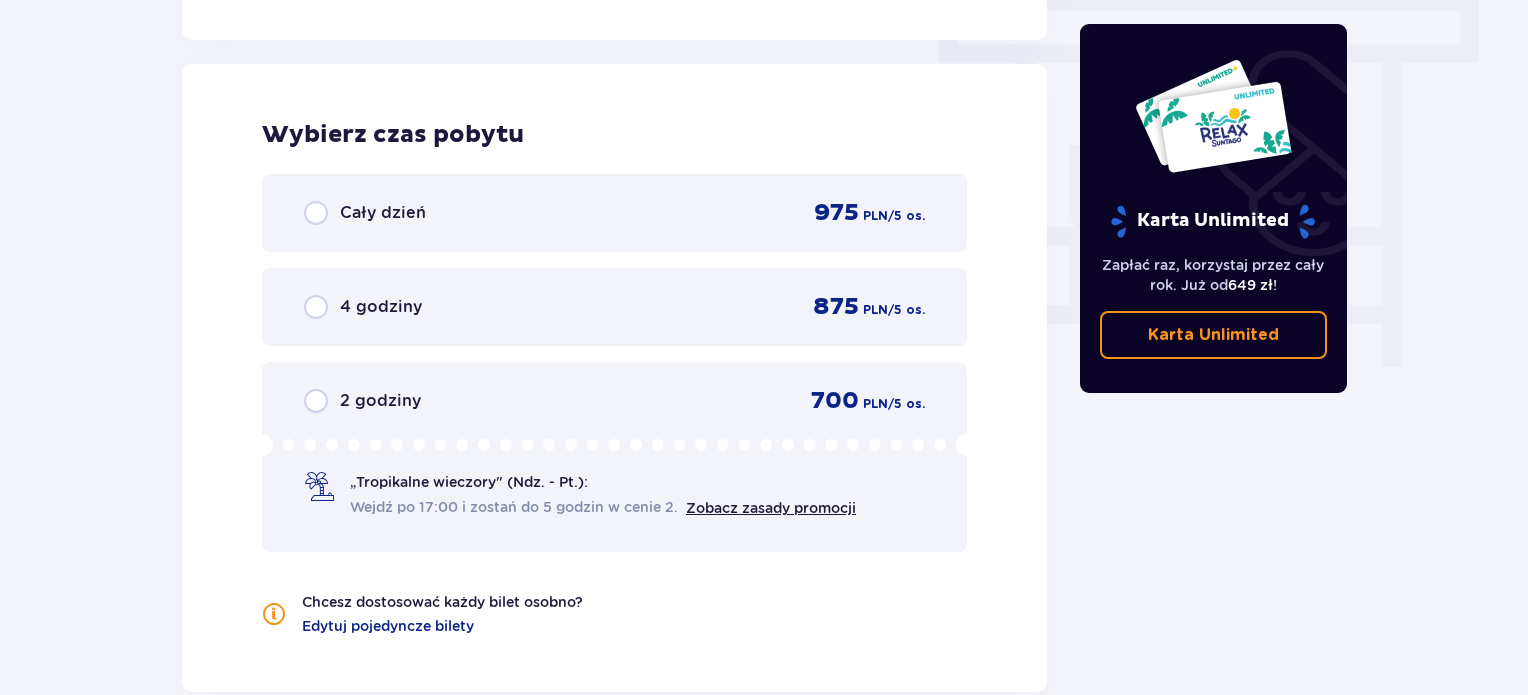scroll, scrollTop: 1806, scrollLeft: 0, axis: vertical 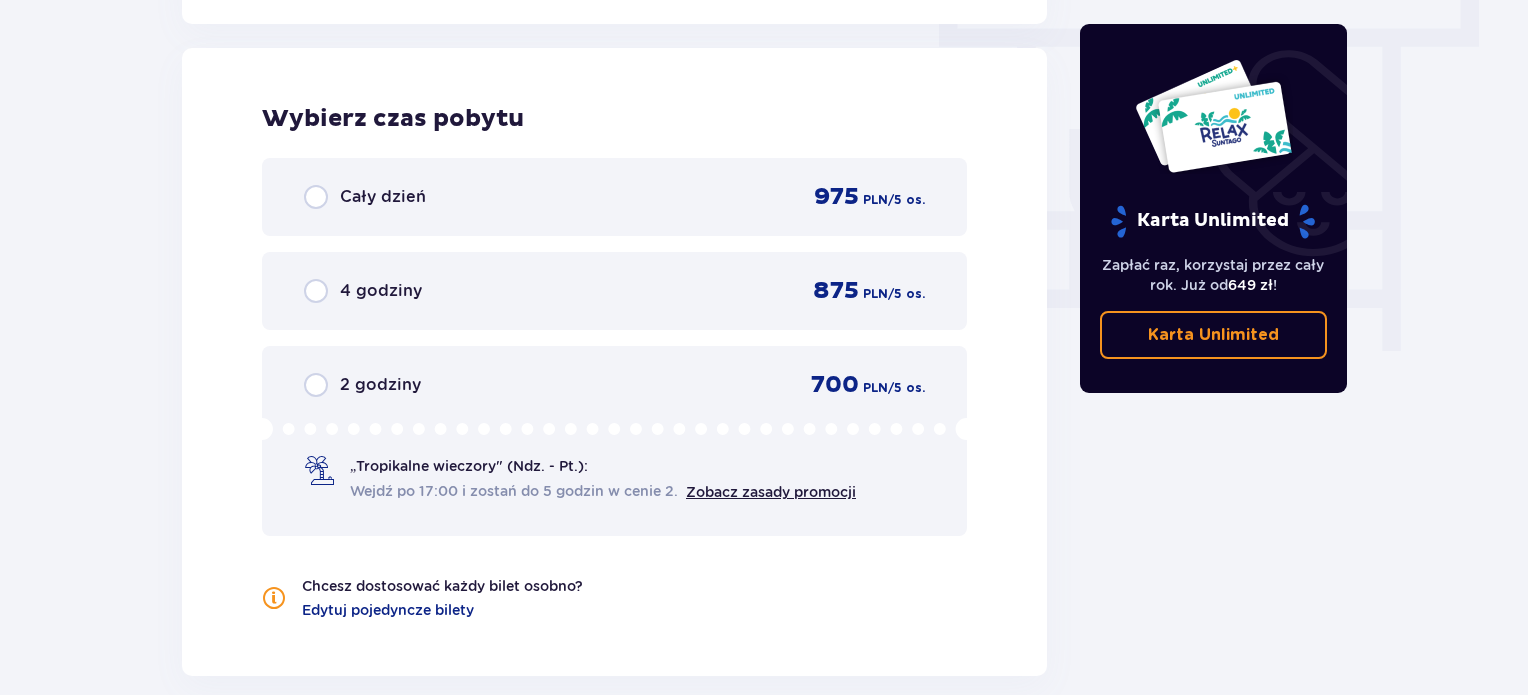 click on "Cały dzień   975 PLN / 5 os." at bounding box center [614, 197] 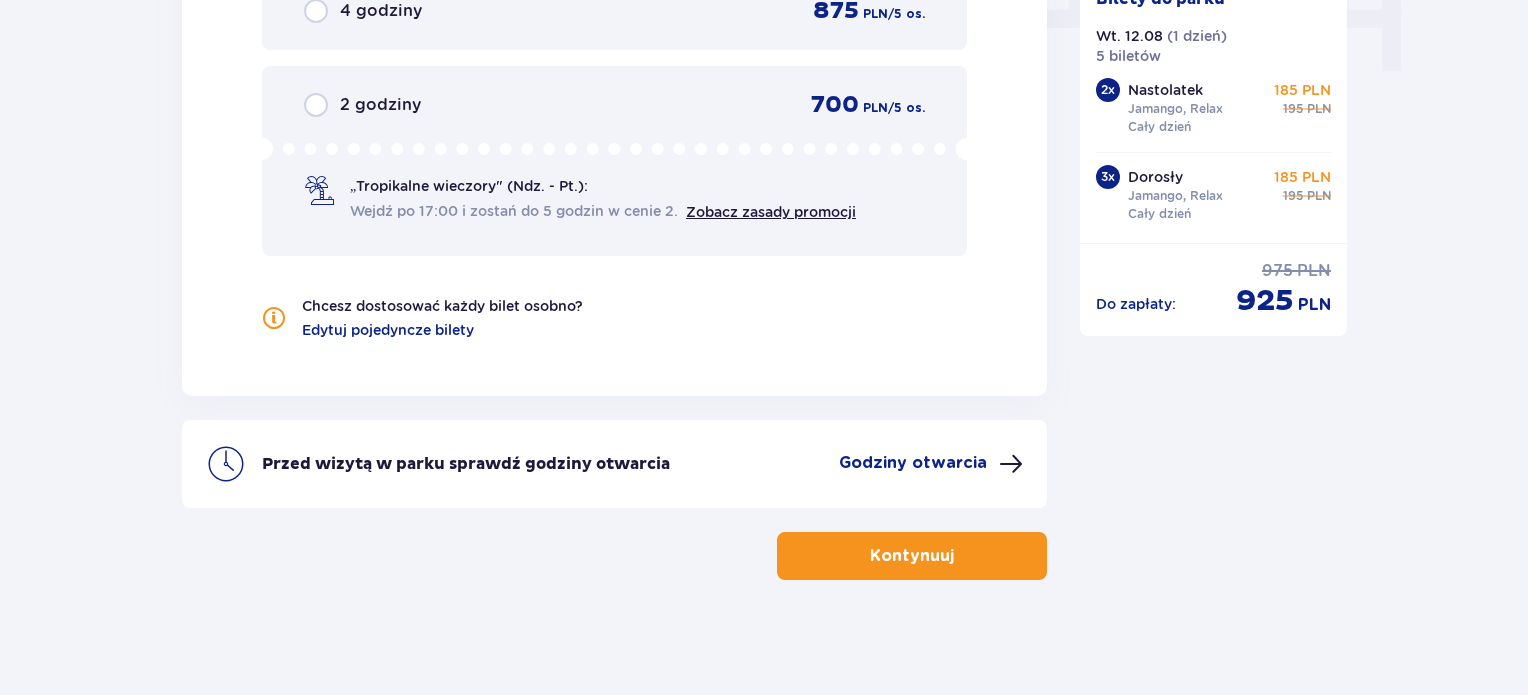 scroll, scrollTop: 2088, scrollLeft: 0, axis: vertical 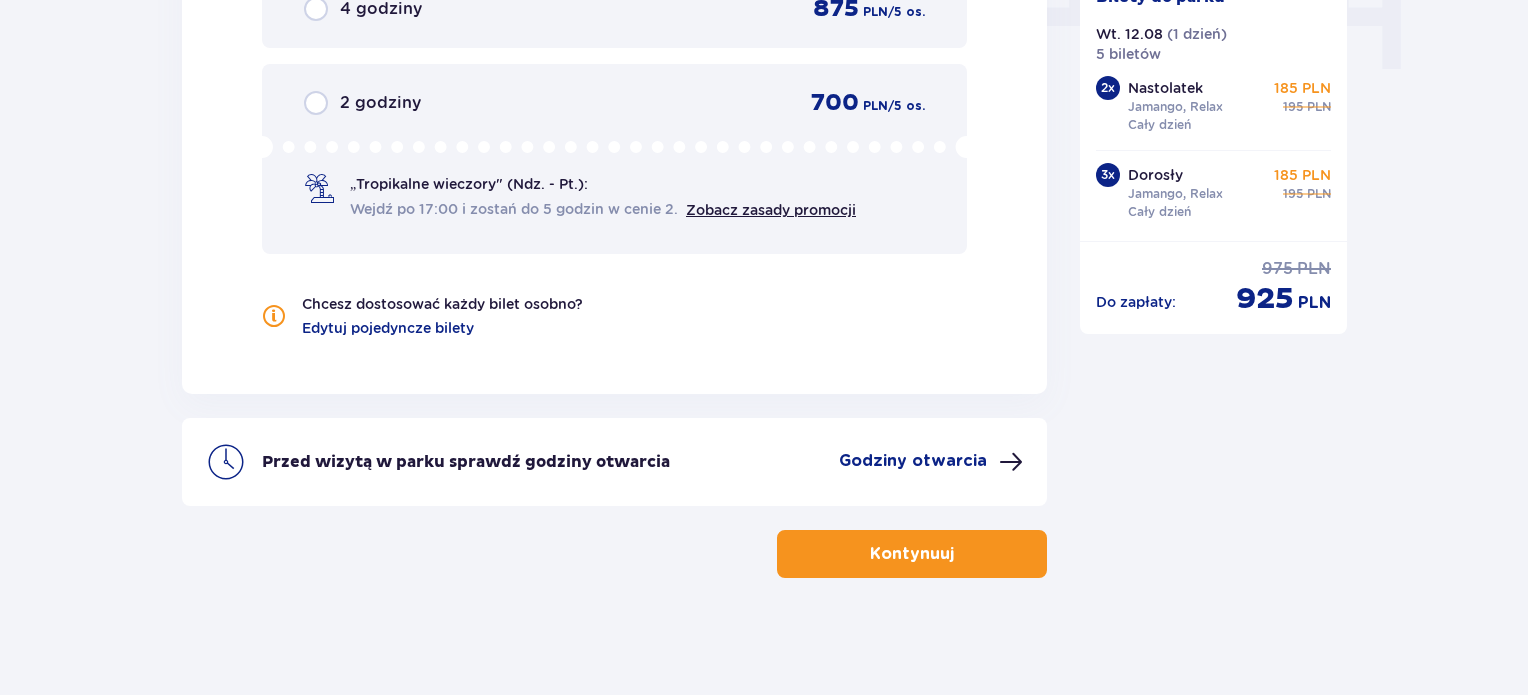 click on "Kontynuuj" at bounding box center [912, 554] 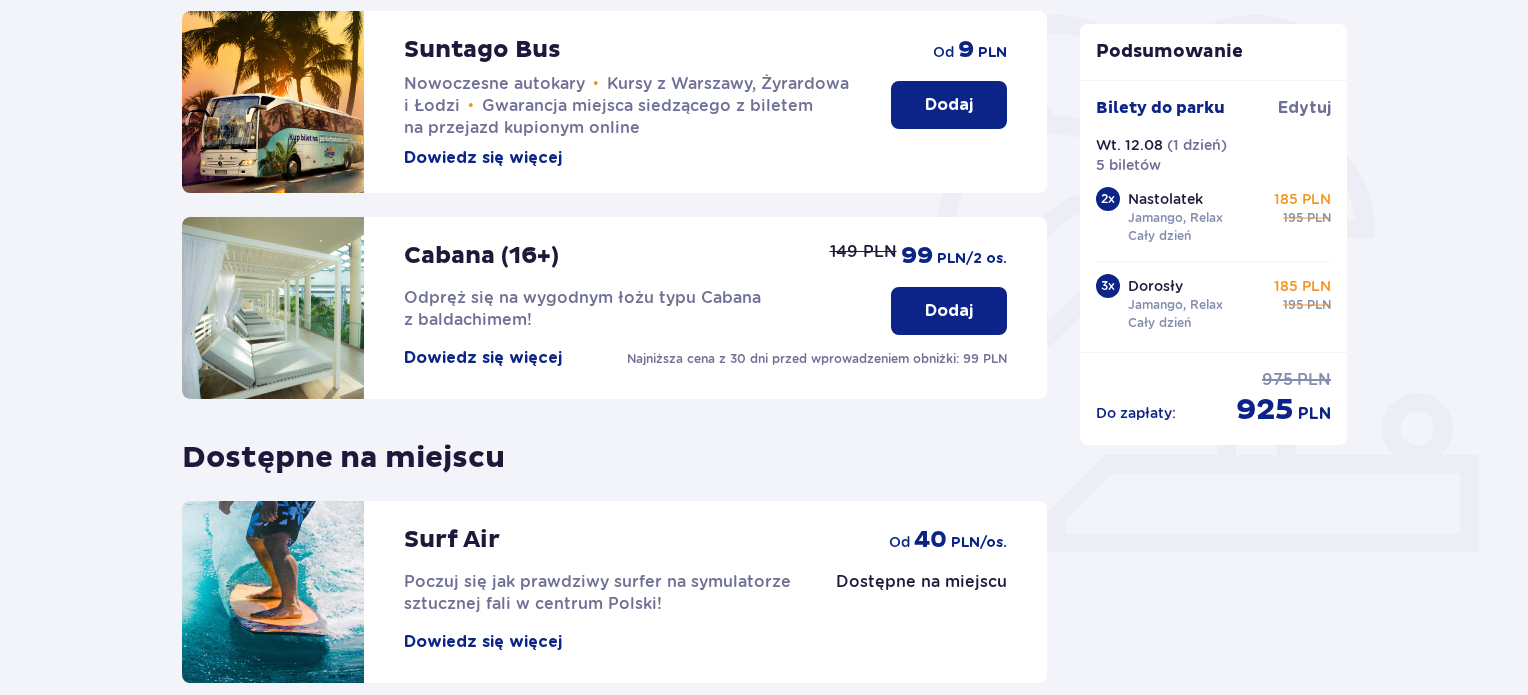 scroll, scrollTop: 660, scrollLeft: 0, axis: vertical 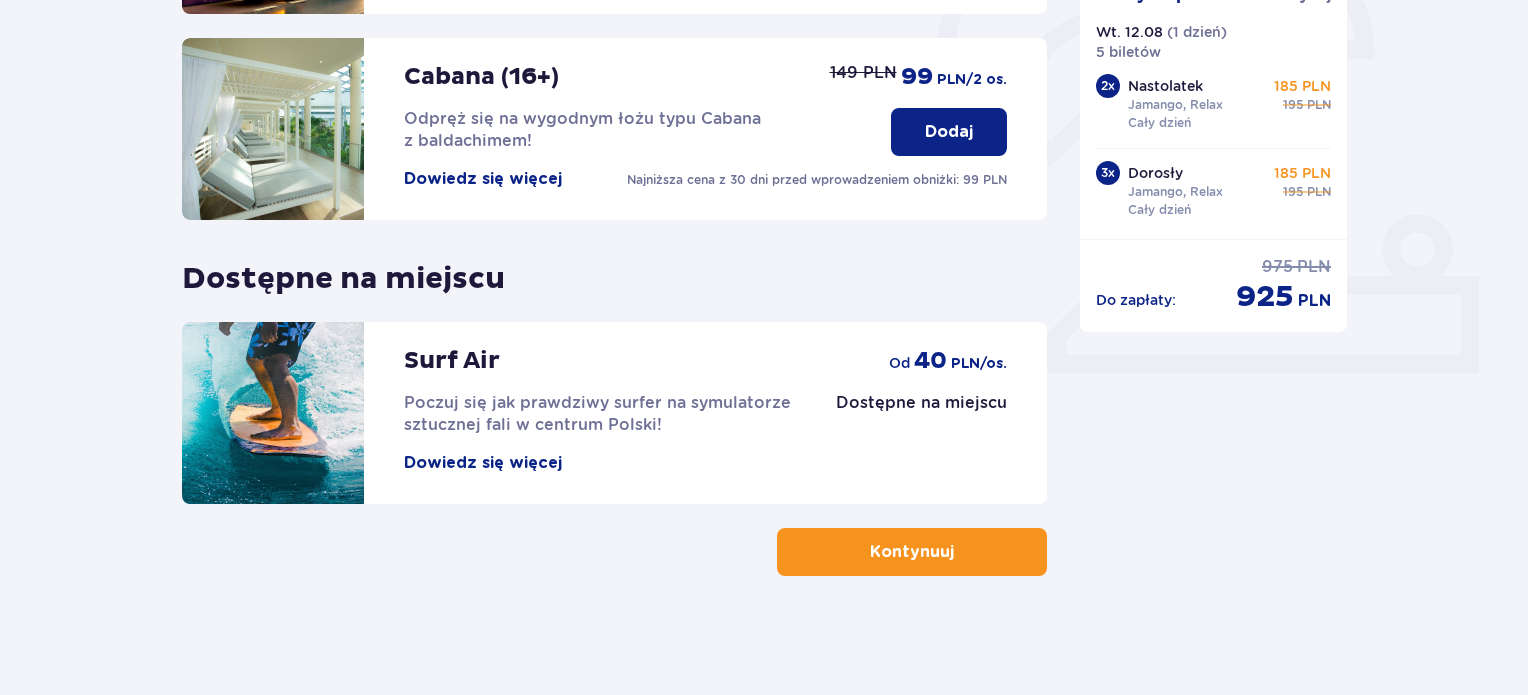 click on "Kontynuuj" at bounding box center [912, 552] 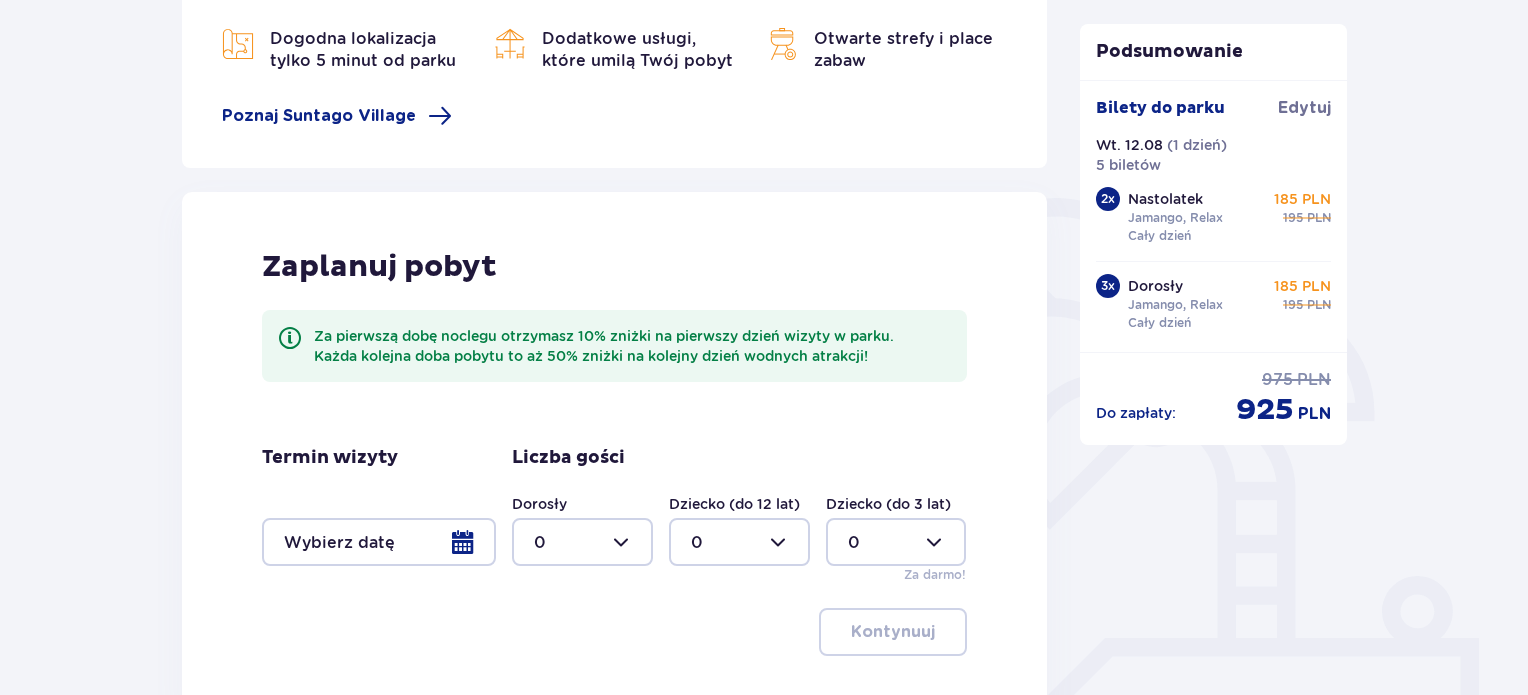 scroll, scrollTop: 498, scrollLeft: 0, axis: vertical 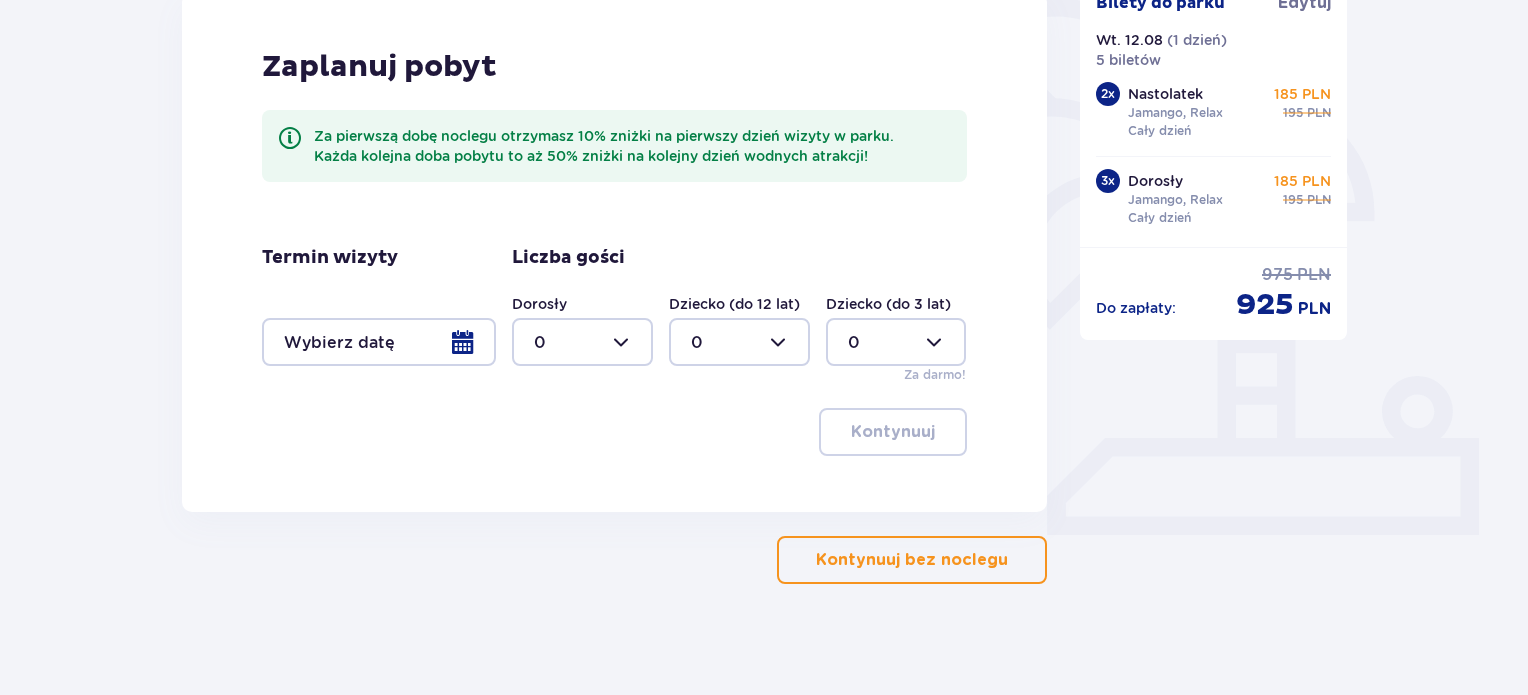 click at bounding box center [379, 342] 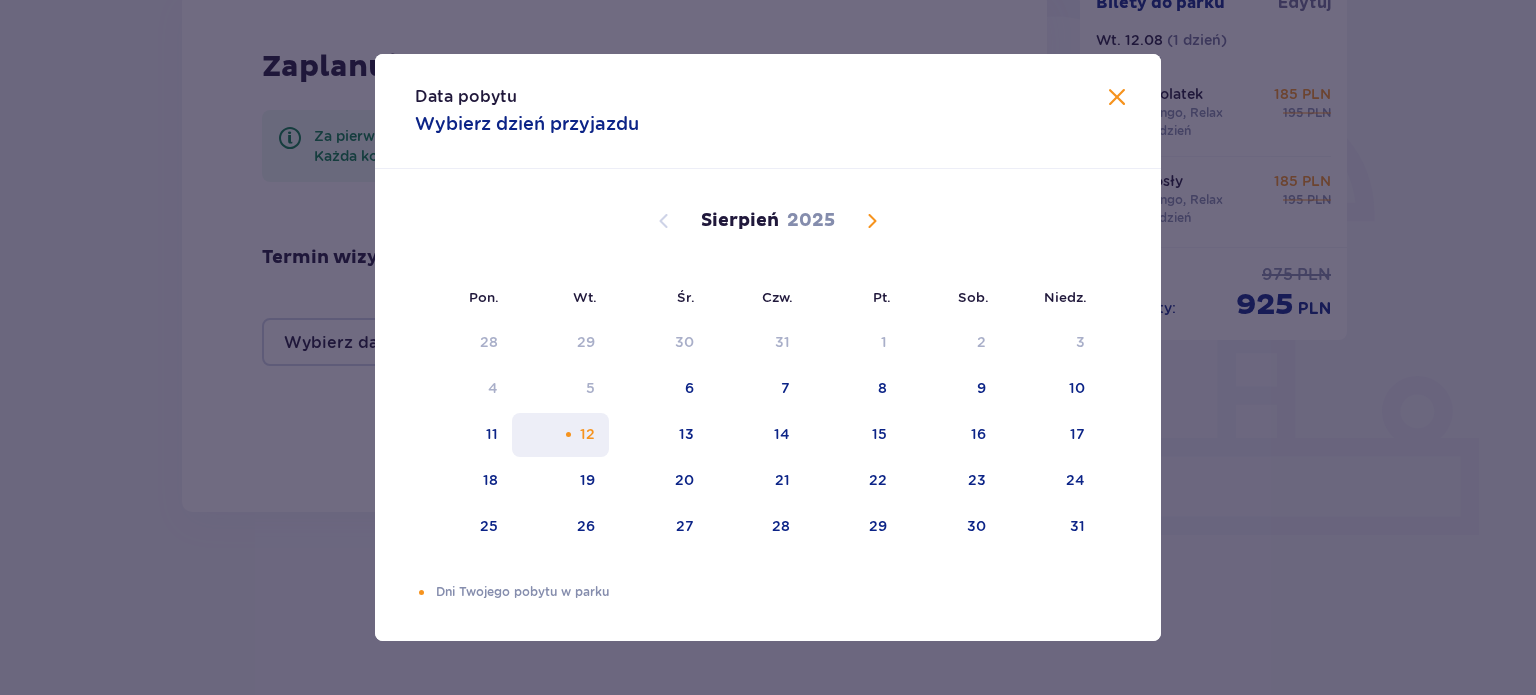 click at bounding box center [568, 434] 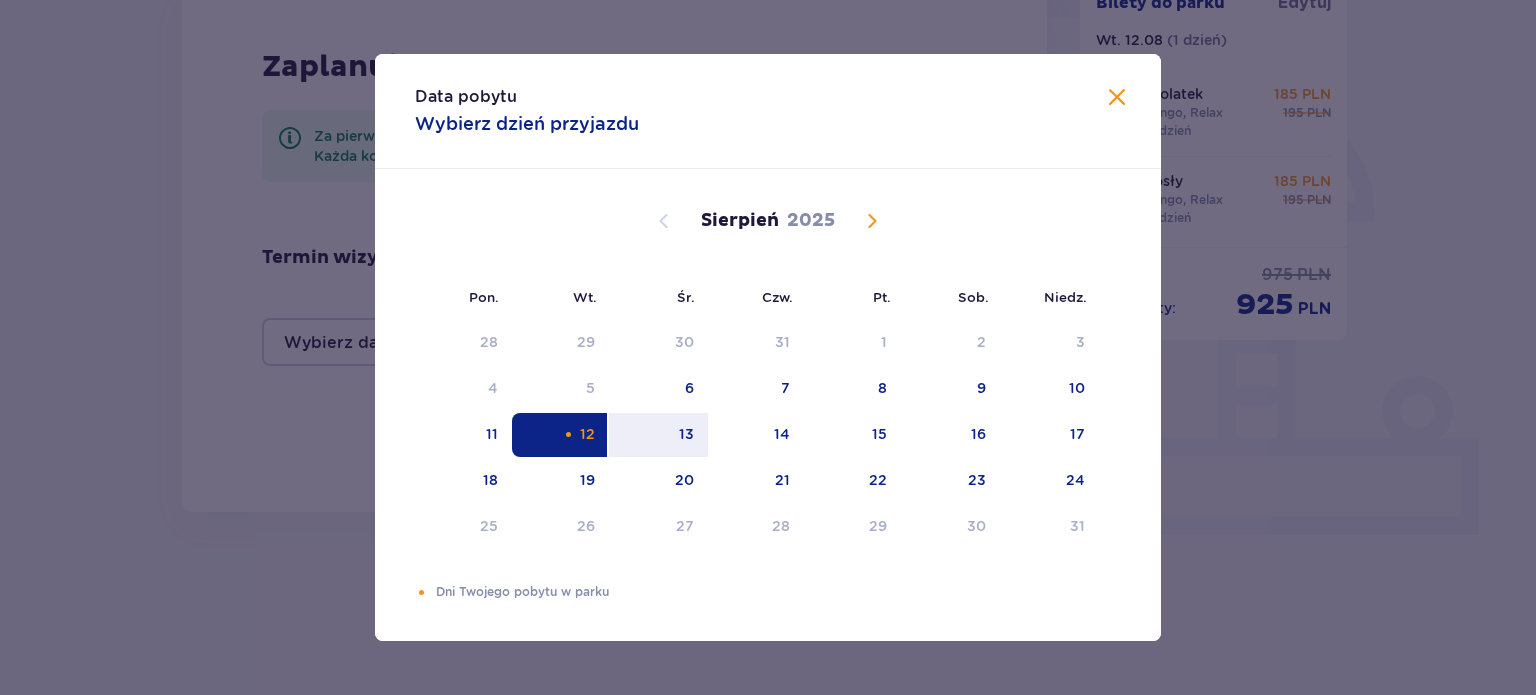 click on "12" at bounding box center [587, 434] 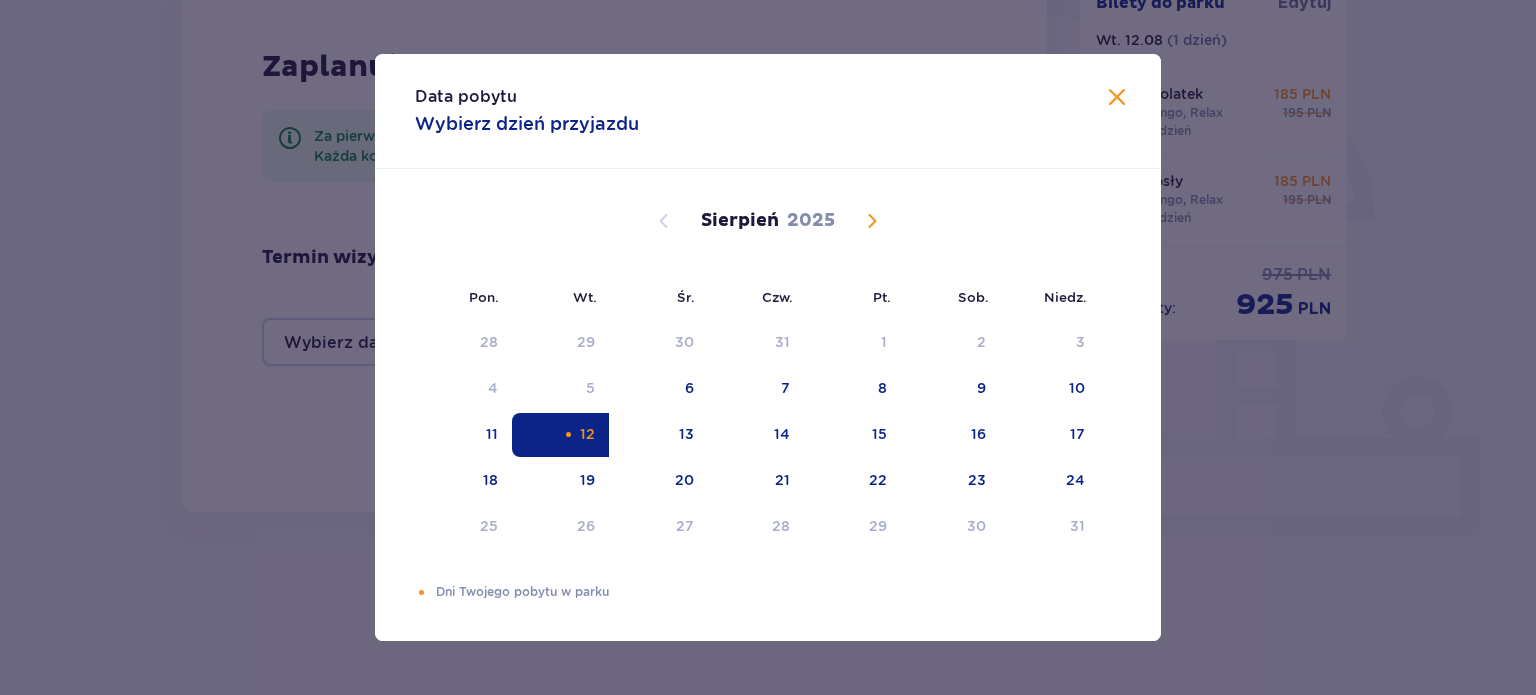 click on "Data pobytu Wybierz dzień przyjazdu Pon. Wt. Śr. Czw. Pt. Sob. Niedz. Lipiec 2025 30 1 2 3 4 5 6 7 8 9 10 11 12 13 14 15 16 17 18 19 20 21 22 23 24 25 26 27 28 29 30 31 1 2 3 Sierpień 2025 28 29 30 31 1 2 3 4 5 6 7 8 9 10 11 12 13 14 15 16 17 18 19 20 21 22 23 24 25 26 27 28 29 30 31 Wrzesień 2025 1 2 3 4 5 6 7 8 9 10 11 12 13 14 15 16 17 18 19 20 21 22 23 24 25 26 27 28 29 30 1 2 3 4 5 Dni Twojego pobytu w parku" at bounding box center [768, 347] 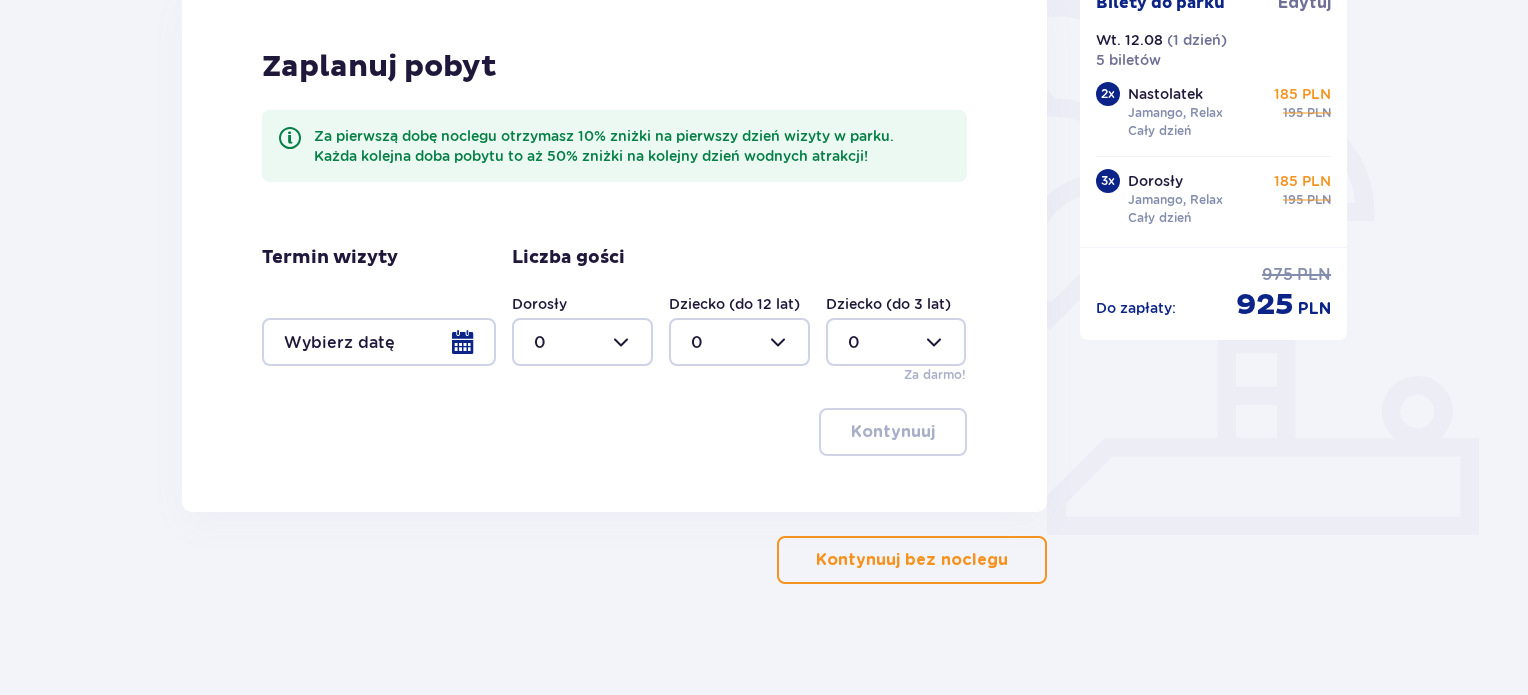 click at bounding box center (379, 342) 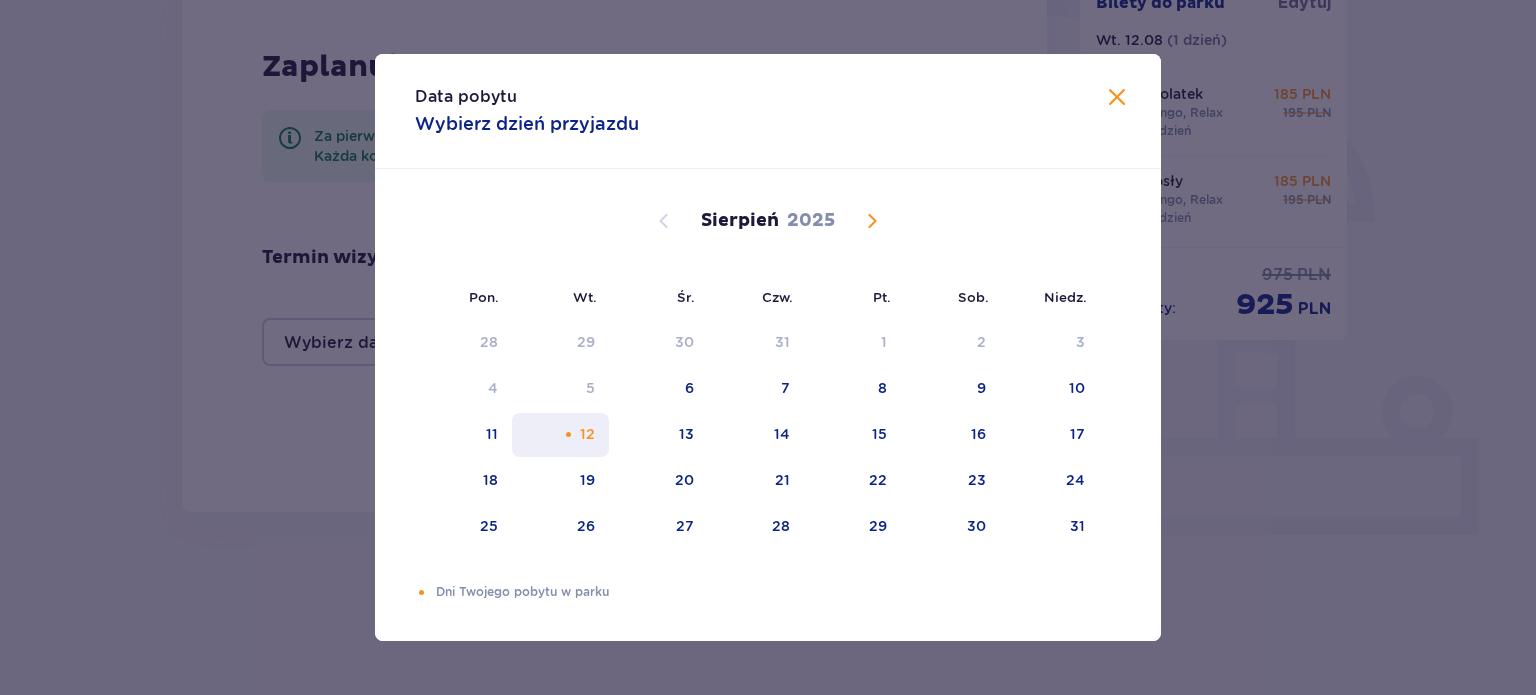 click on "12" at bounding box center [587, 434] 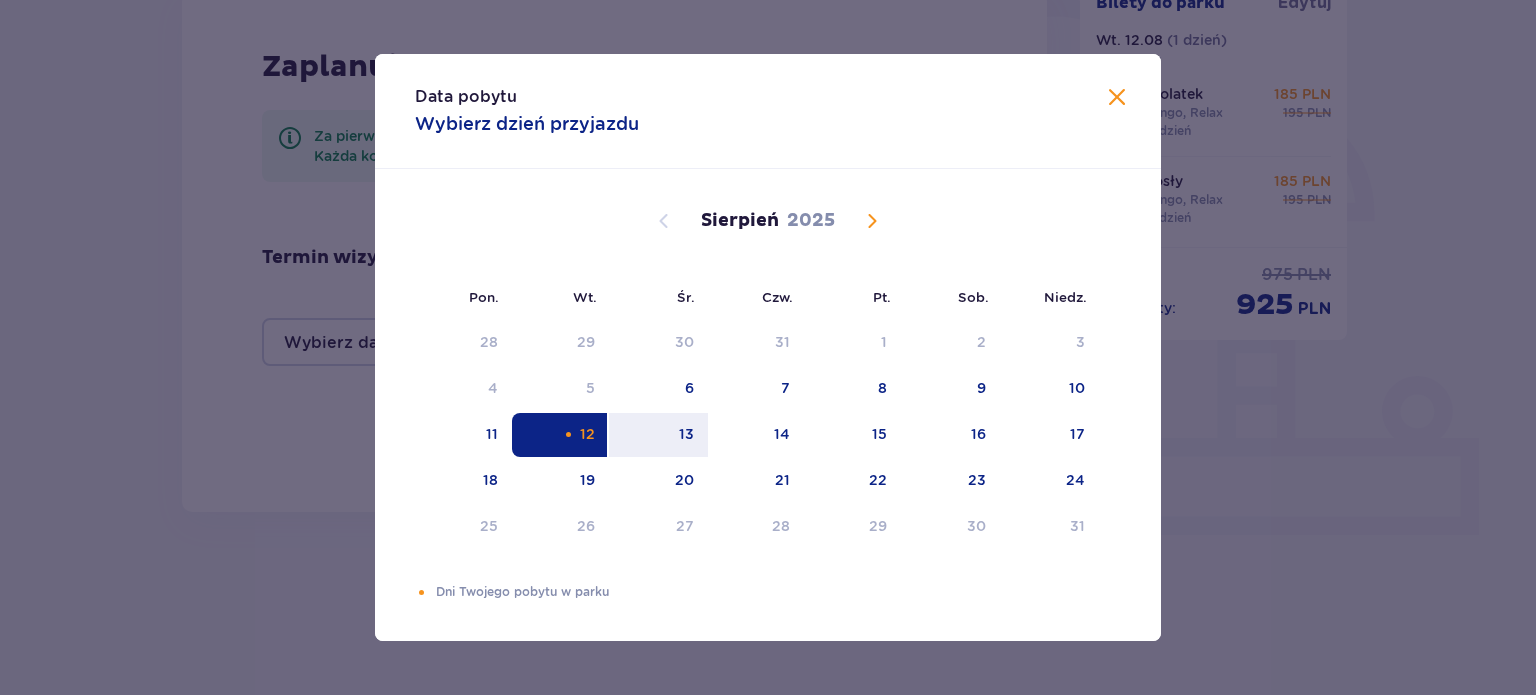 click on "12" at bounding box center [587, 434] 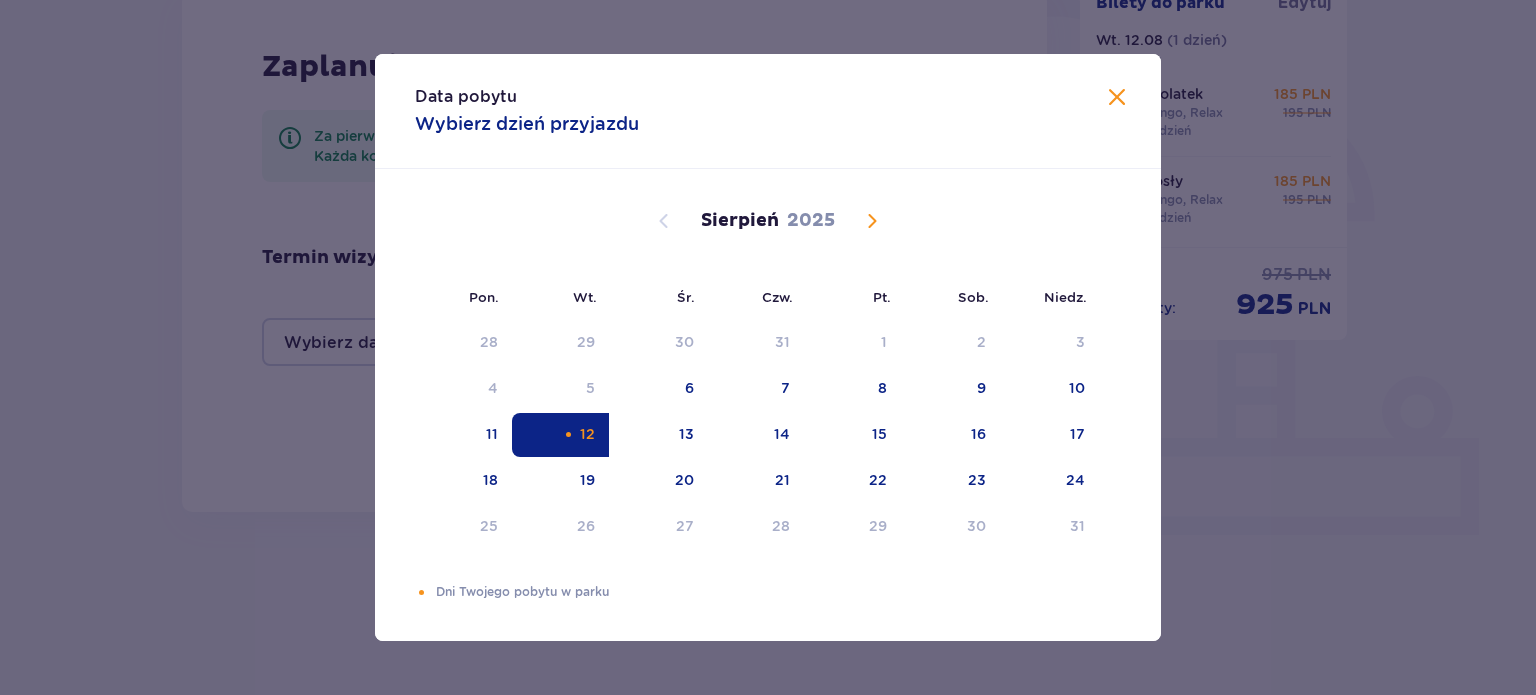 click on "Data pobytu Wybierz dzień przyjazdu Pon. Wt. Śr. Czw. Pt. Sob. Niedz. Lipiec 2025 30 1 2 3 4 5 6 7 8 9 10 11 12 13 14 15 16 17 18 19 20 21 22 23 24 25 26 27 28 29 30 31 1 2 3 Sierpień 2025 28 29 30 31 1 2 3 4 5 6 7 8 9 10 11 12 13 14 15 16 17 18 19 20 21 22 23 24 25 26 27 28 29 30 31 Wrzesień 2025 1 2 3 4 5 6 7 8 9 10 11 12 13 14 15 16 17 18 19 20 21 22 23 24 25 26 27 28 29 30 1 2 3 4 5 Dni Twojego pobytu w parku" at bounding box center [768, 347] 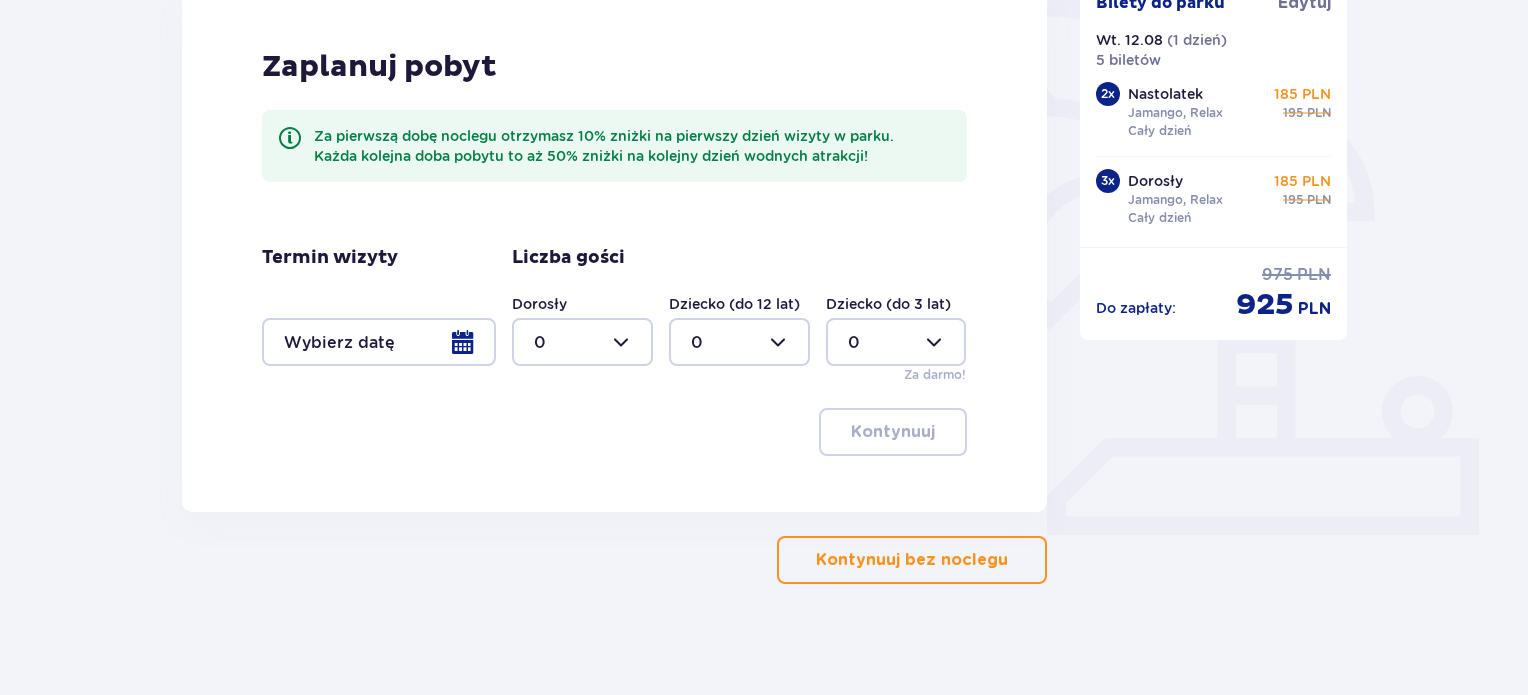 click at bounding box center (582, 342) 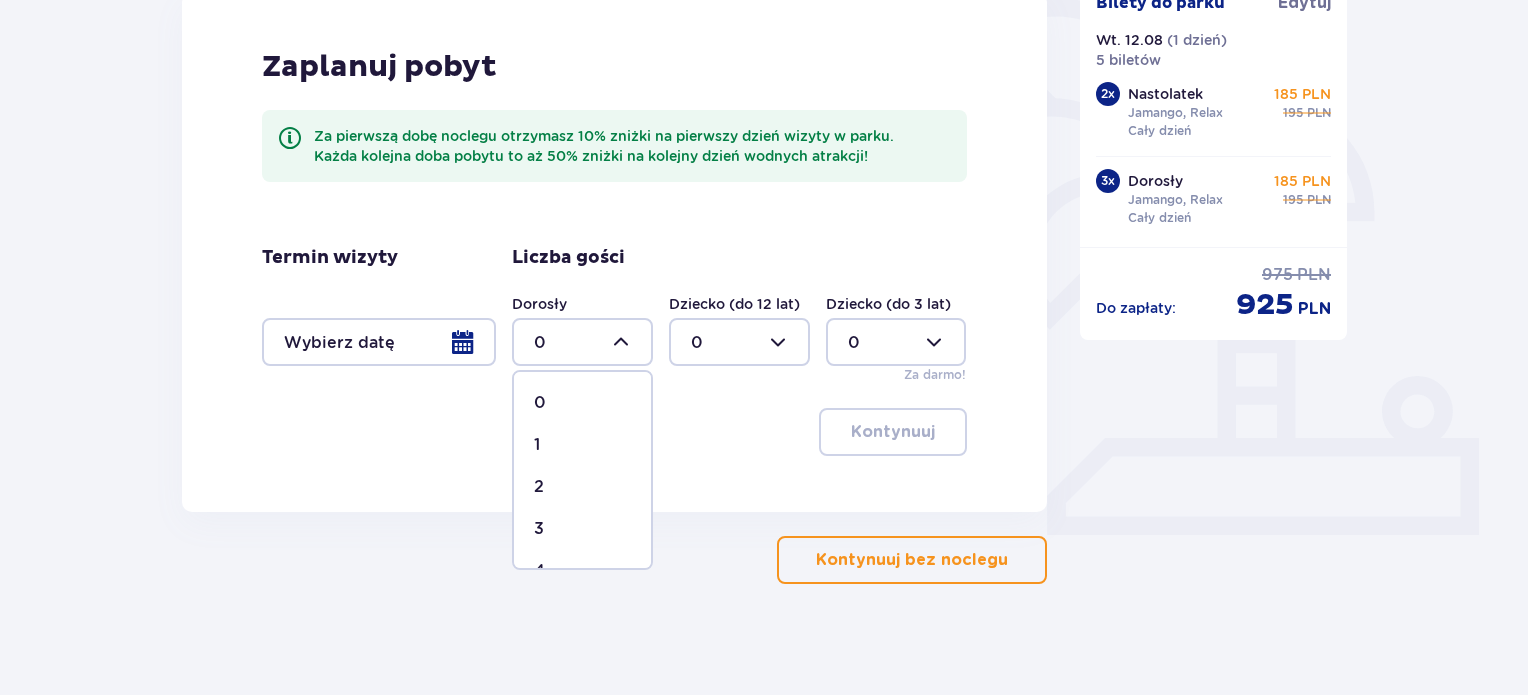 click on "3" at bounding box center [582, 529] 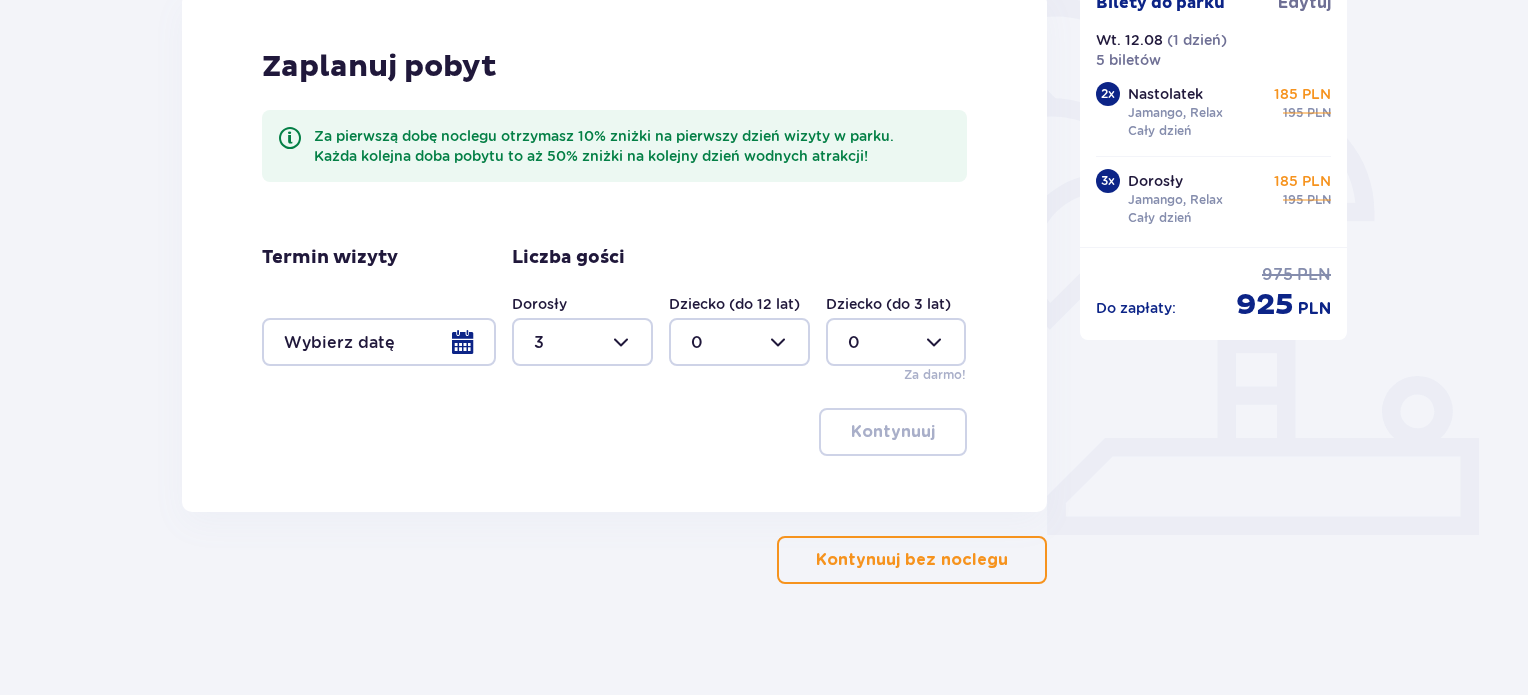 click at bounding box center [739, 342] 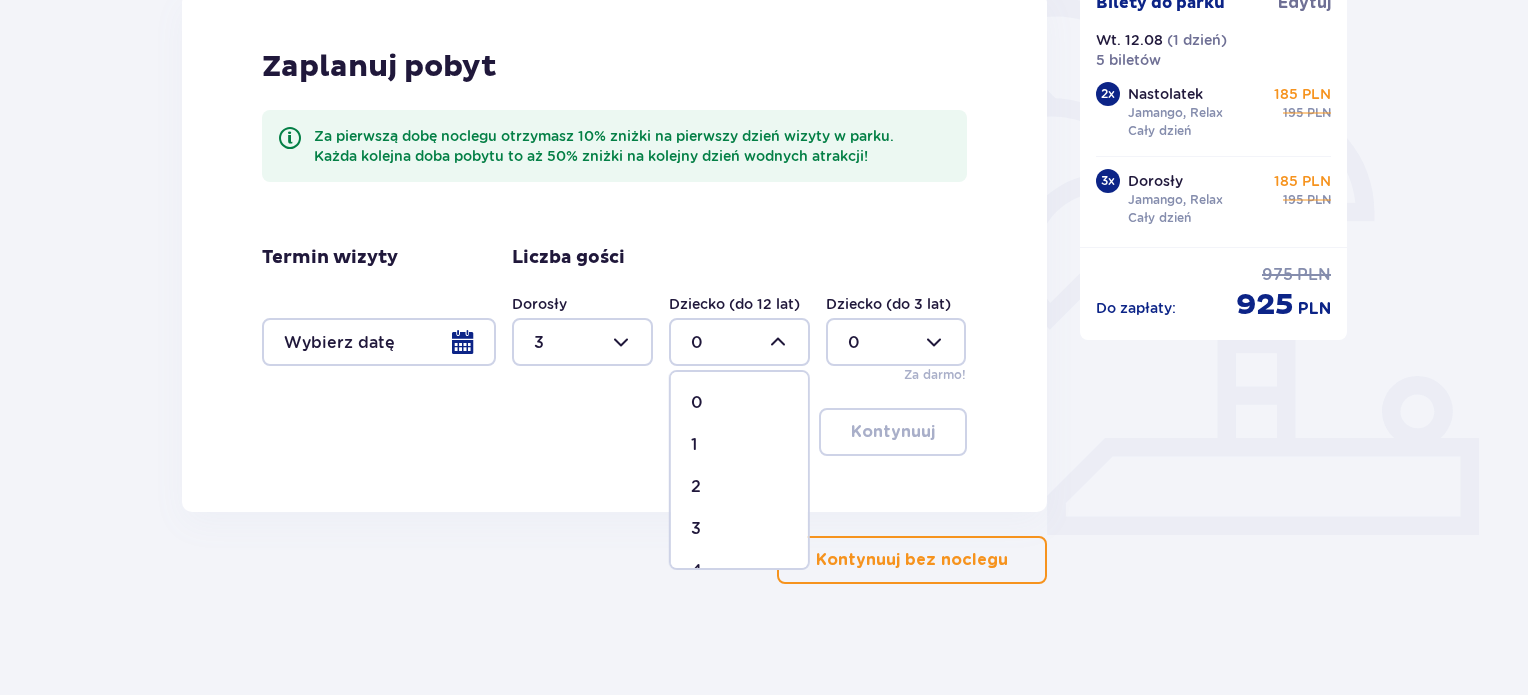 click on "Kontynuuj" at bounding box center [614, 432] 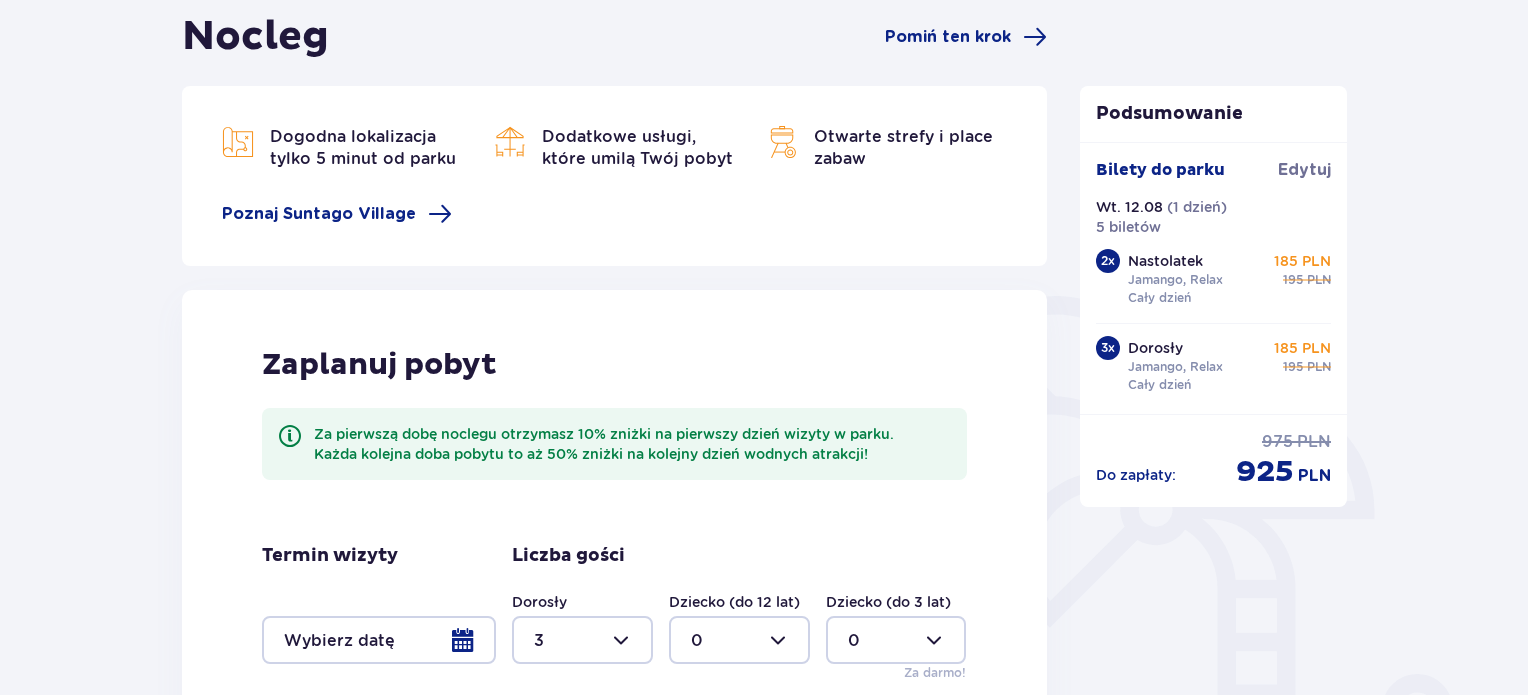 scroll, scrollTop: 400, scrollLeft: 0, axis: vertical 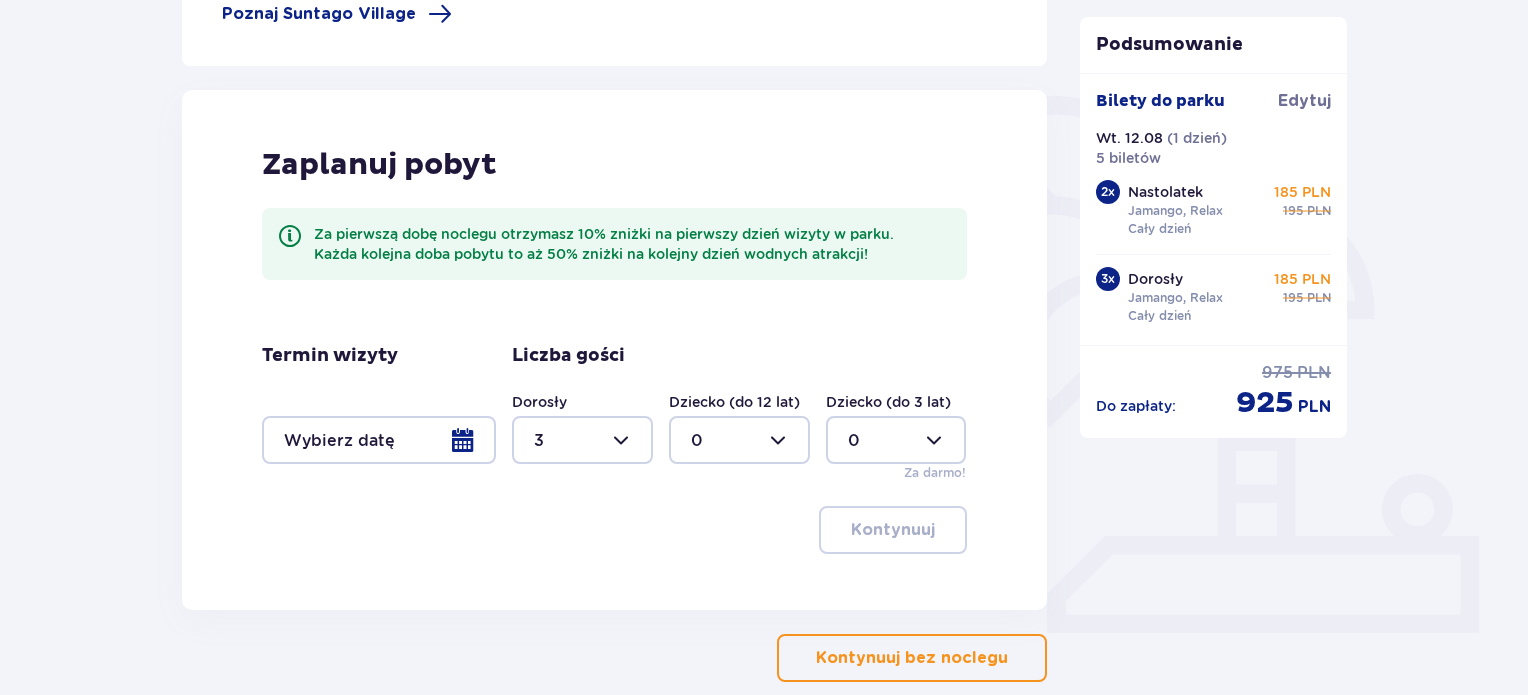 click at bounding box center (582, 440) 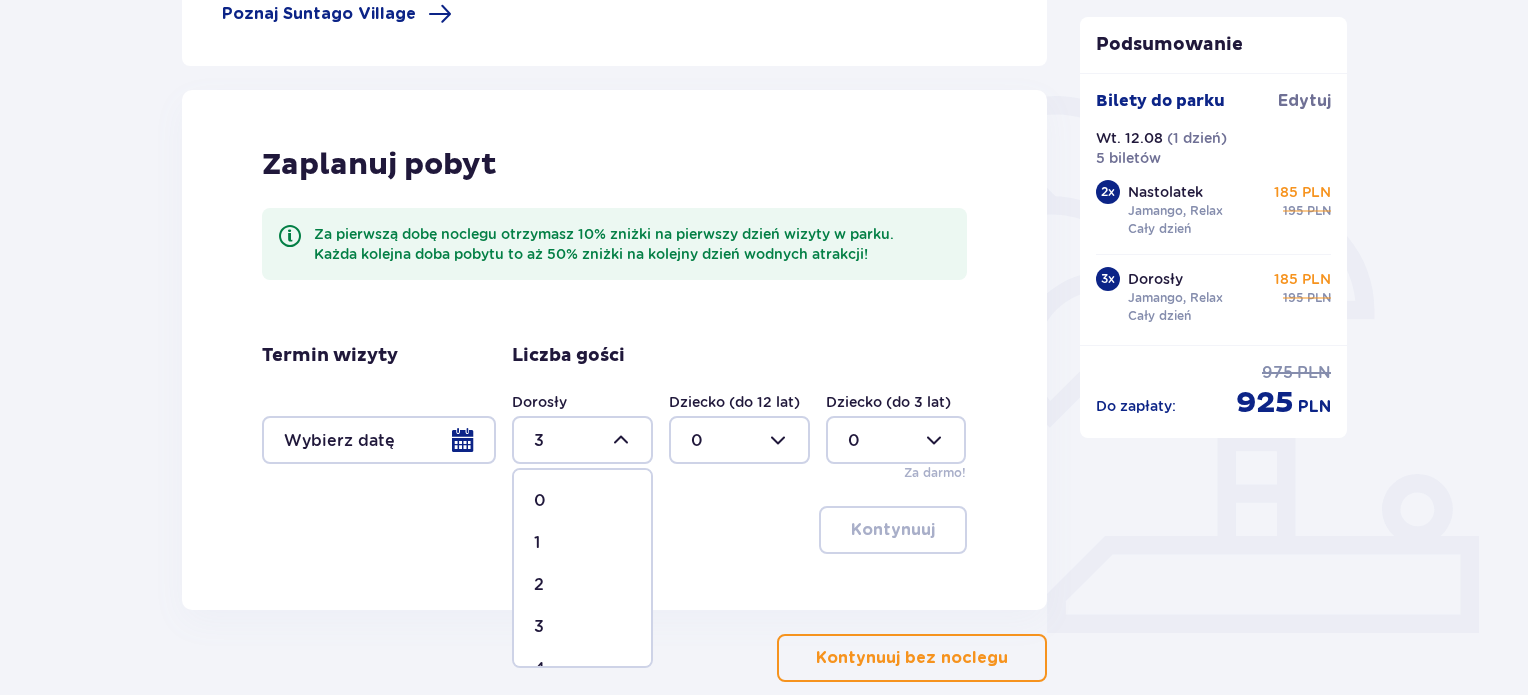 click on "0" at bounding box center (582, 501) 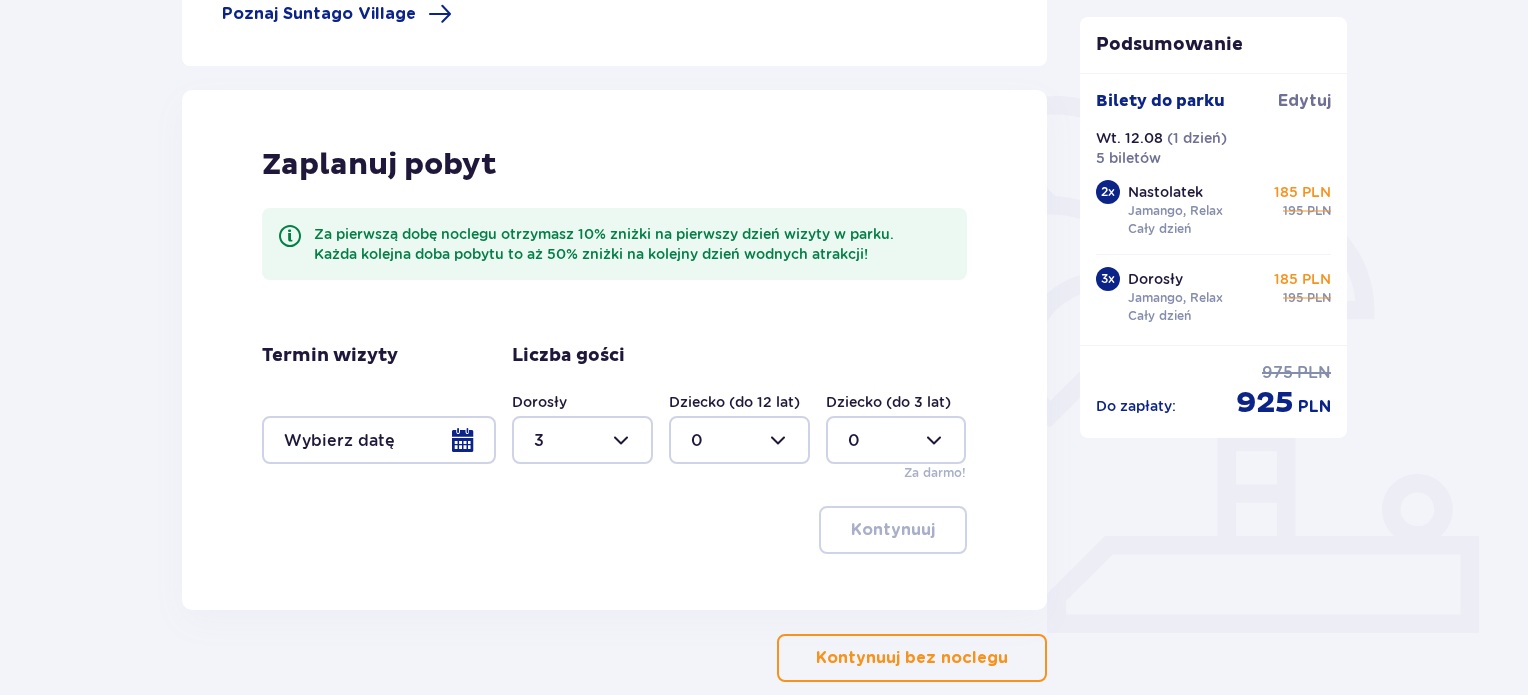 type on "0" 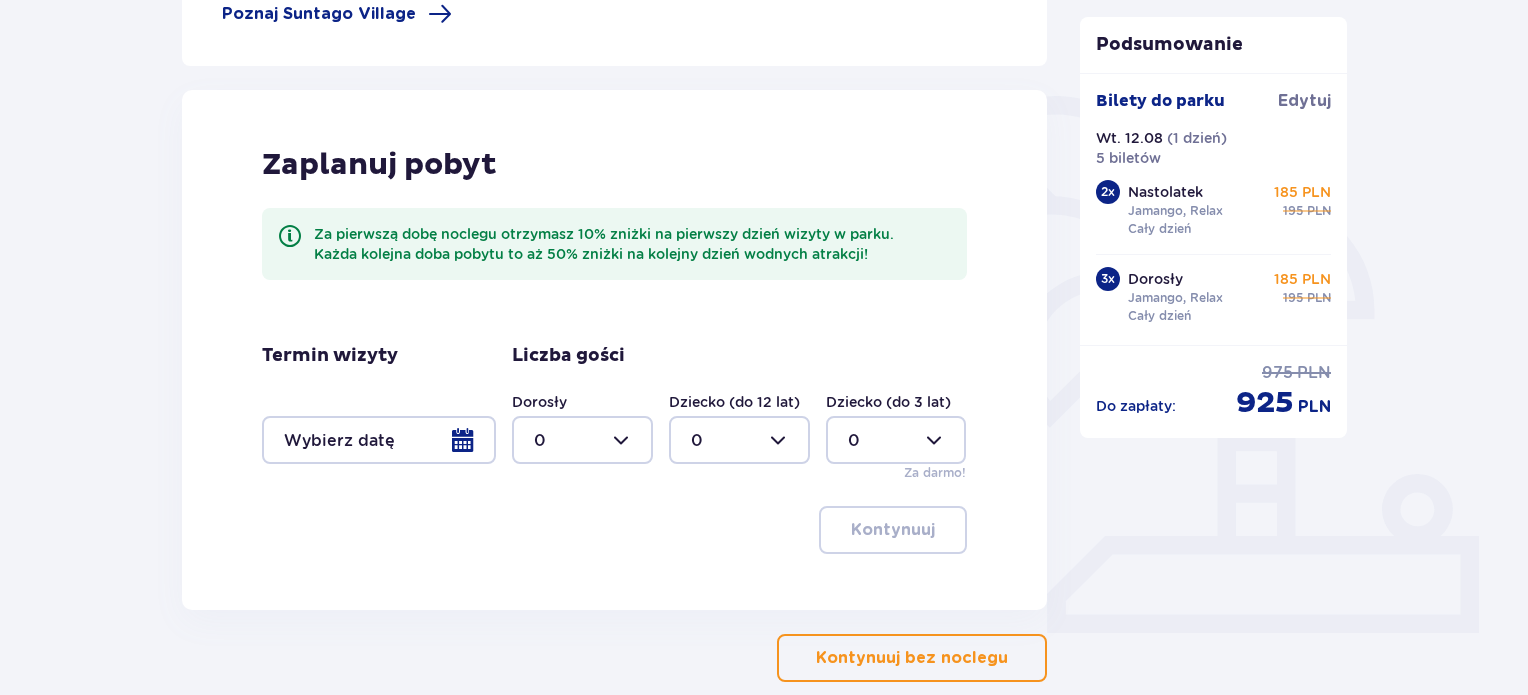 click on "Kontynuuj bez noclegu" at bounding box center (912, 658) 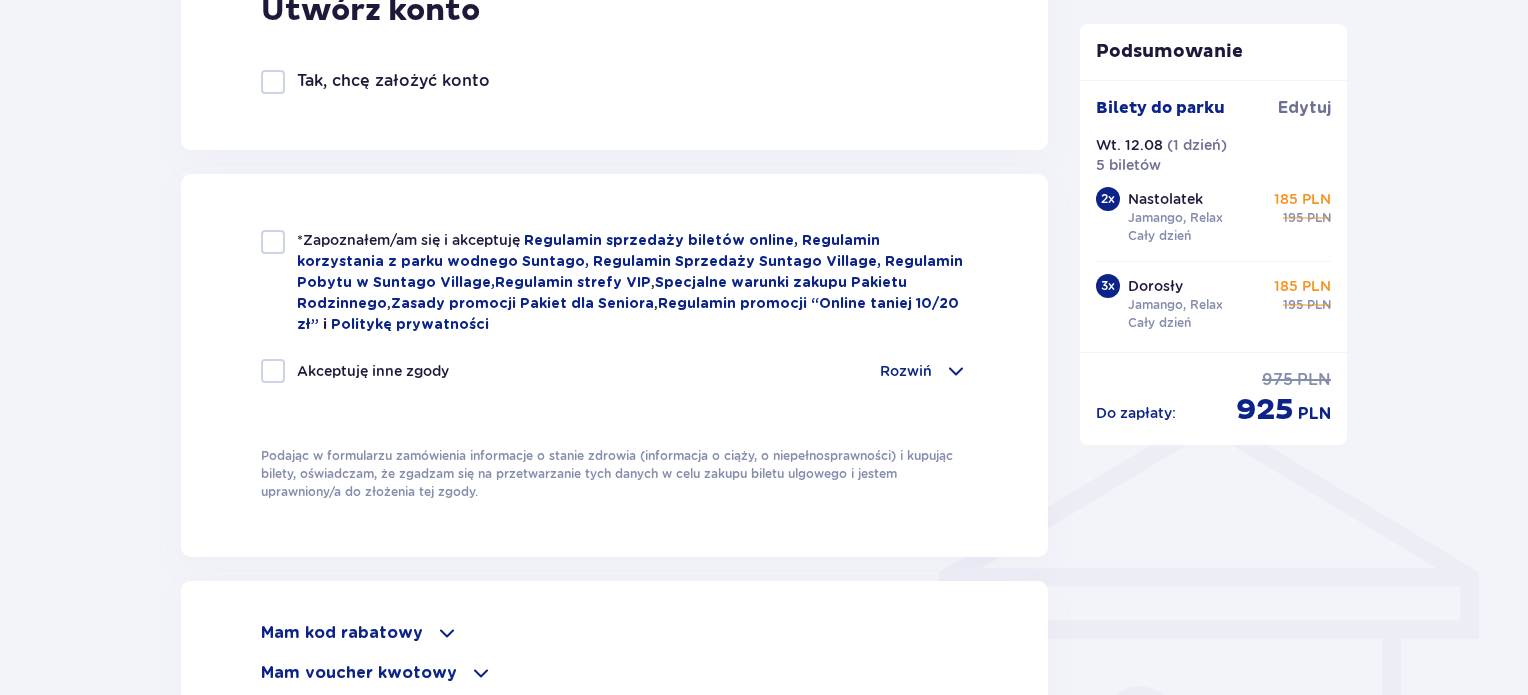 scroll, scrollTop: 1300, scrollLeft: 0, axis: vertical 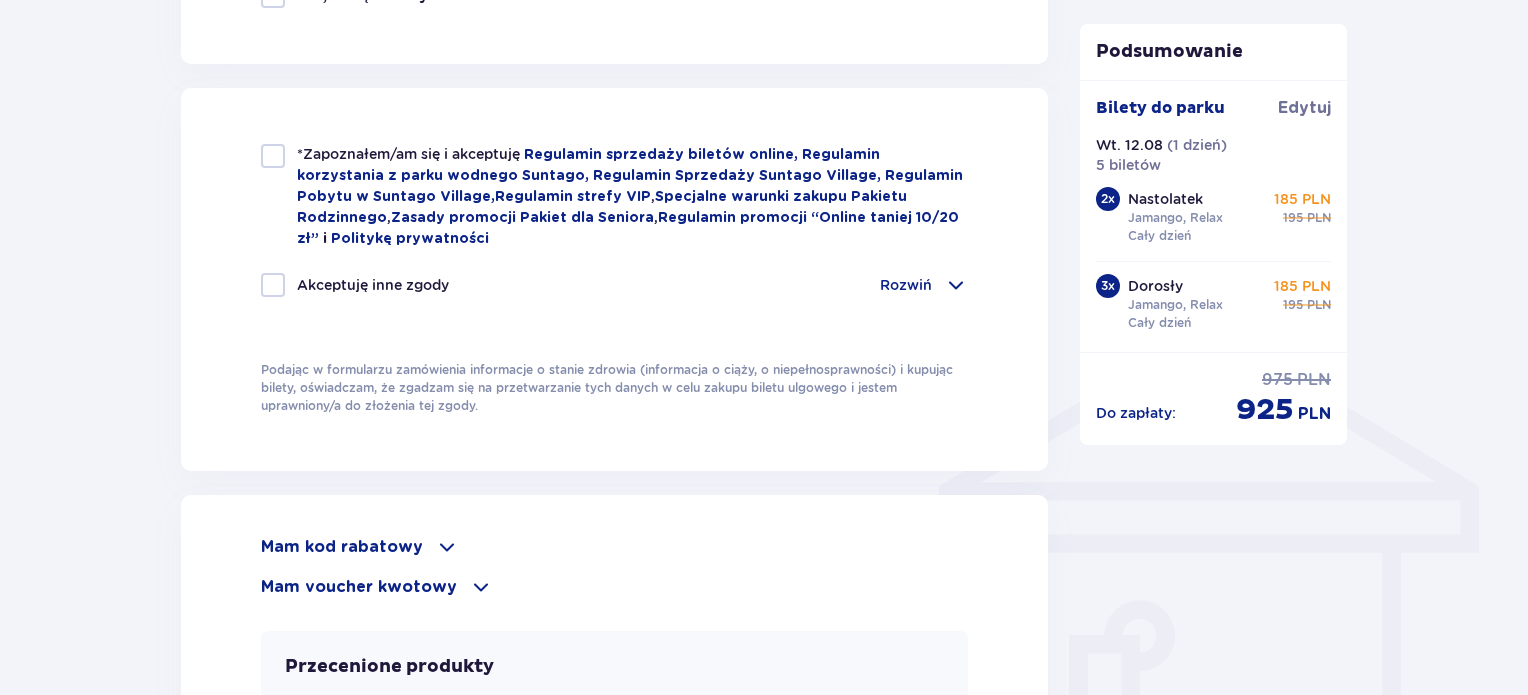 click on "*Zapoznałem/am się i akceptuję   Regulamin sprzedaży biletów online,   Regulamin korzystania z parku wodnego Suntago,   Regulamin Sprzedaży Suntago Village,   Regulamin Pobytu w Suntago Village ,  Regulamin strefy VIP ,  Specjalne warunki zakupu Pakietu Rodzinnego ,  Zasady promocji Pakiet dla Seniora ,  Regulamin promocji “Online taniej 10/20 zł”   i   Politykę prywatności" at bounding box center [614, 196] 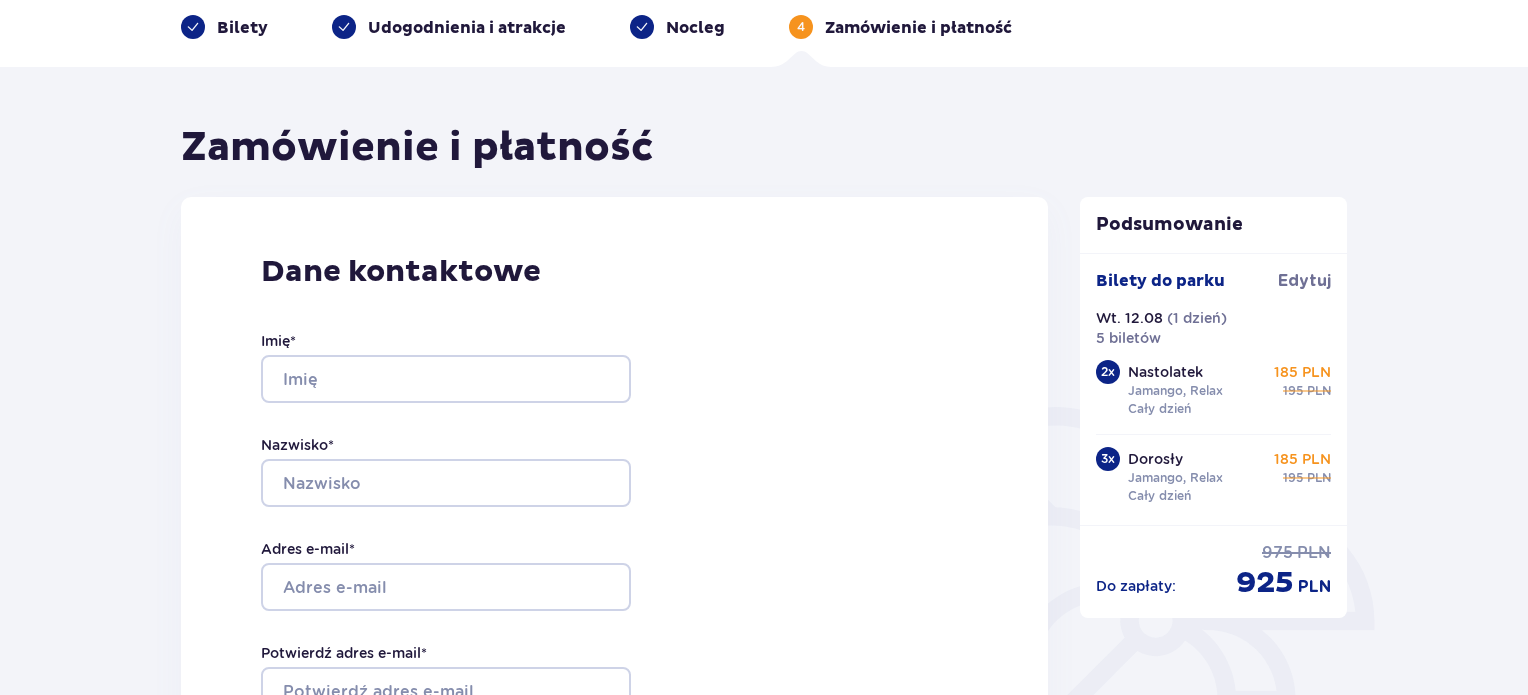 scroll, scrollTop: 0, scrollLeft: 0, axis: both 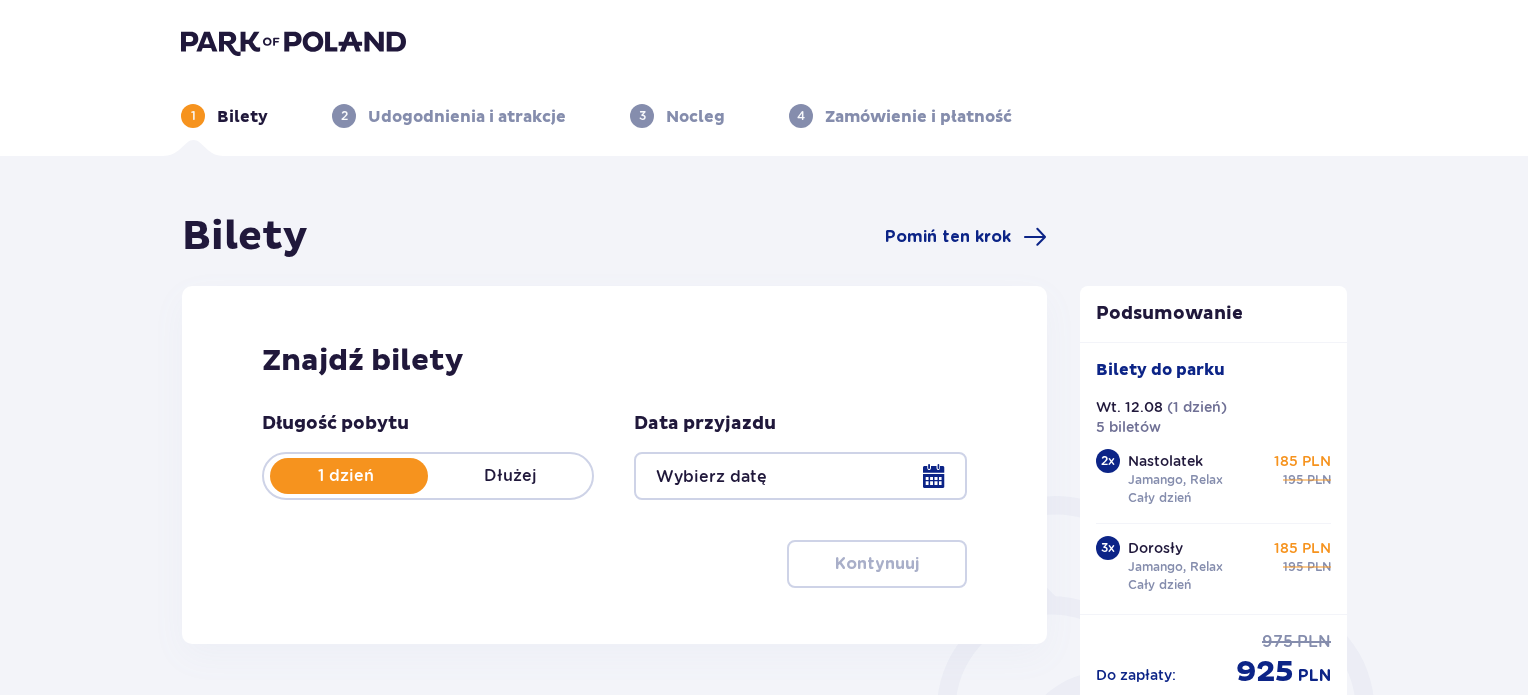 type on "12.08.25" 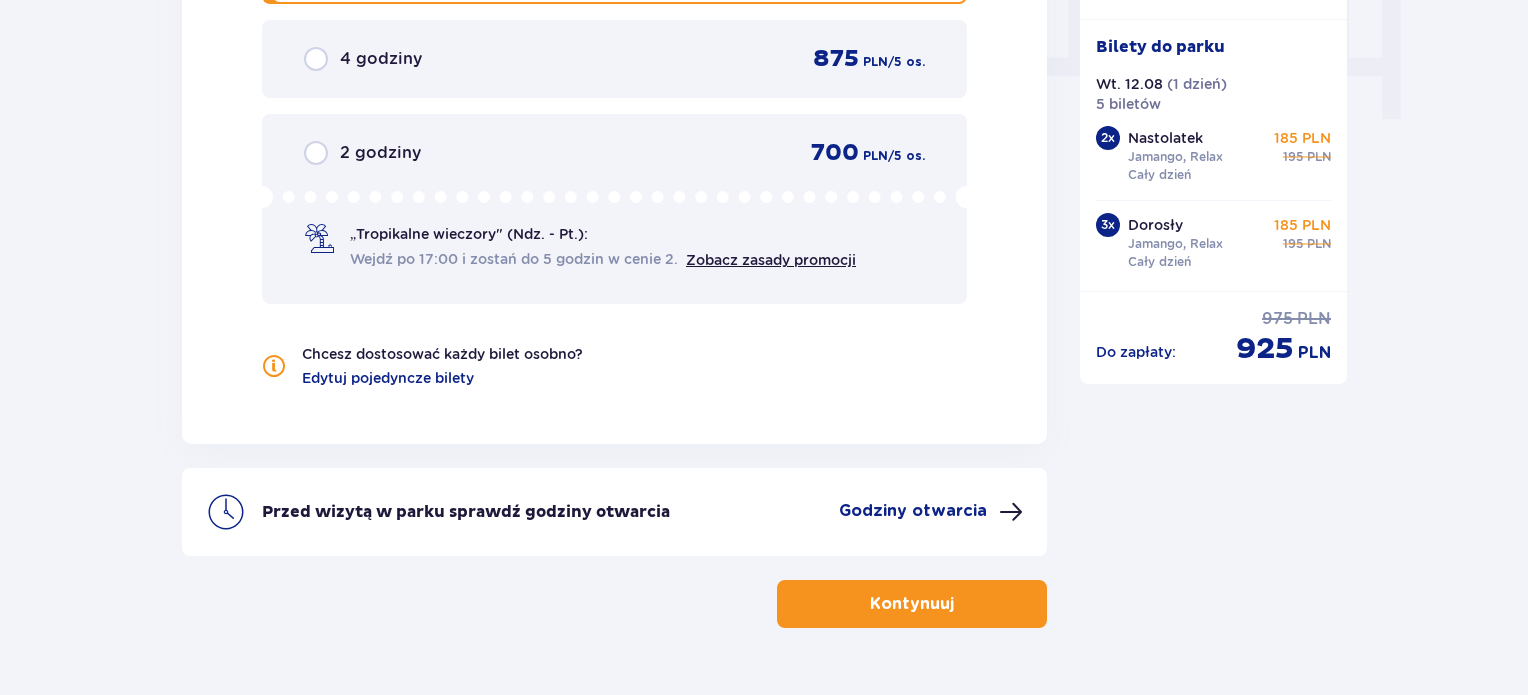 scroll, scrollTop: 2088, scrollLeft: 0, axis: vertical 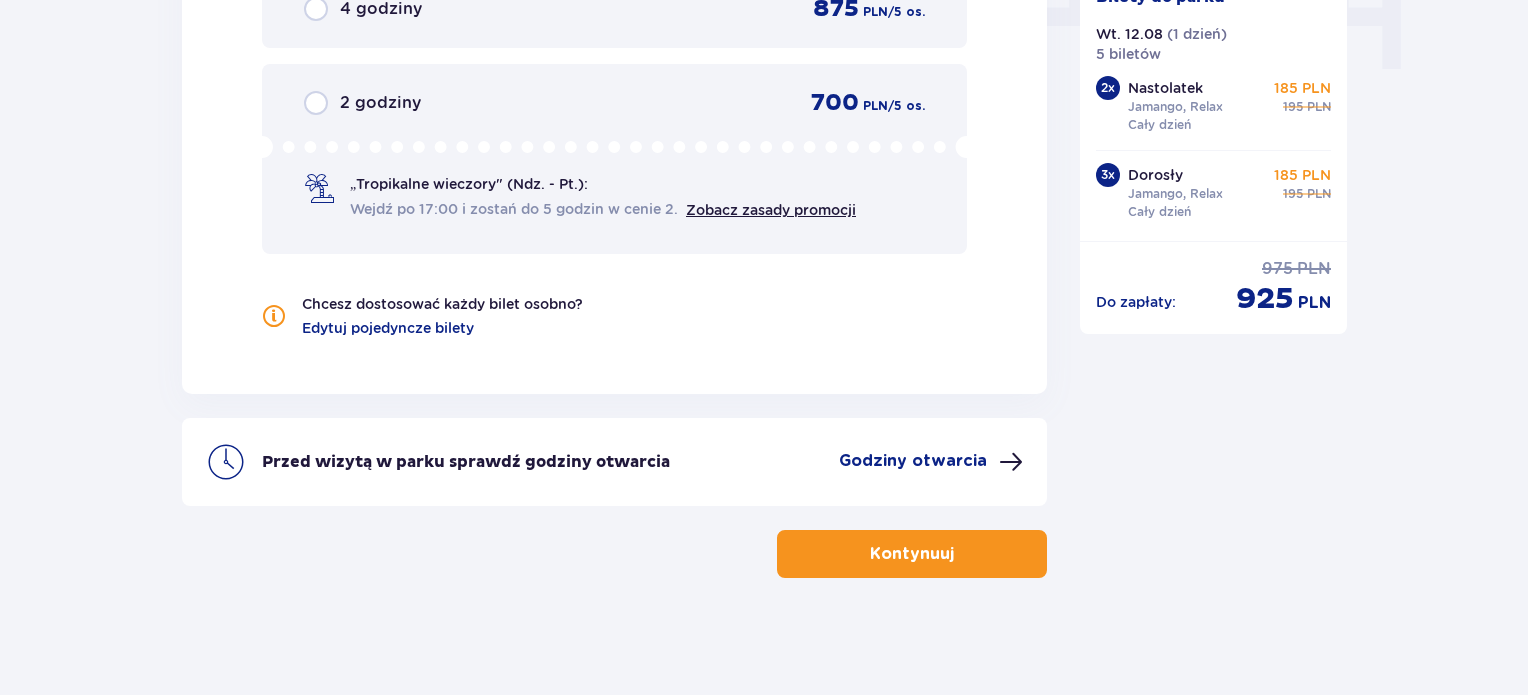 click on "Kontynuuj" at bounding box center [912, 554] 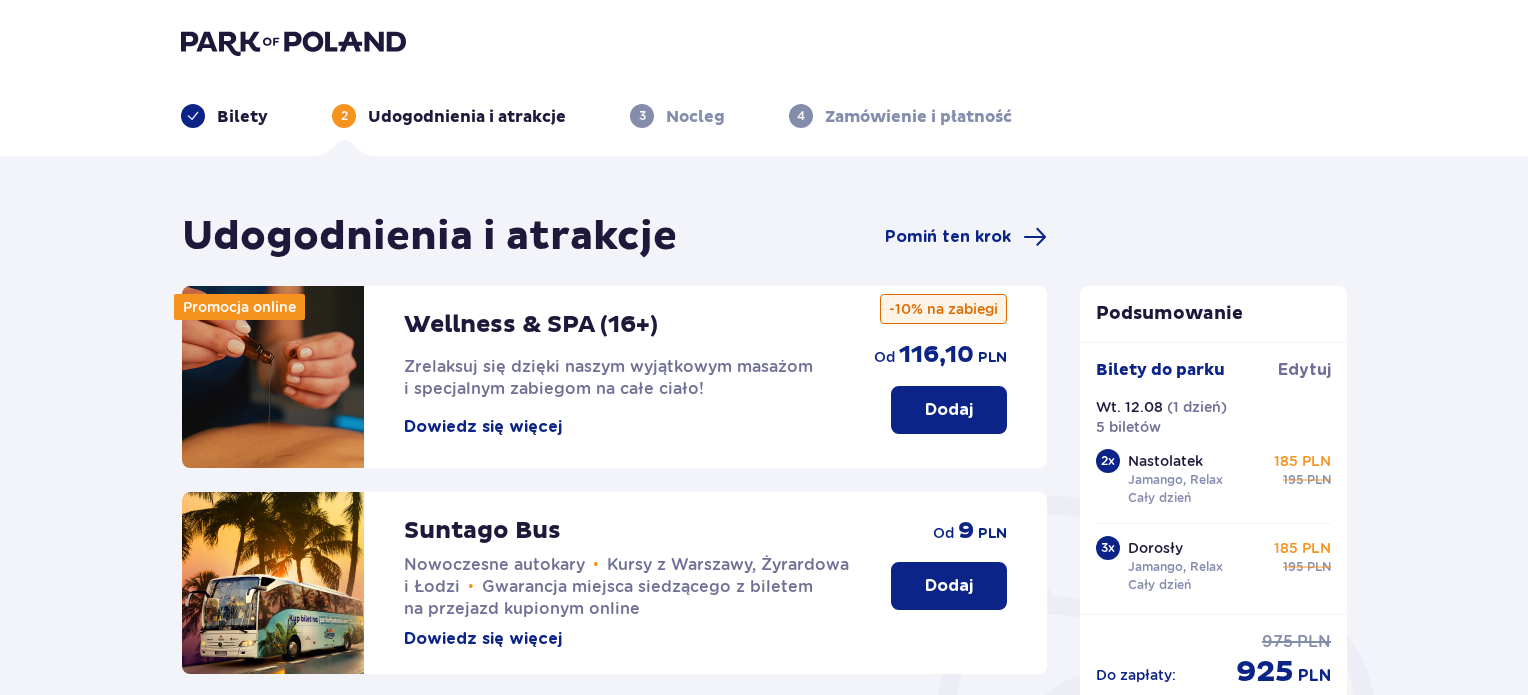 scroll, scrollTop: 100, scrollLeft: 0, axis: vertical 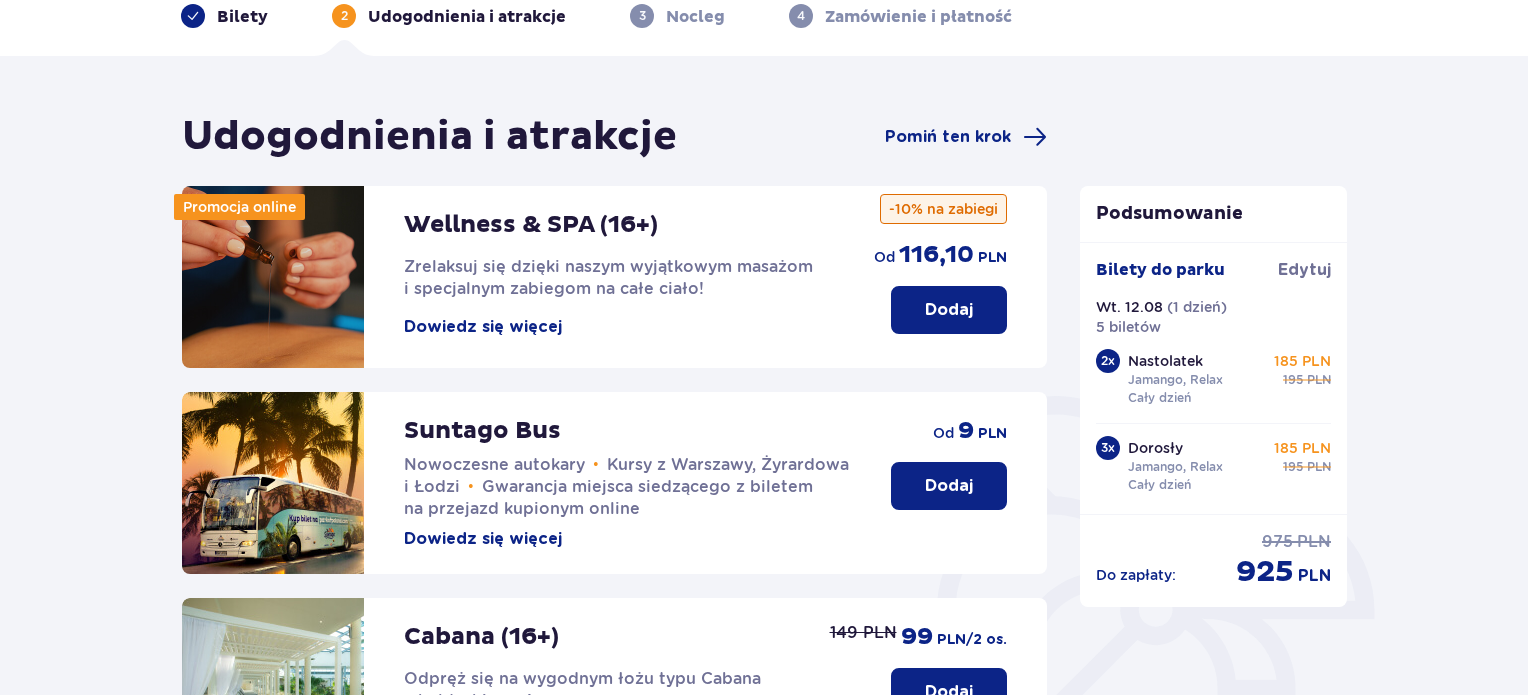 click on "Suntago Bus Nowoczesne autokary • Kursy z Warszawy, Żyrardowa i Łodzi • Gwarancja miejsca siedzącego z biletem na przejazd kupionym online Dowiedz się więcej Dodaj od 9 PLN" at bounding box center [614, 483] 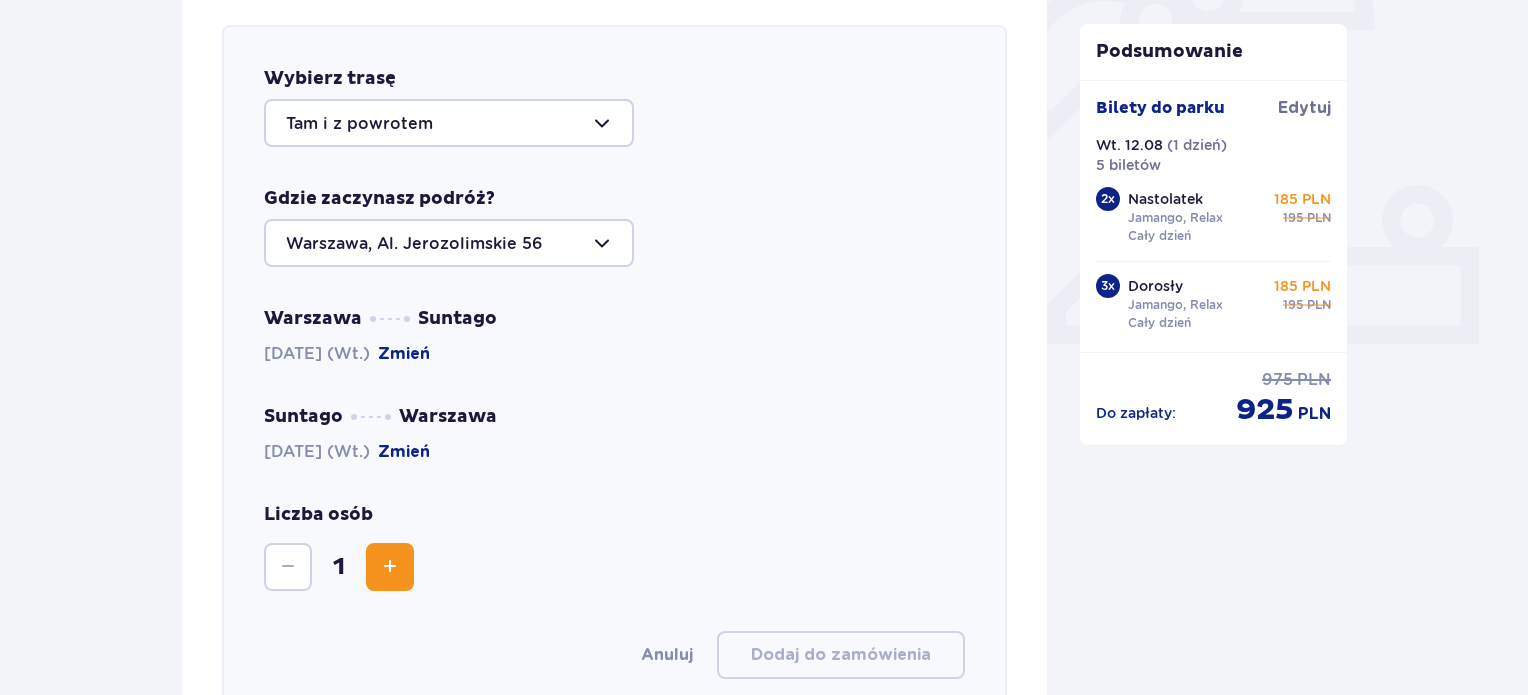 scroll, scrollTop: 690, scrollLeft: 0, axis: vertical 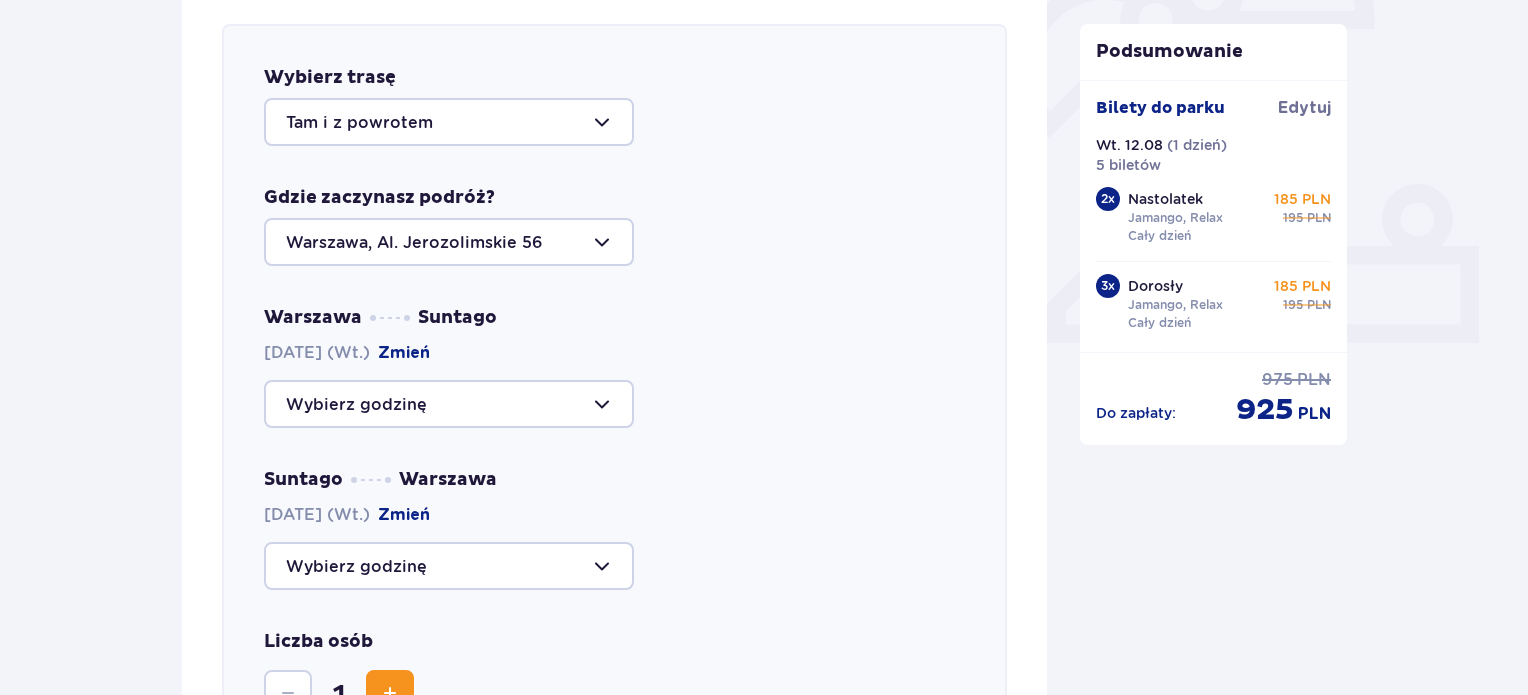 click at bounding box center (449, 404) 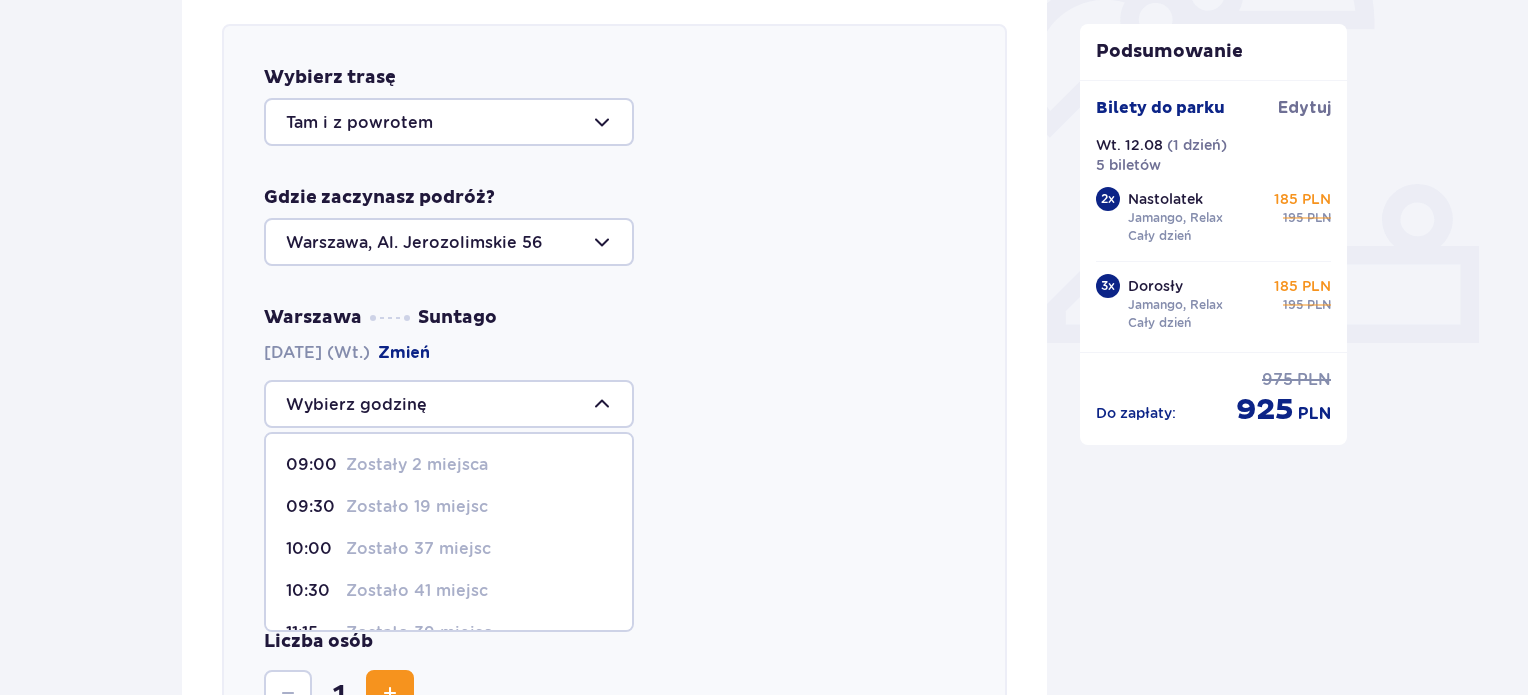 click on "09:30" at bounding box center (312, 507) 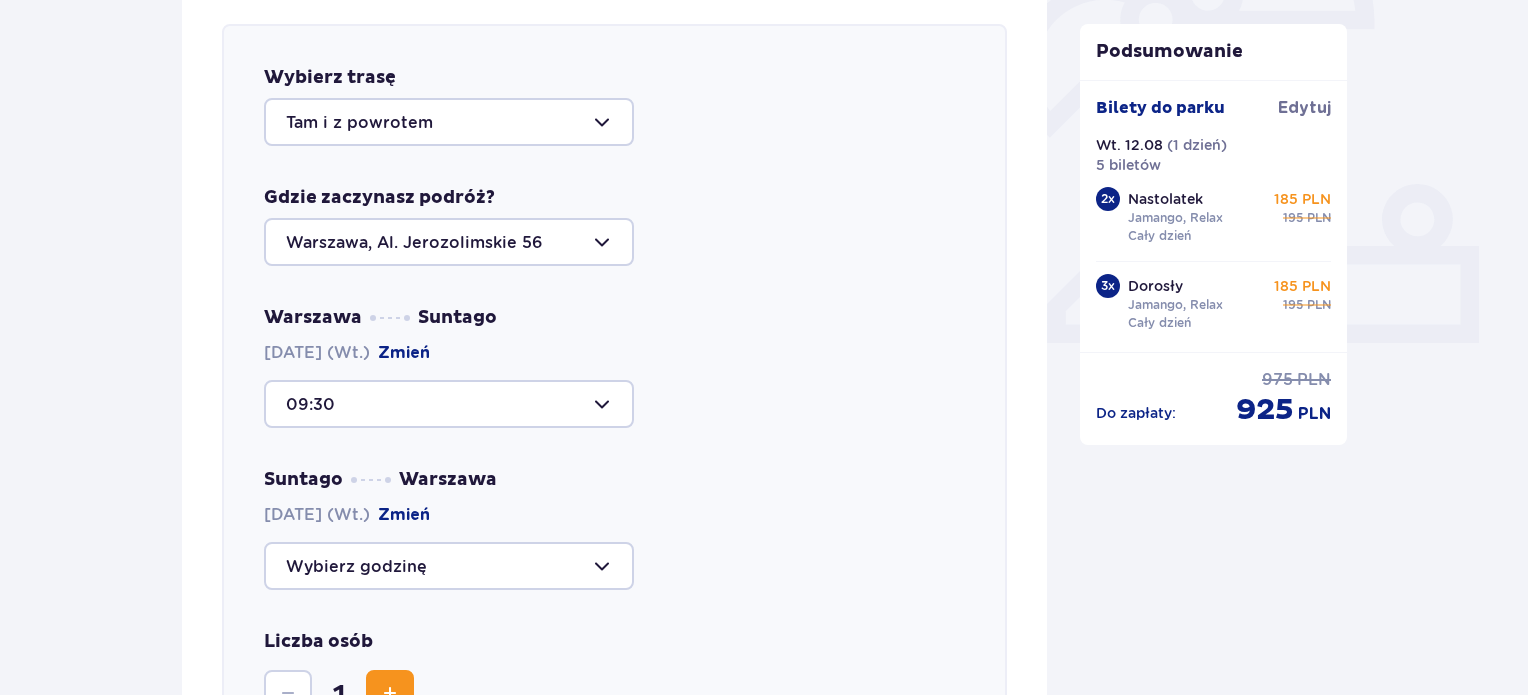 scroll, scrollTop: 790, scrollLeft: 0, axis: vertical 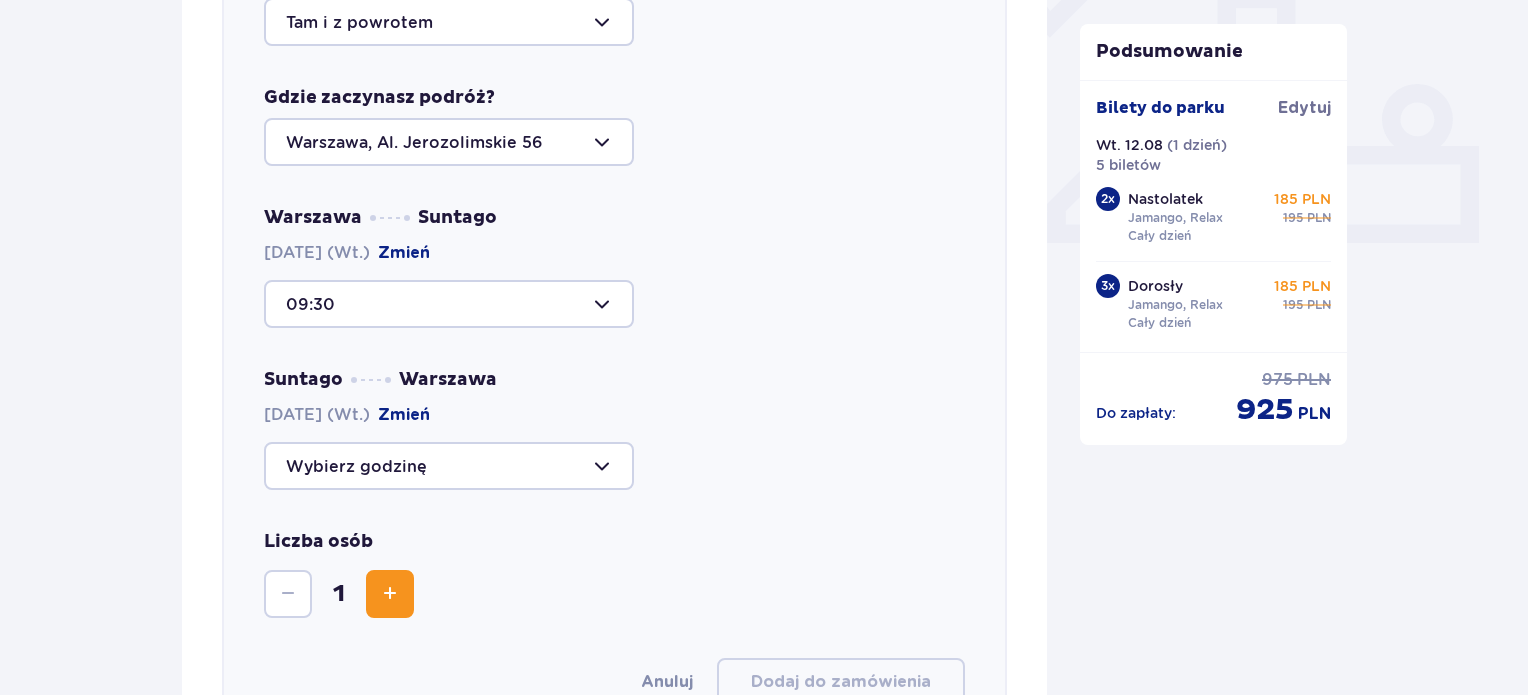 click at bounding box center [449, 466] 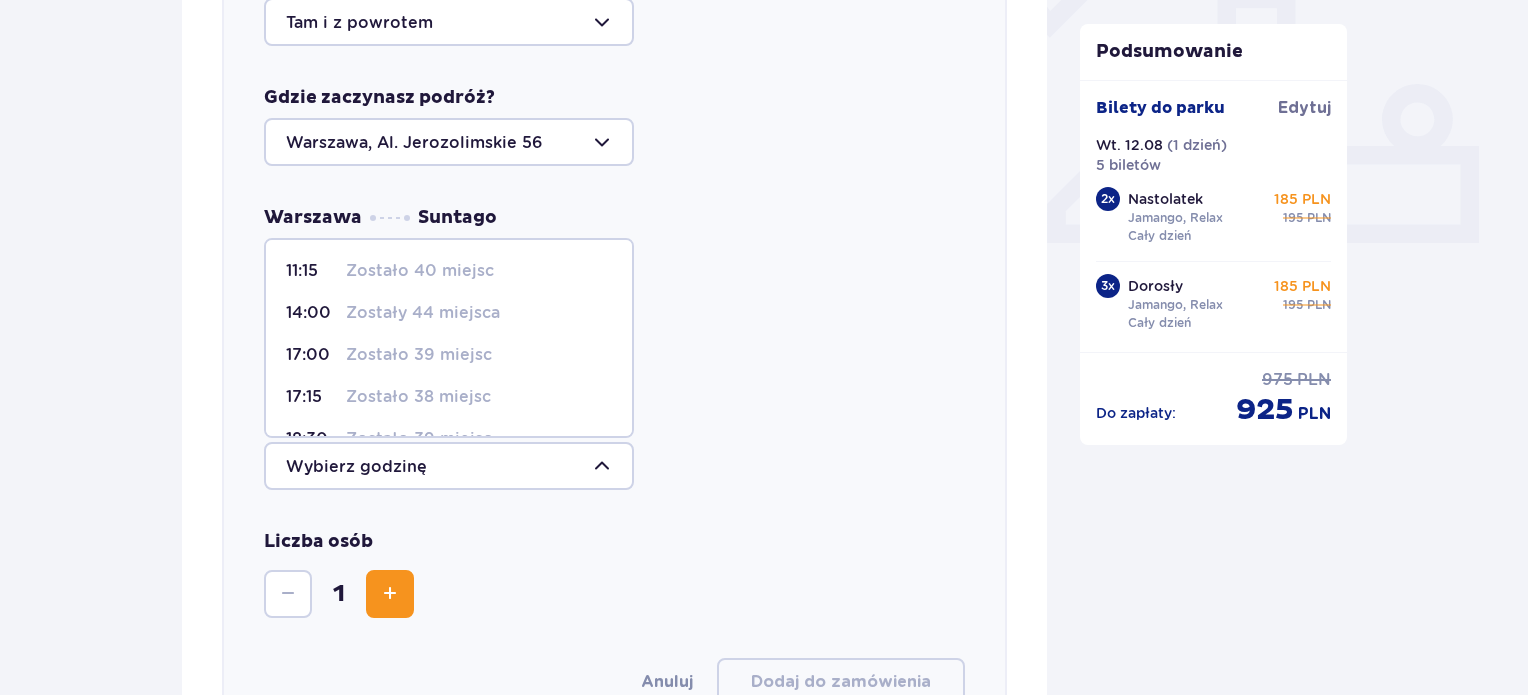 scroll, scrollTop: 200, scrollLeft: 0, axis: vertical 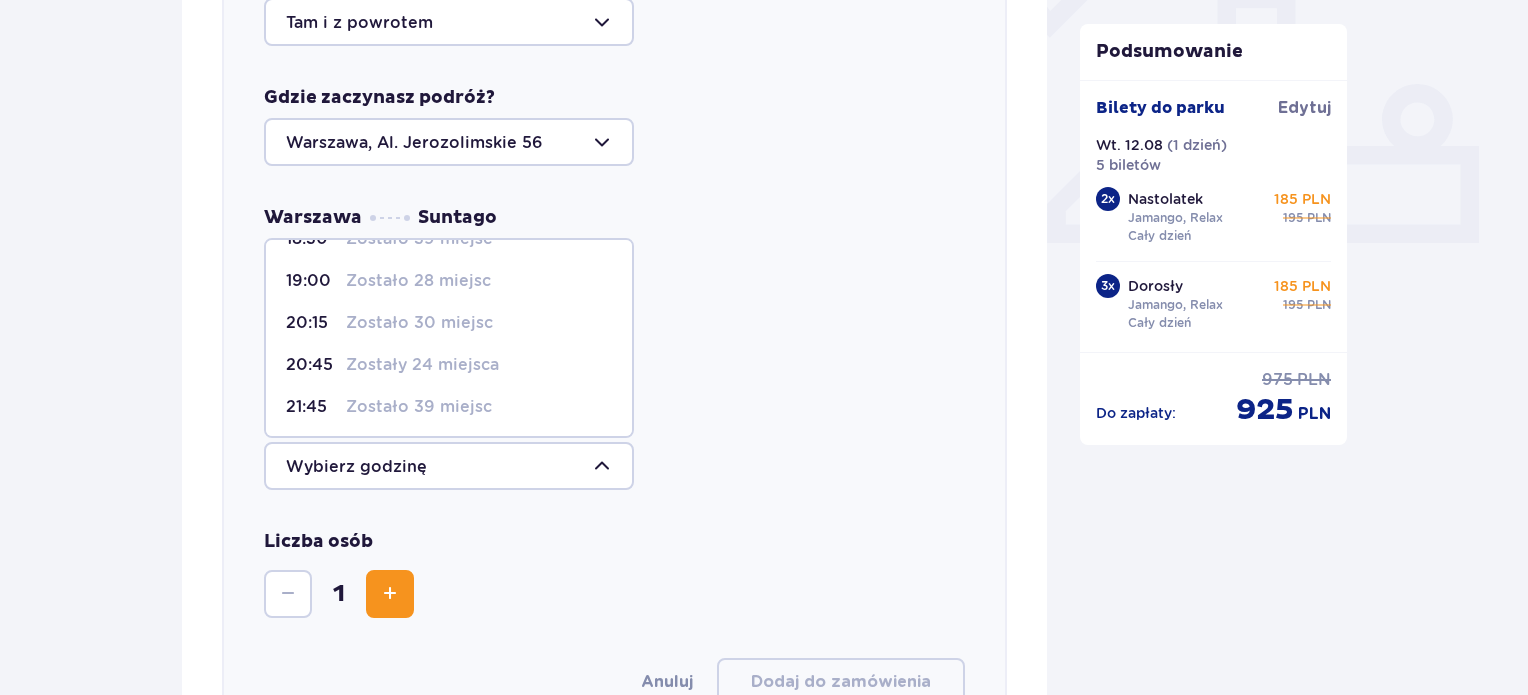 click on "Zostało 28 miejsc" at bounding box center [418, 281] 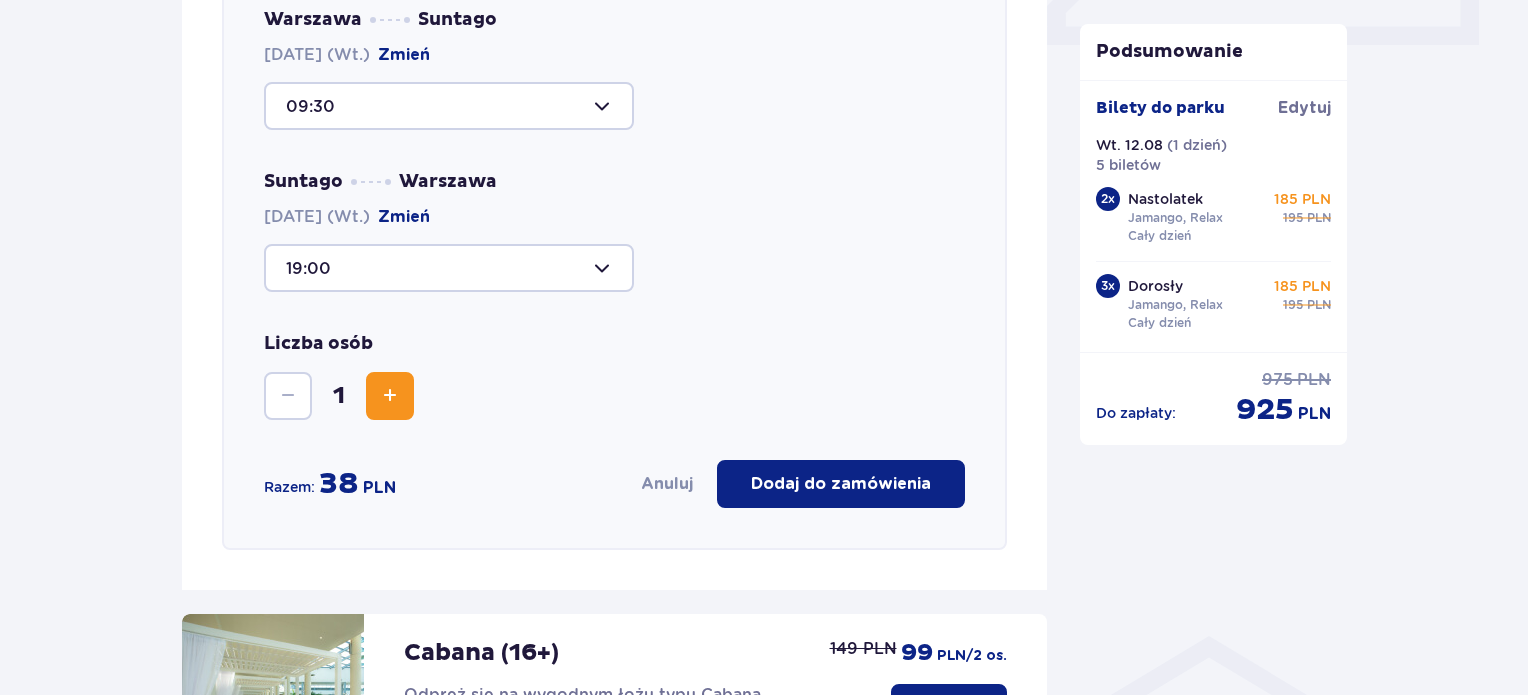 scroll, scrollTop: 990, scrollLeft: 0, axis: vertical 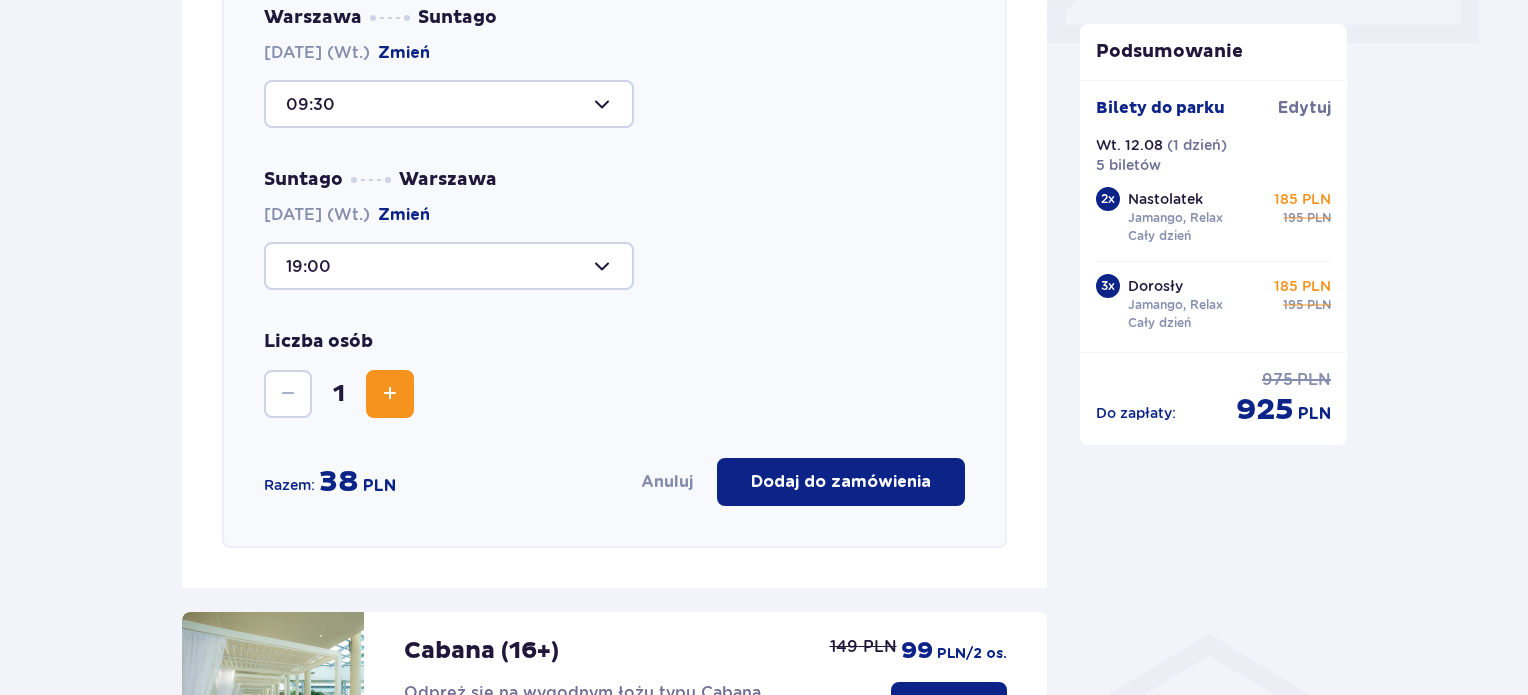 click at bounding box center (390, 394) 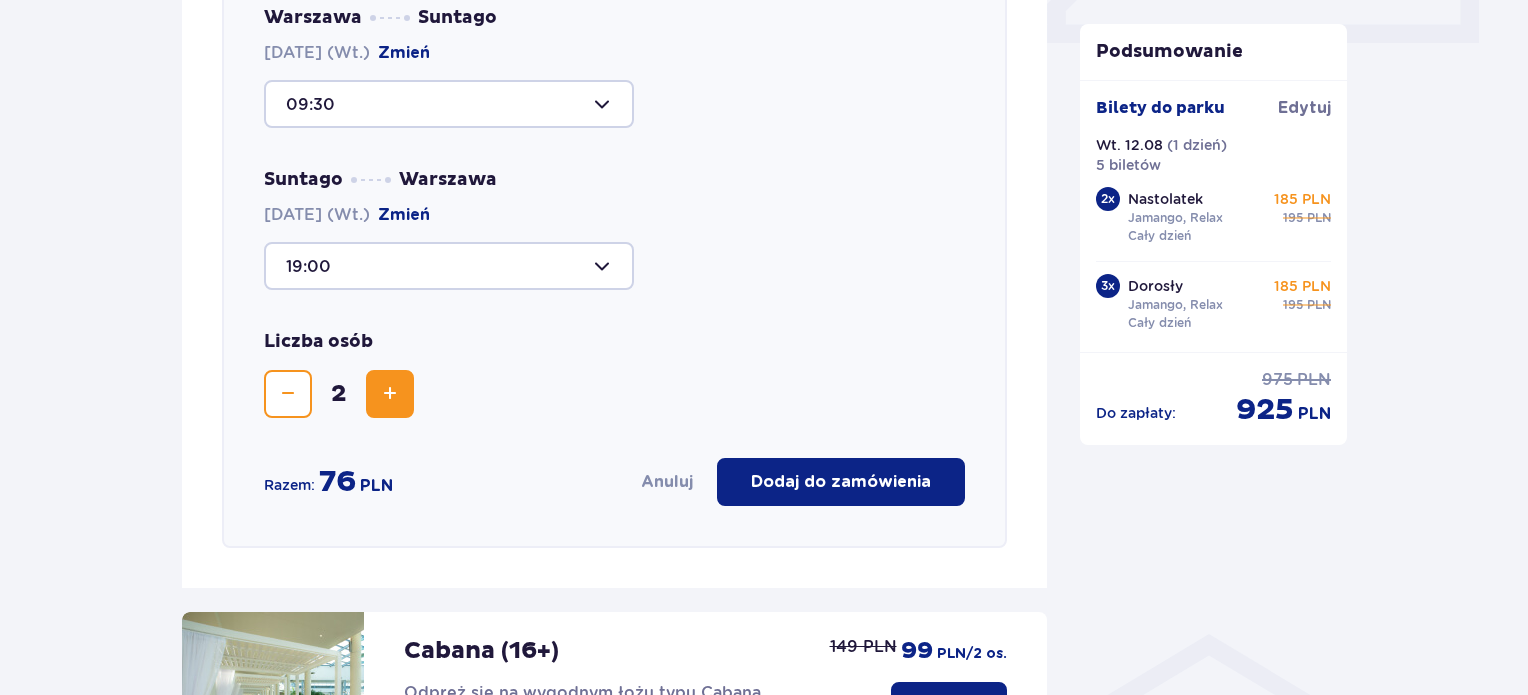 click at bounding box center [390, 394] 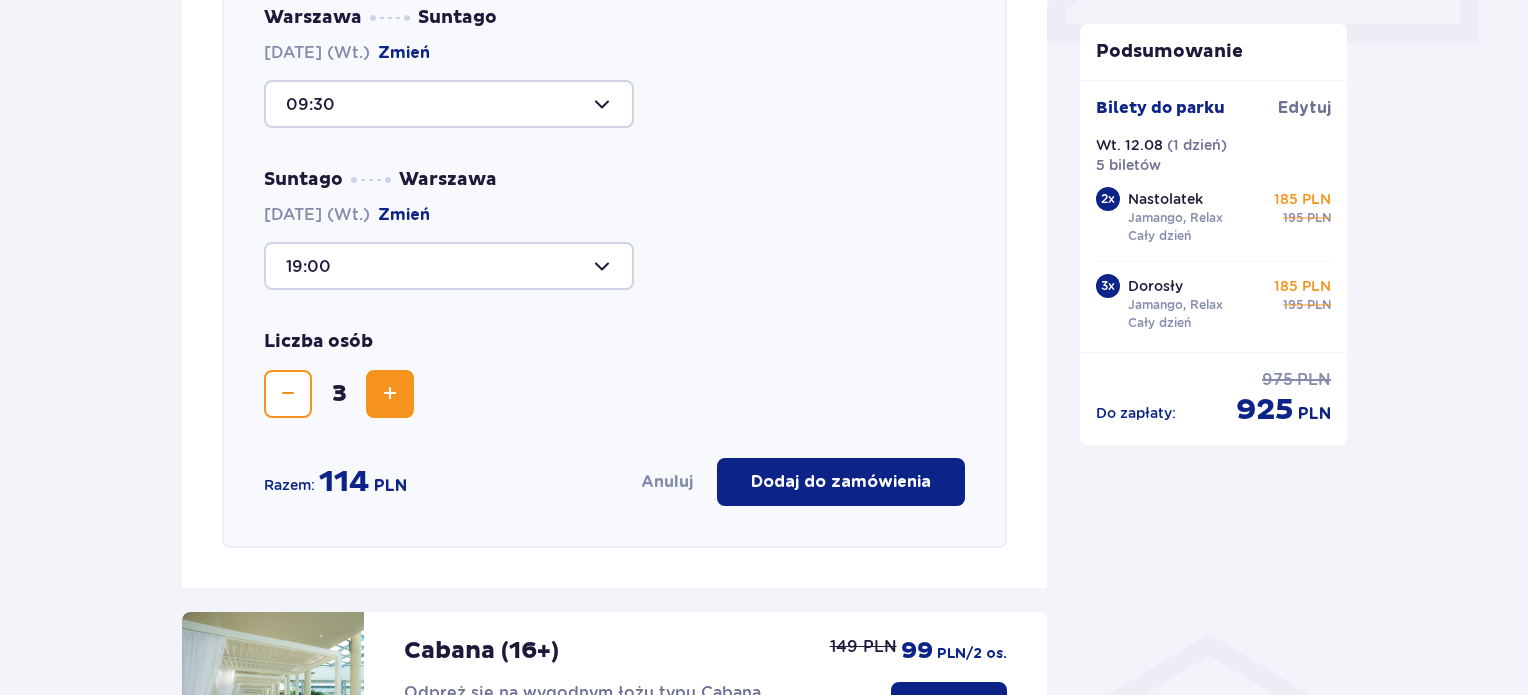 click at bounding box center [390, 394] 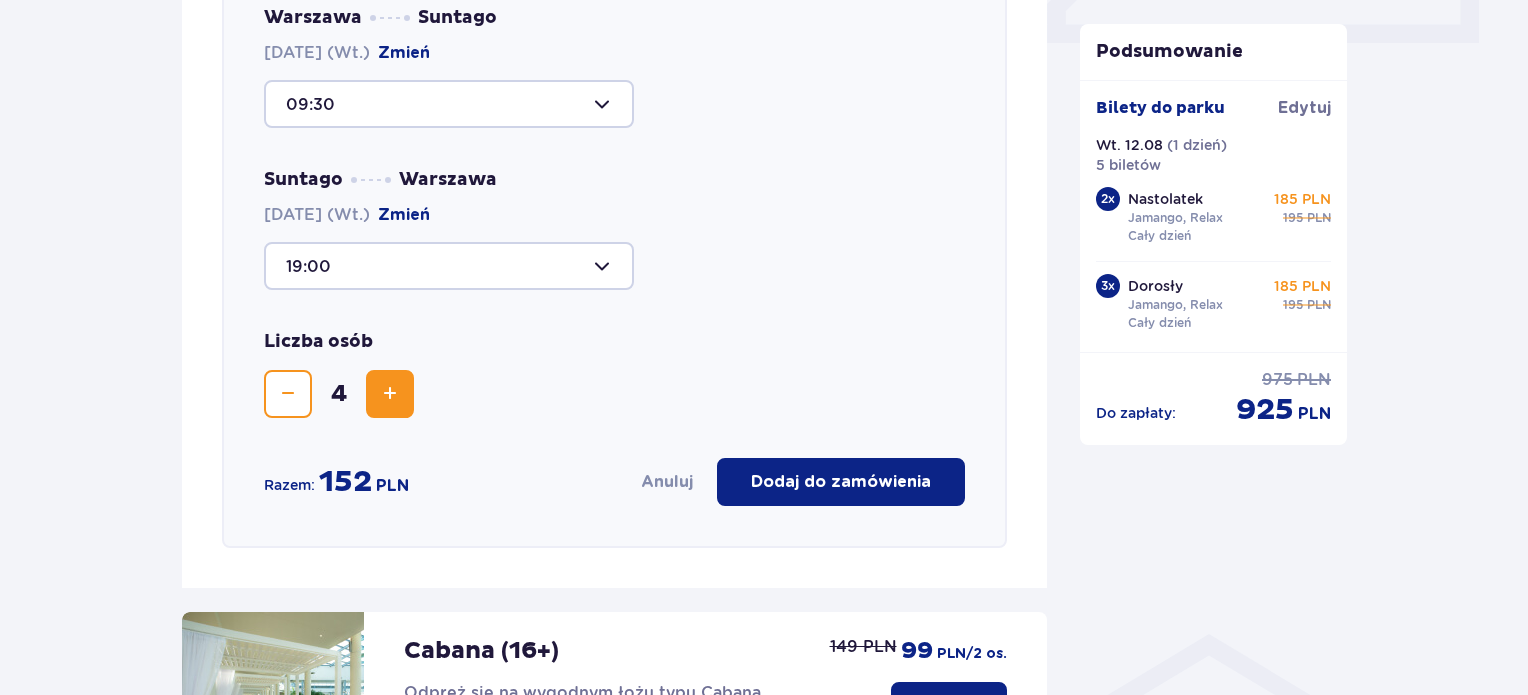 click at bounding box center [390, 394] 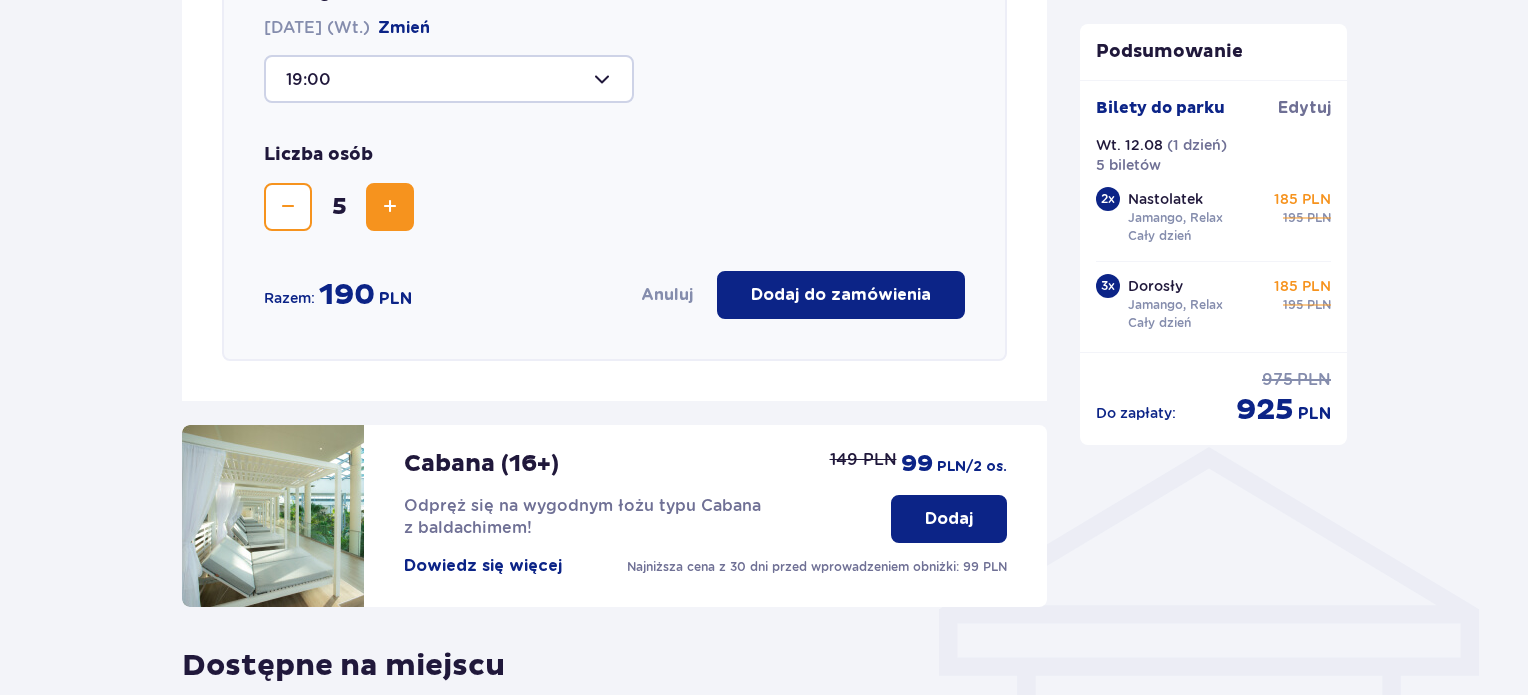scroll, scrollTop: 1190, scrollLeft: 0, axis: vertical 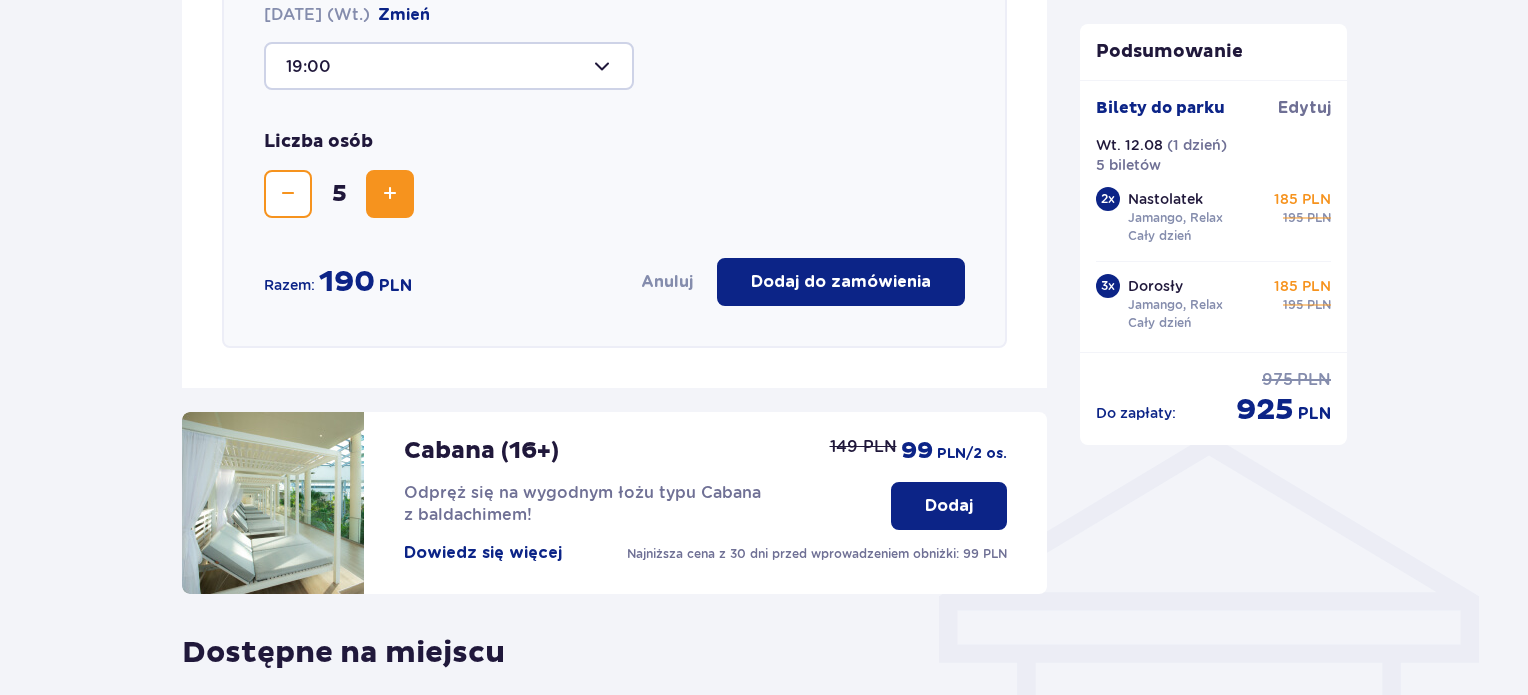 click on "Dodaj do zamówienia" at bounding box center (841, 282) 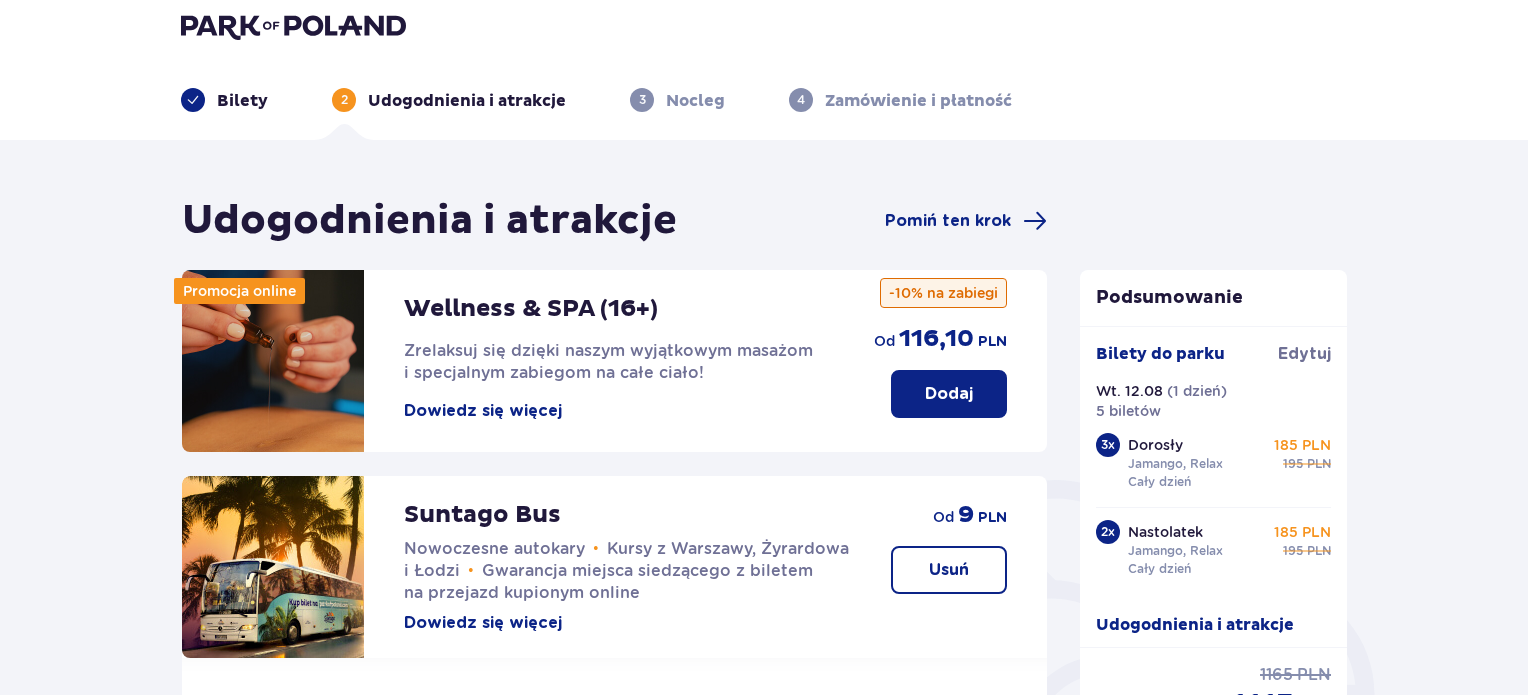 scroll, scrollTop: 0, scrollLeft: 0, axis: both 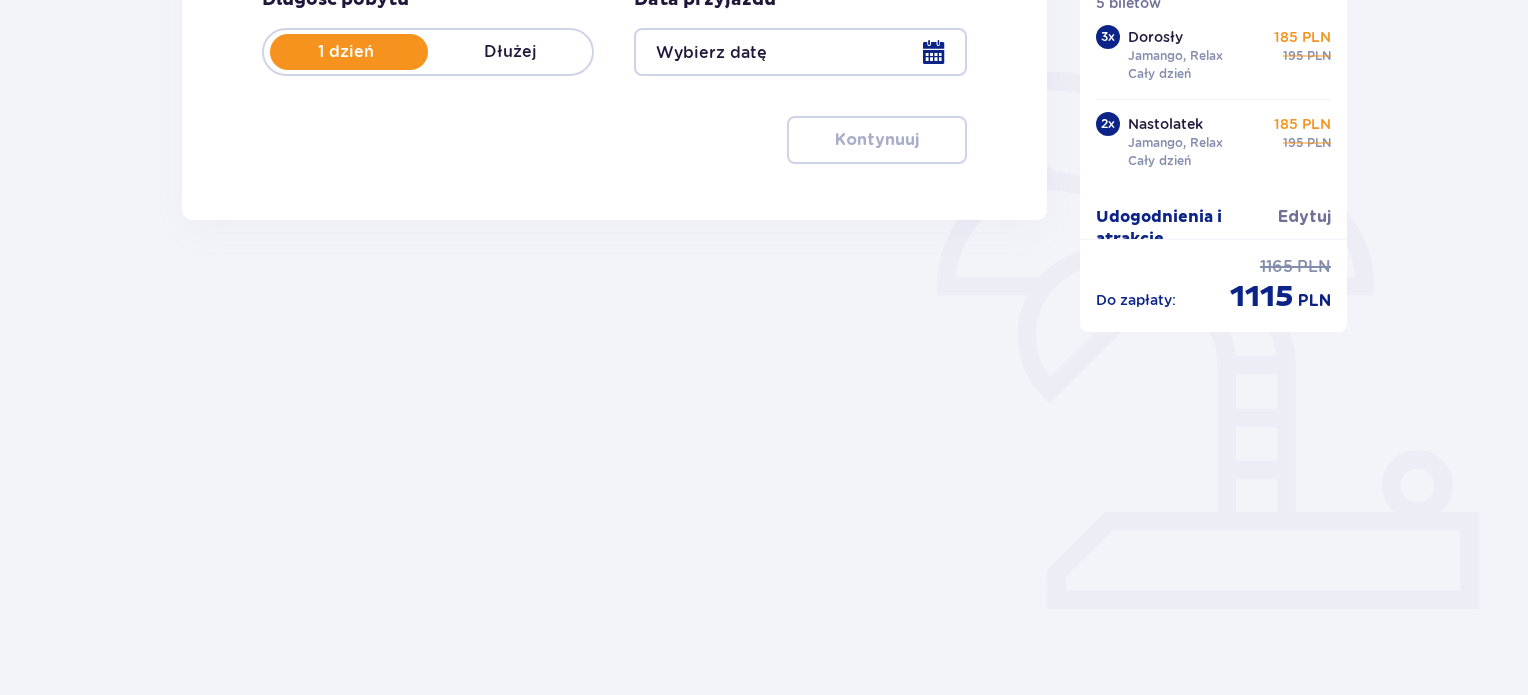 type on "12.08.25" 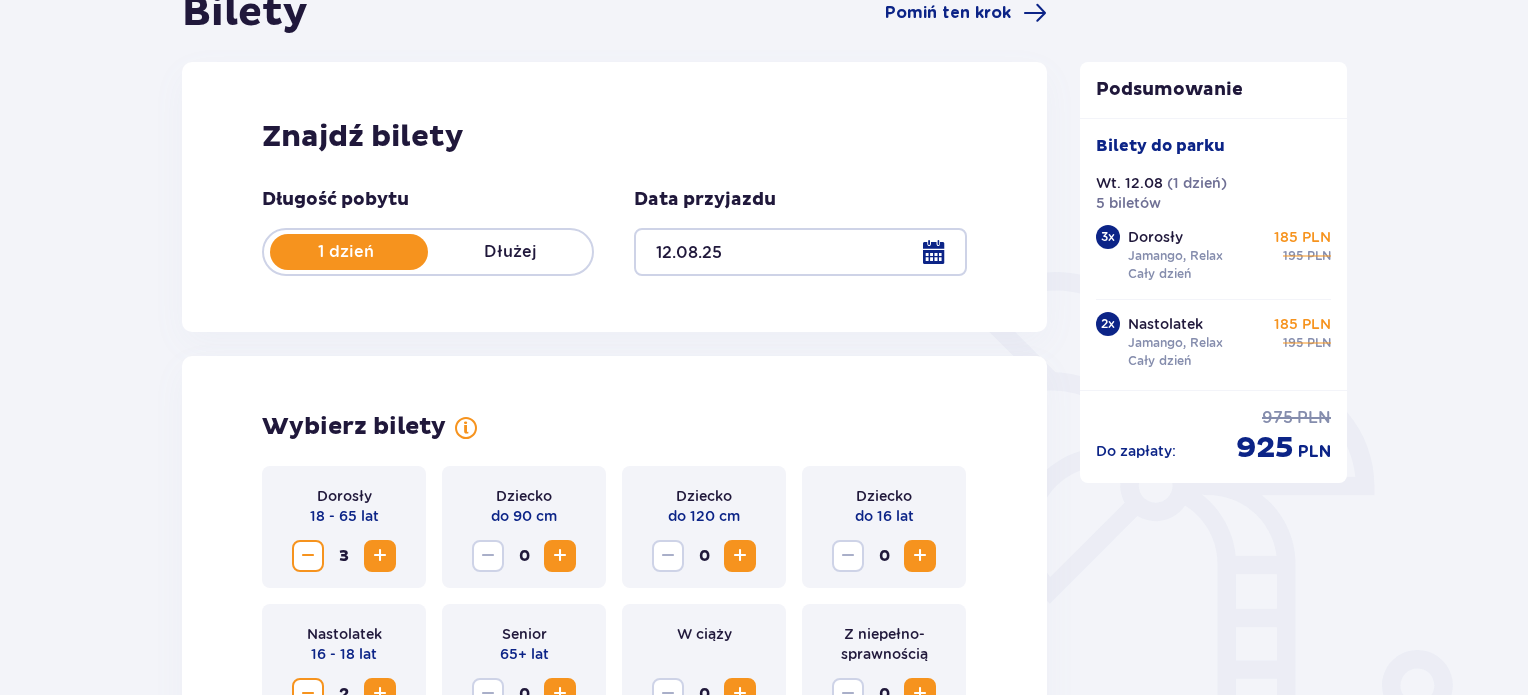 scroll, scrollTop: 124, scrollLeft: 0, axis: vertical 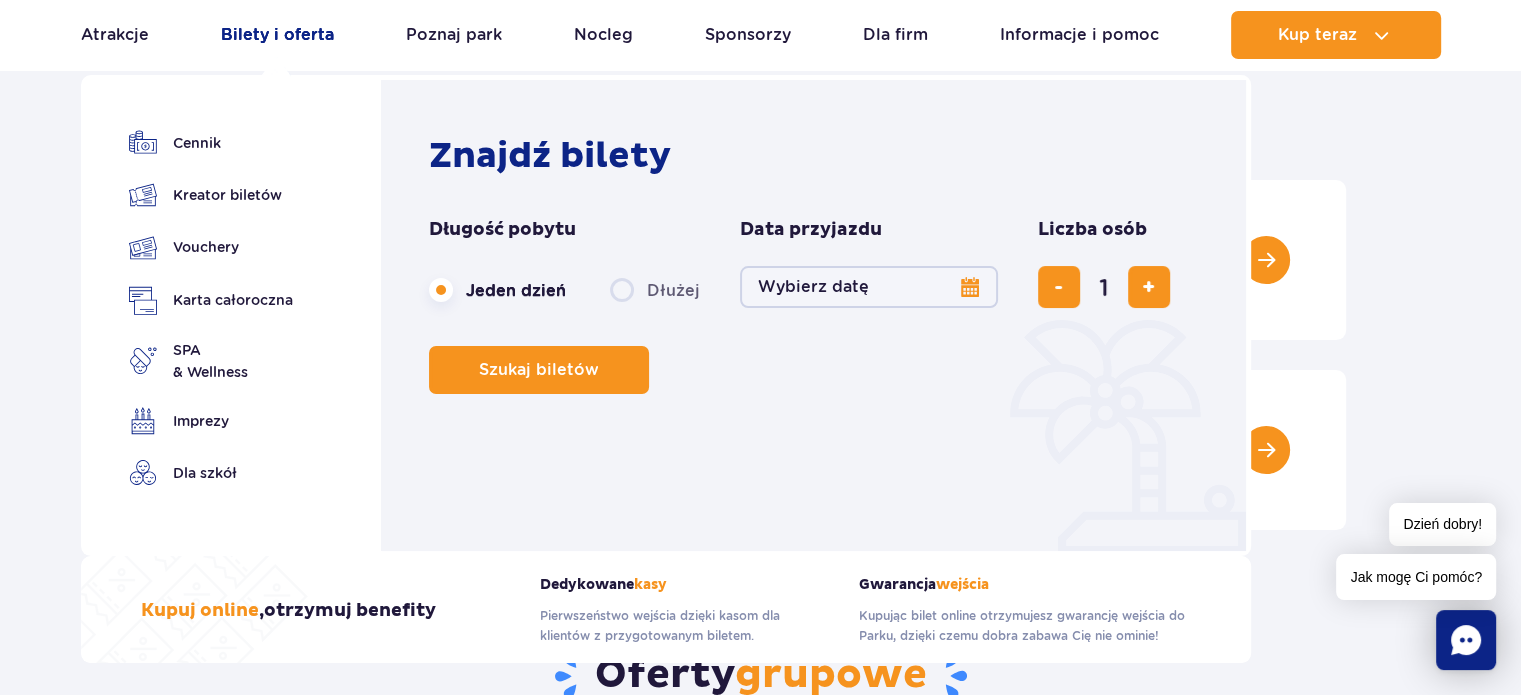 click on "Bilety i oferta" at bounding box center (277, 35) 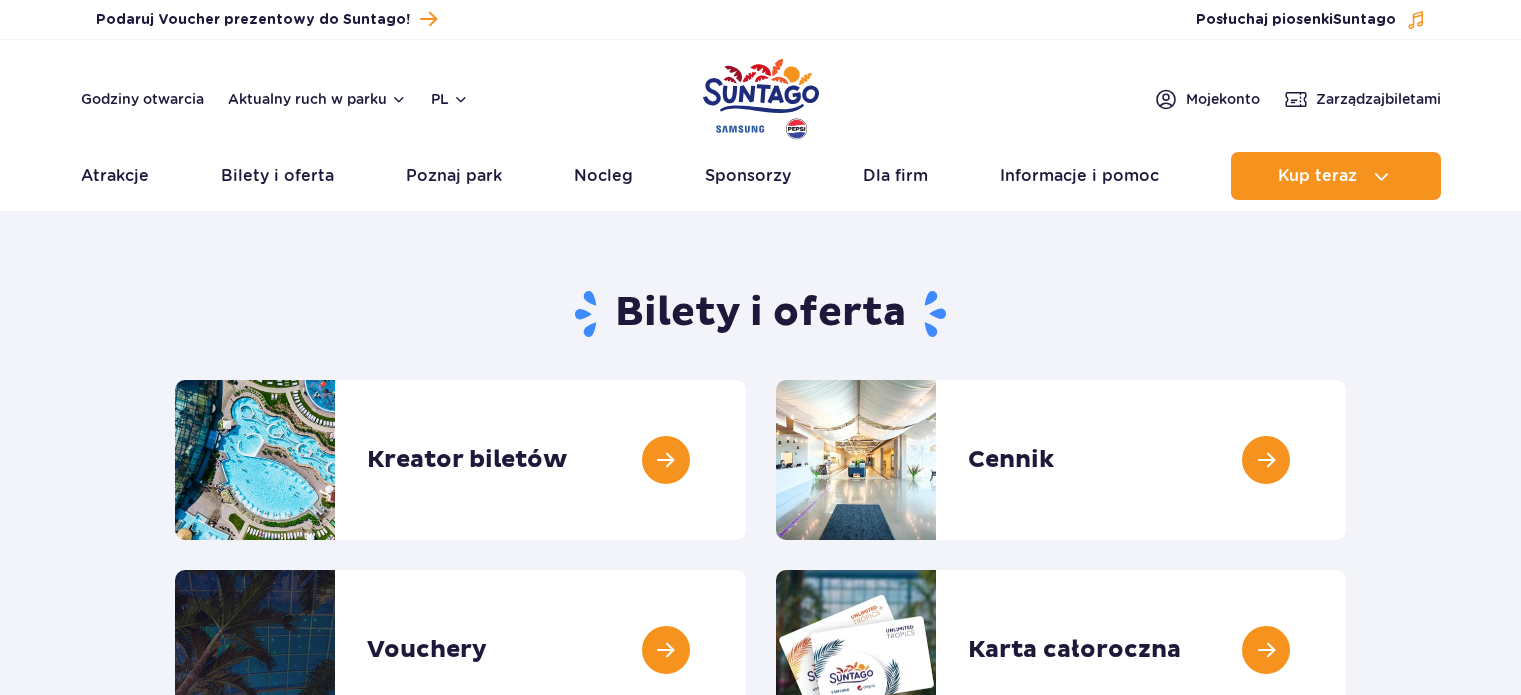 scroll, scrollTop: 0, scrollLeft: 0, axis: both 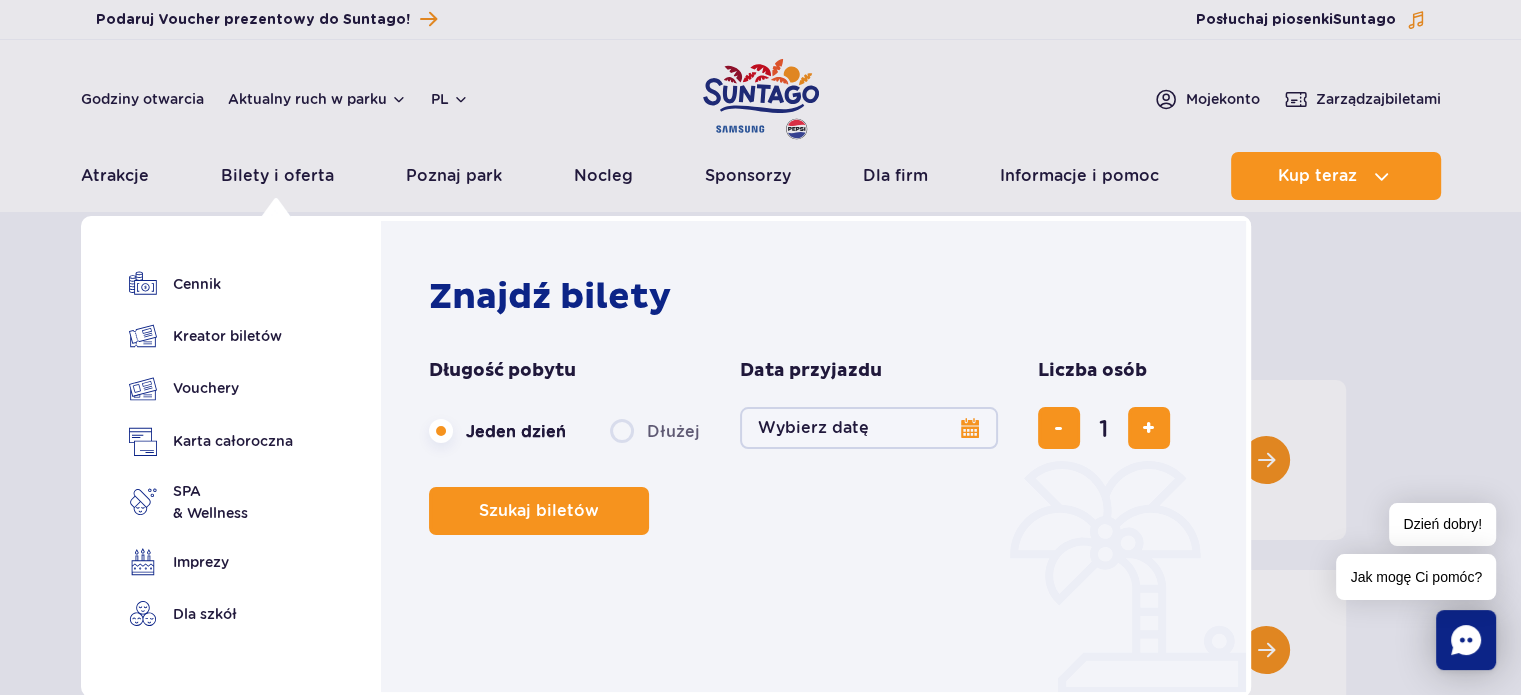 click on "Wybierz datę" at bounding box center [869, 428] 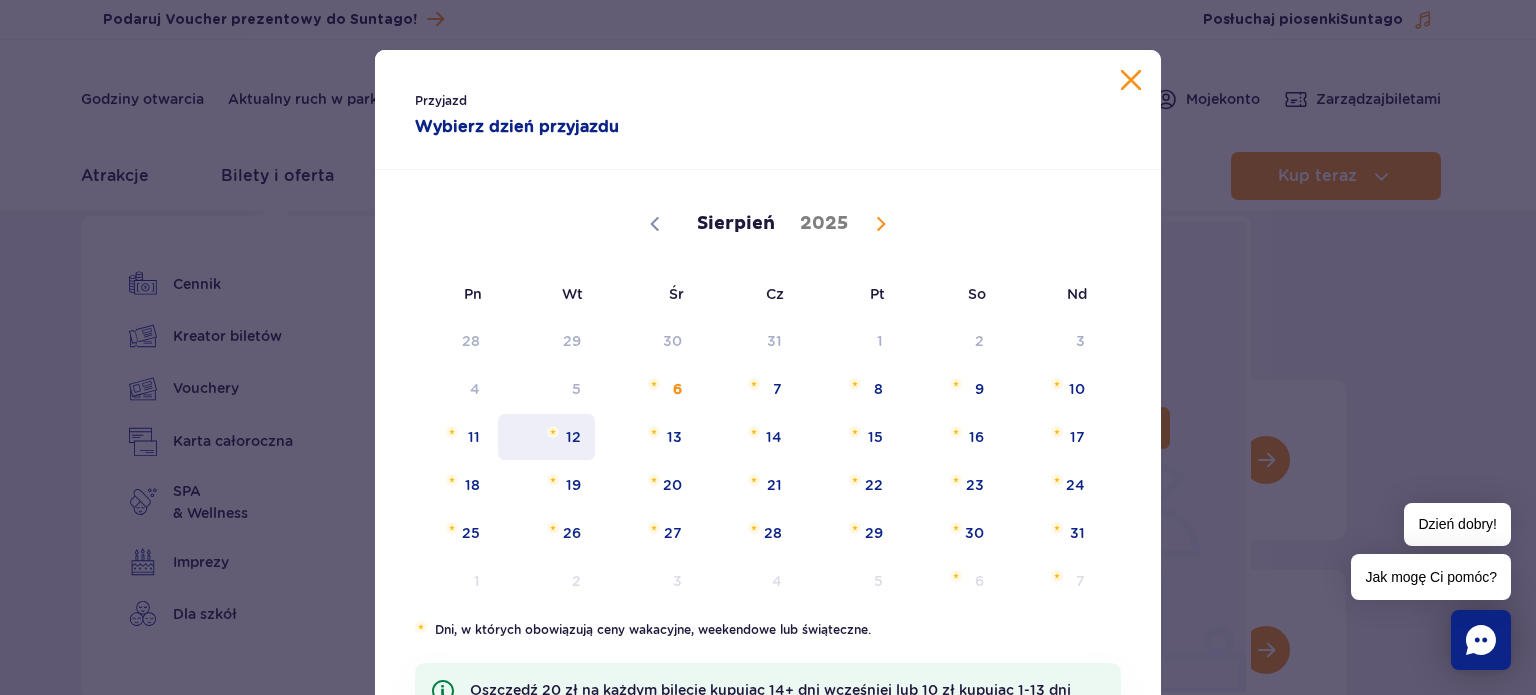 click on "12" at bounding box center [546, 437] 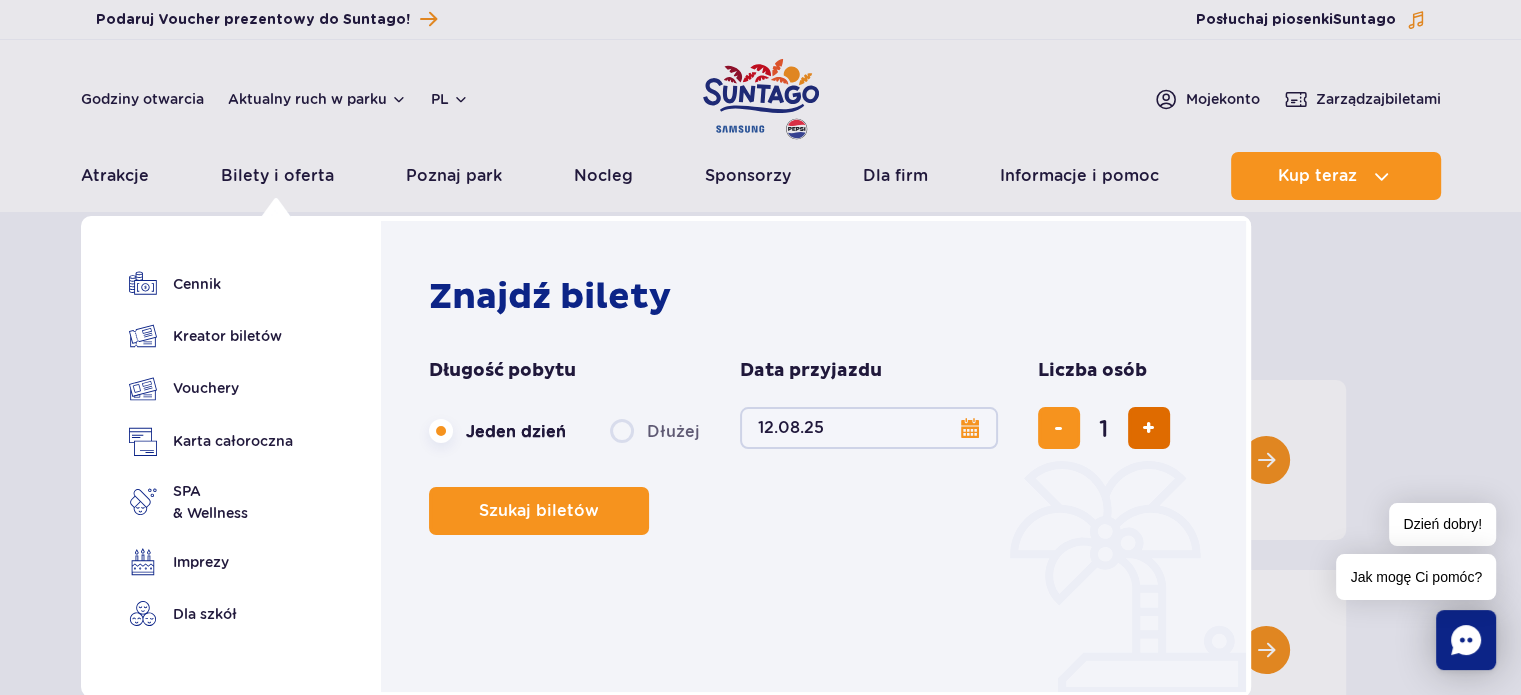 click at bounding box center (1148, 428) 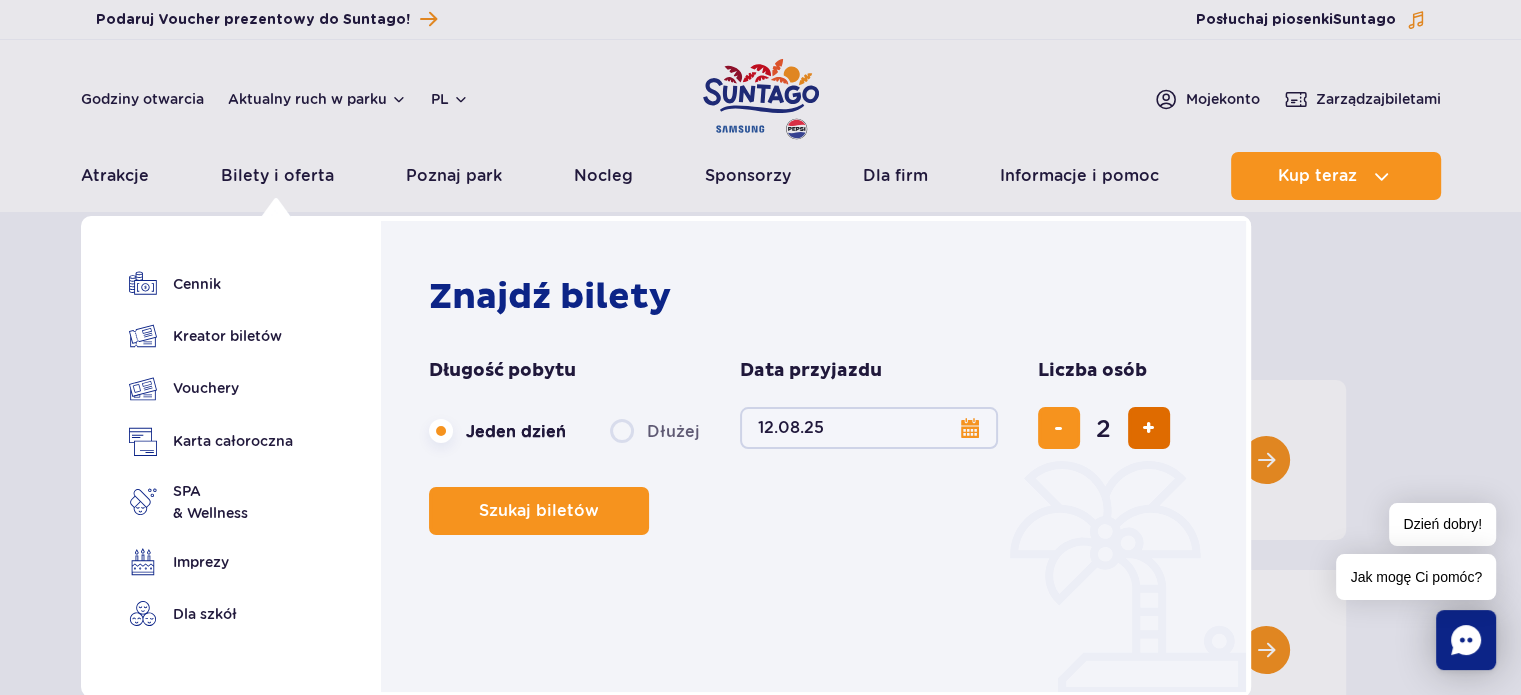 click at bounding box center [1148, 428] 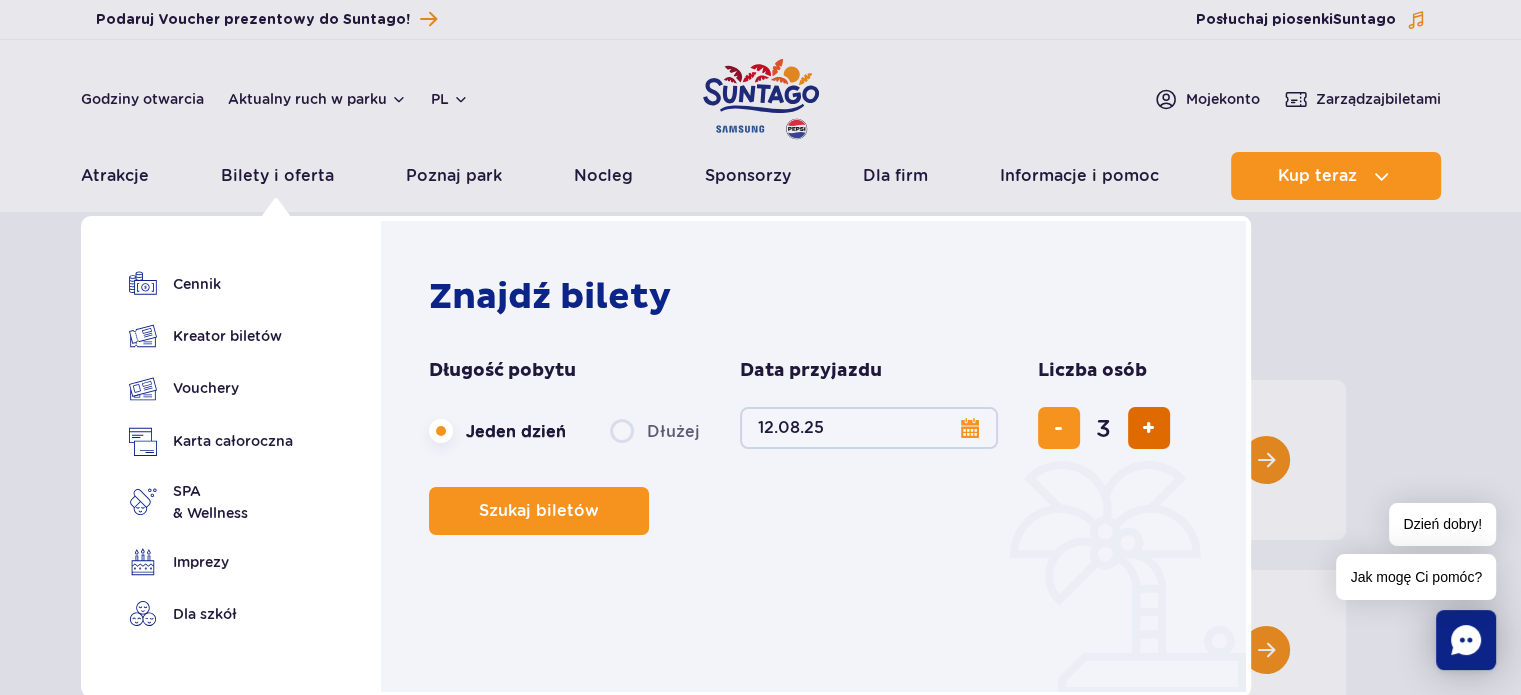 click at bounding box center [1148, 428] 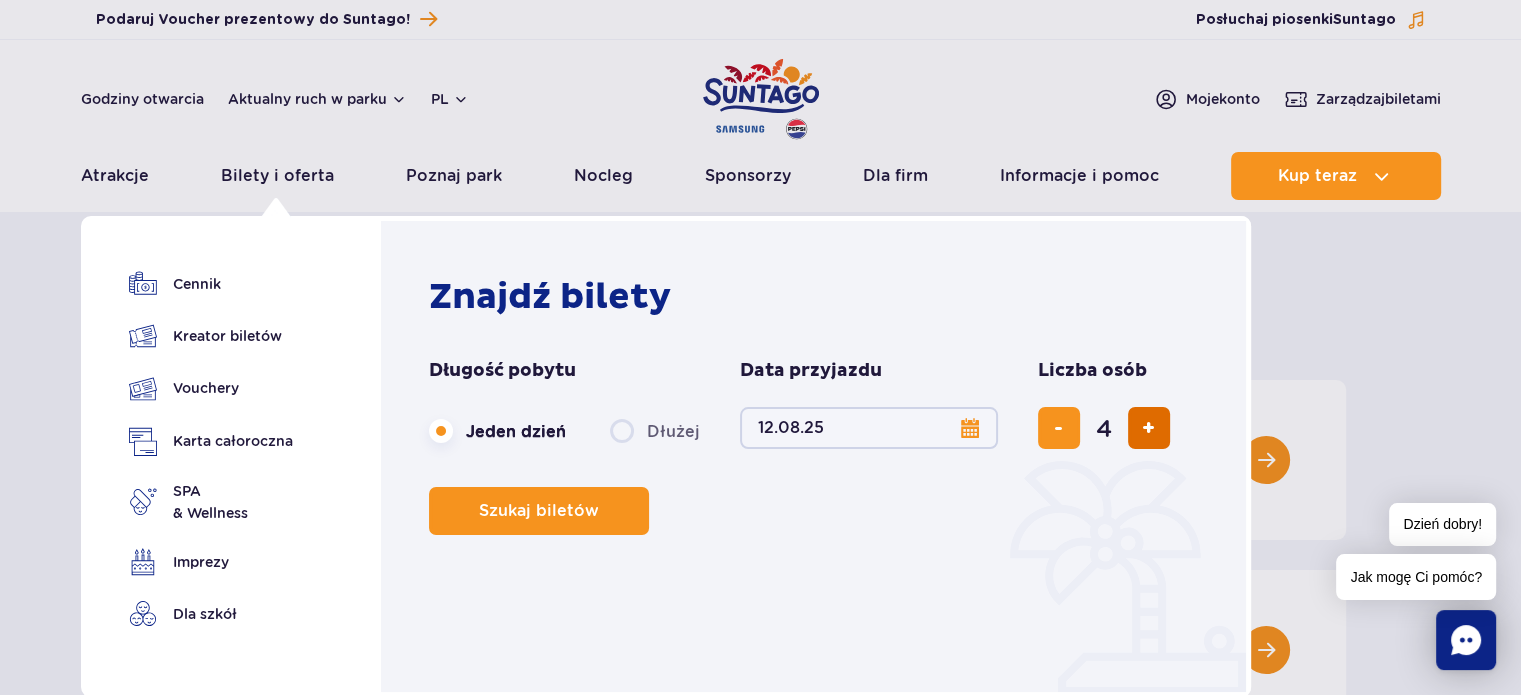 click at bounding box center (1148, 428) 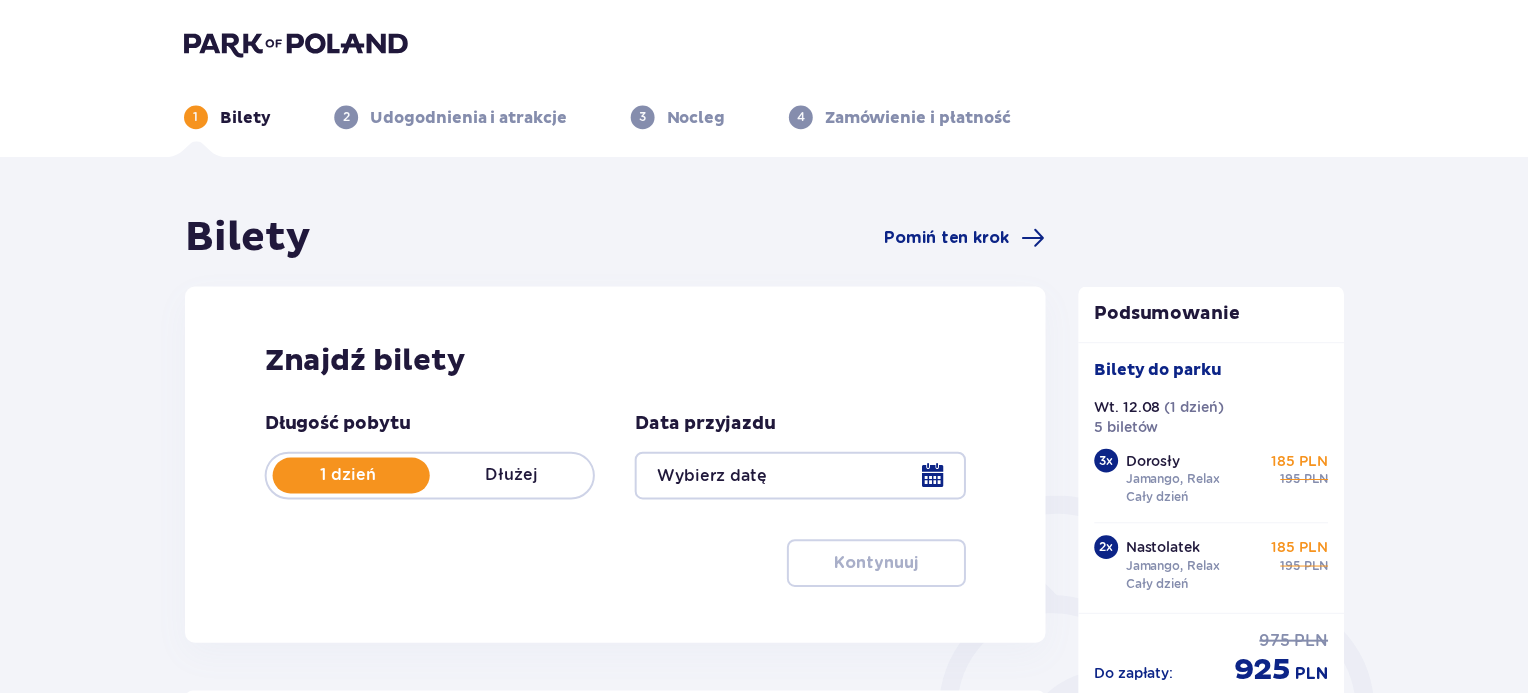 scroll, scrollTop: 0, scrollLeft: 0, axis: both 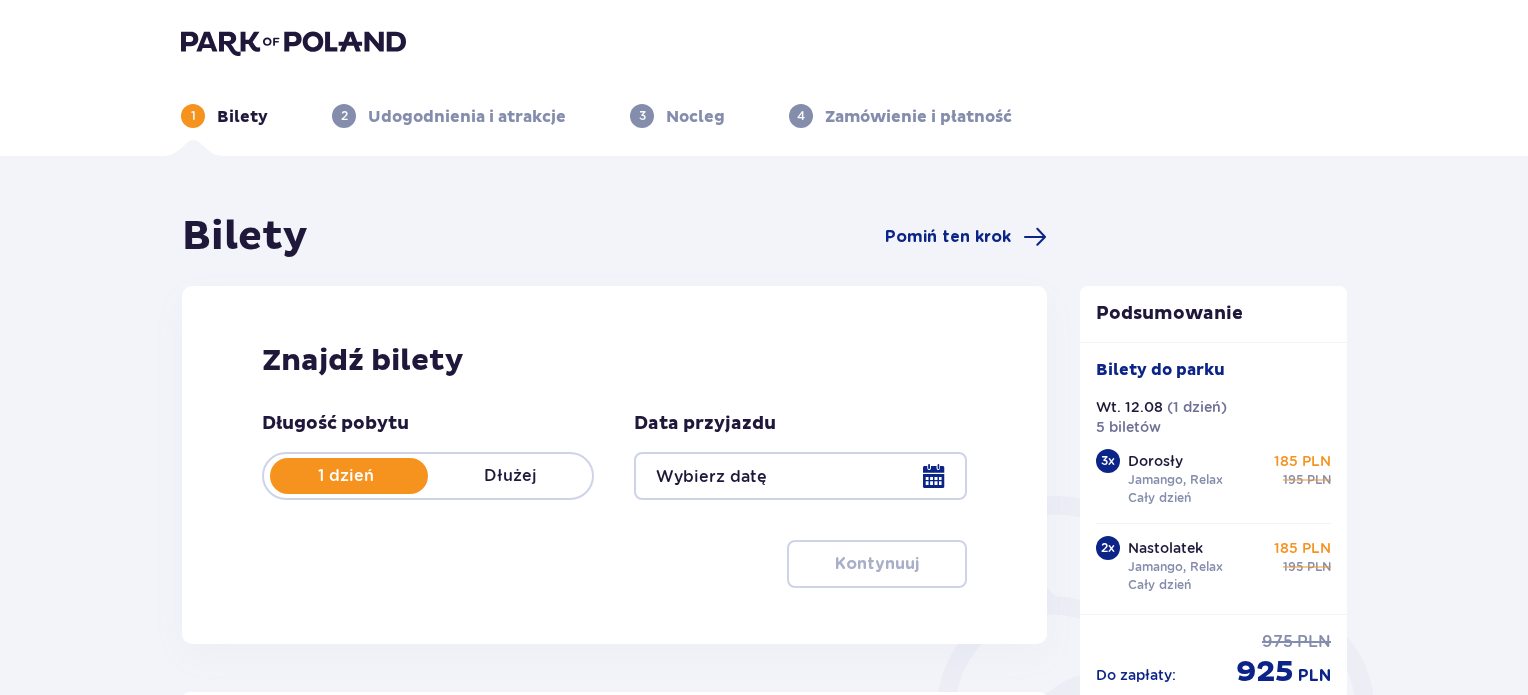 type on "12.08.25" 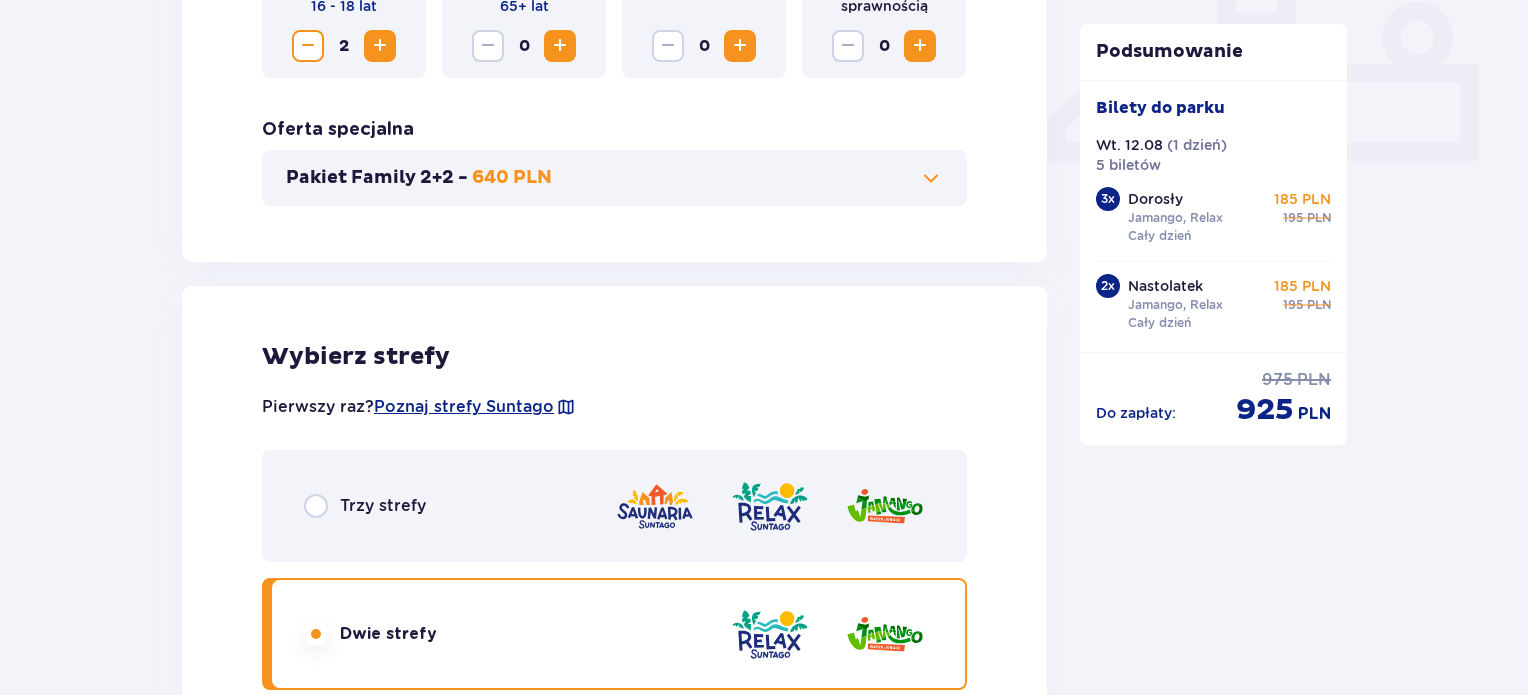 scroll, scrollTop: 900, scrollLeft: 0, axis: vertical 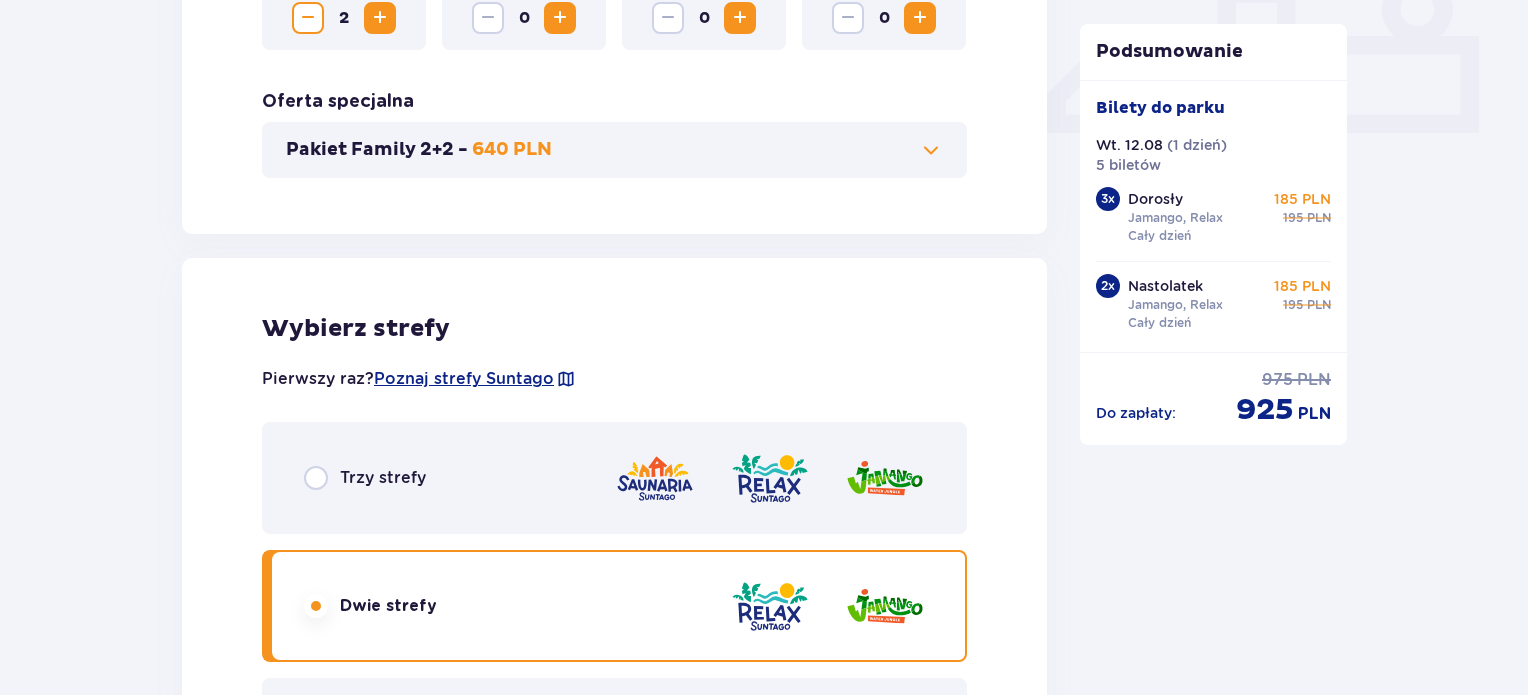 click on "Trzy strefy" at bounding box center (614, 478) 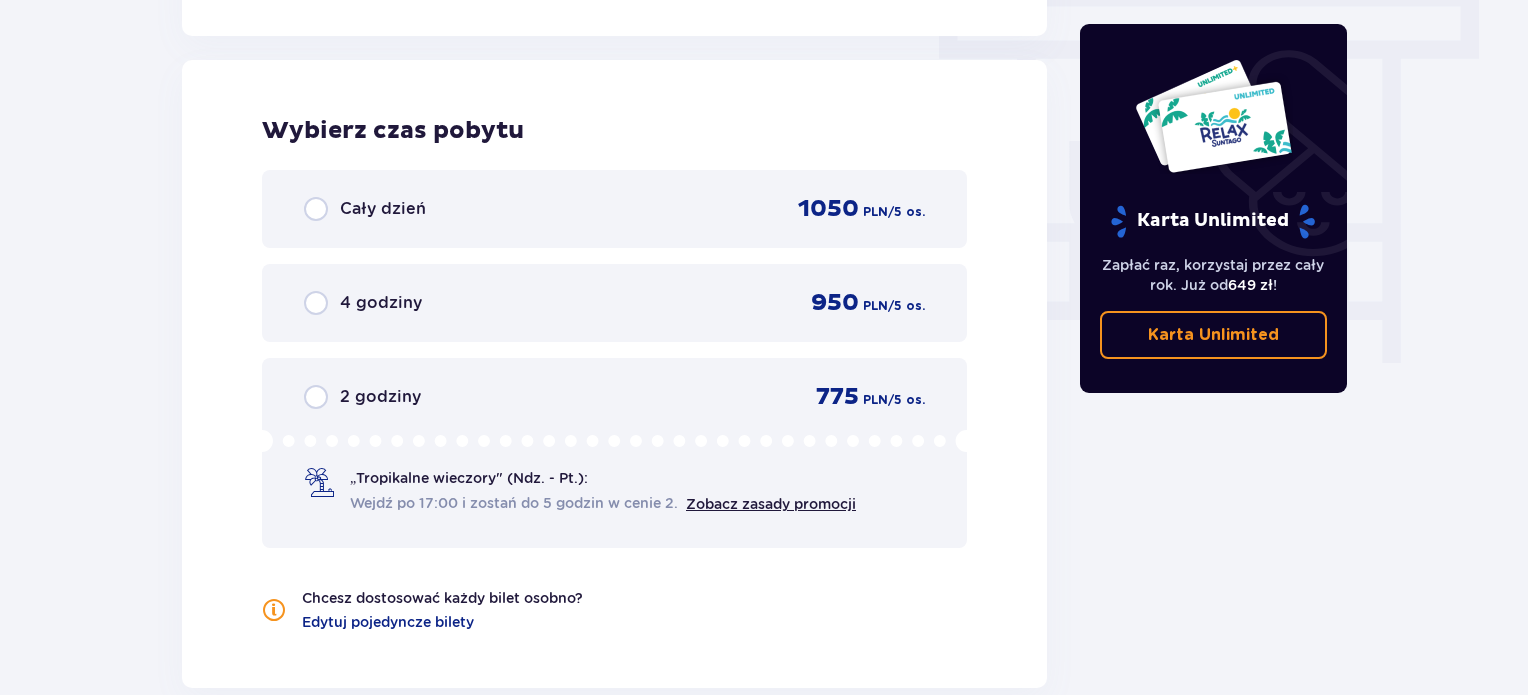 scroll, scrollTop: 1806, scrollLeft: 0, axis: vertical 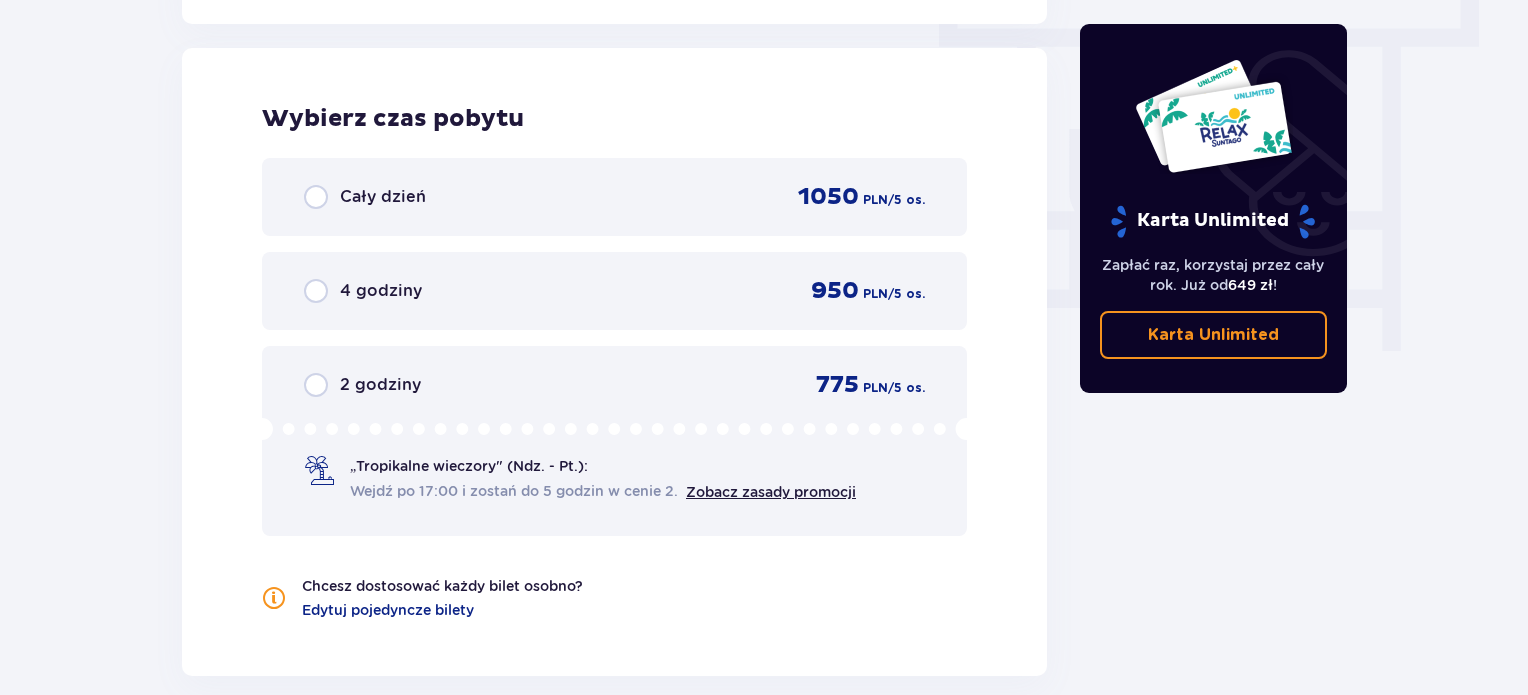 click on "Cały dzień" at bounding box center (383, 197) 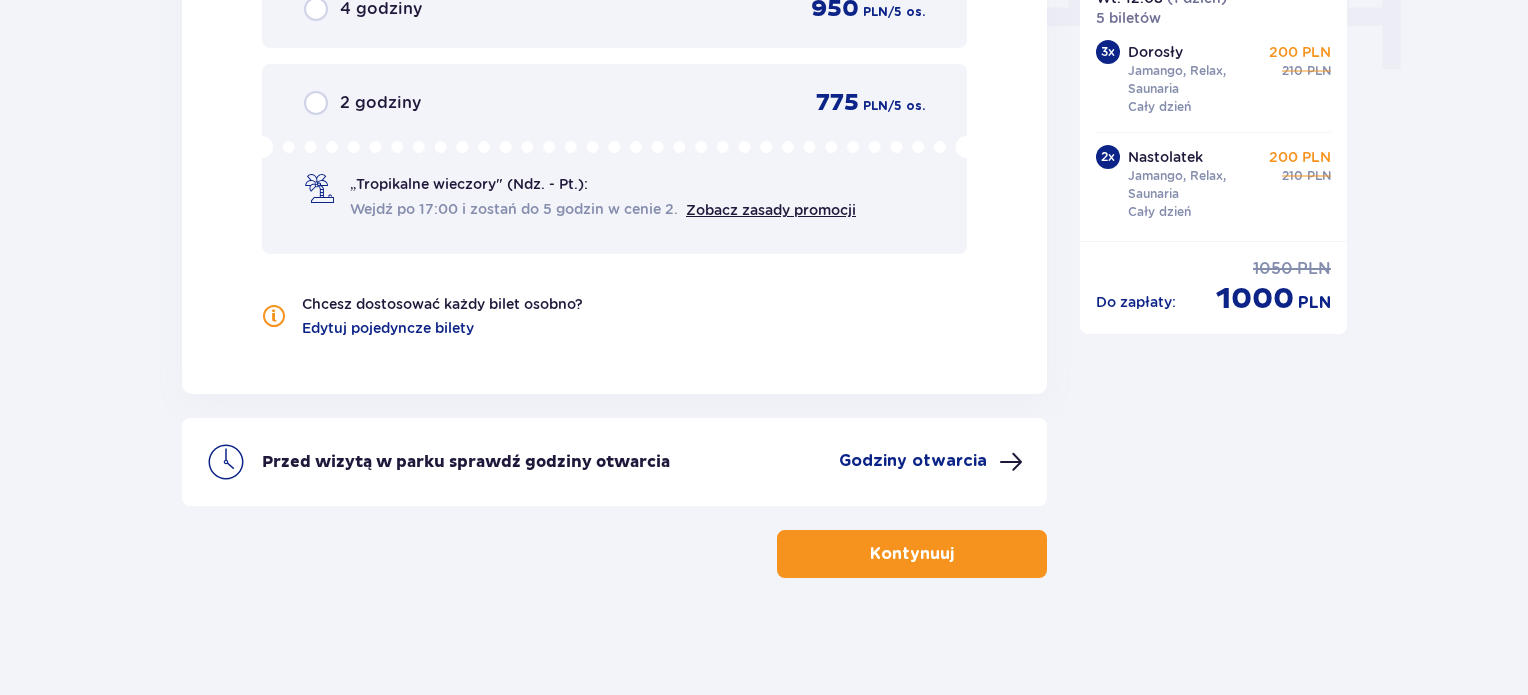 scroll, scrollTop: 2088, scrollLeft: 0, axis: vertical 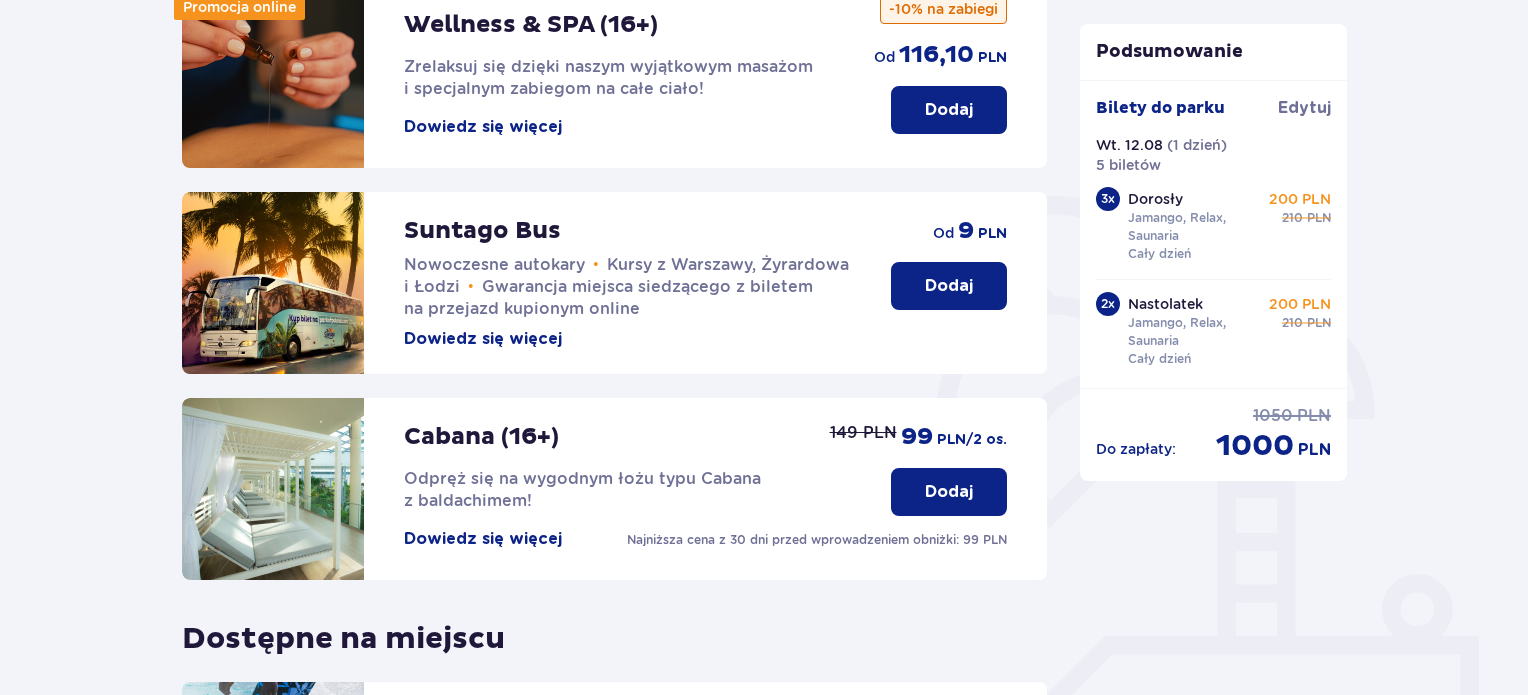 click on "Dodaj" at bounding box center (949, 286) 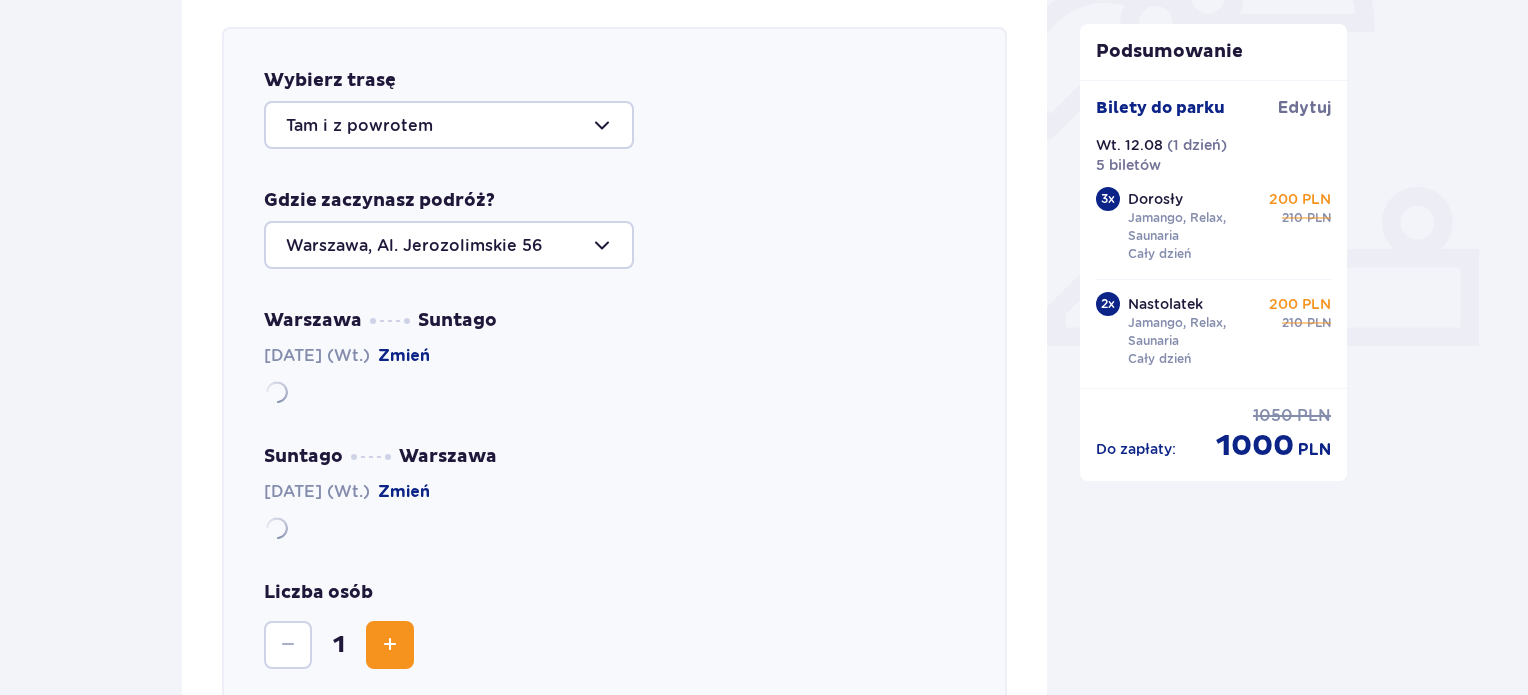 scroll, scrollTop: 690, scrollLeft: 0, axis: vertical 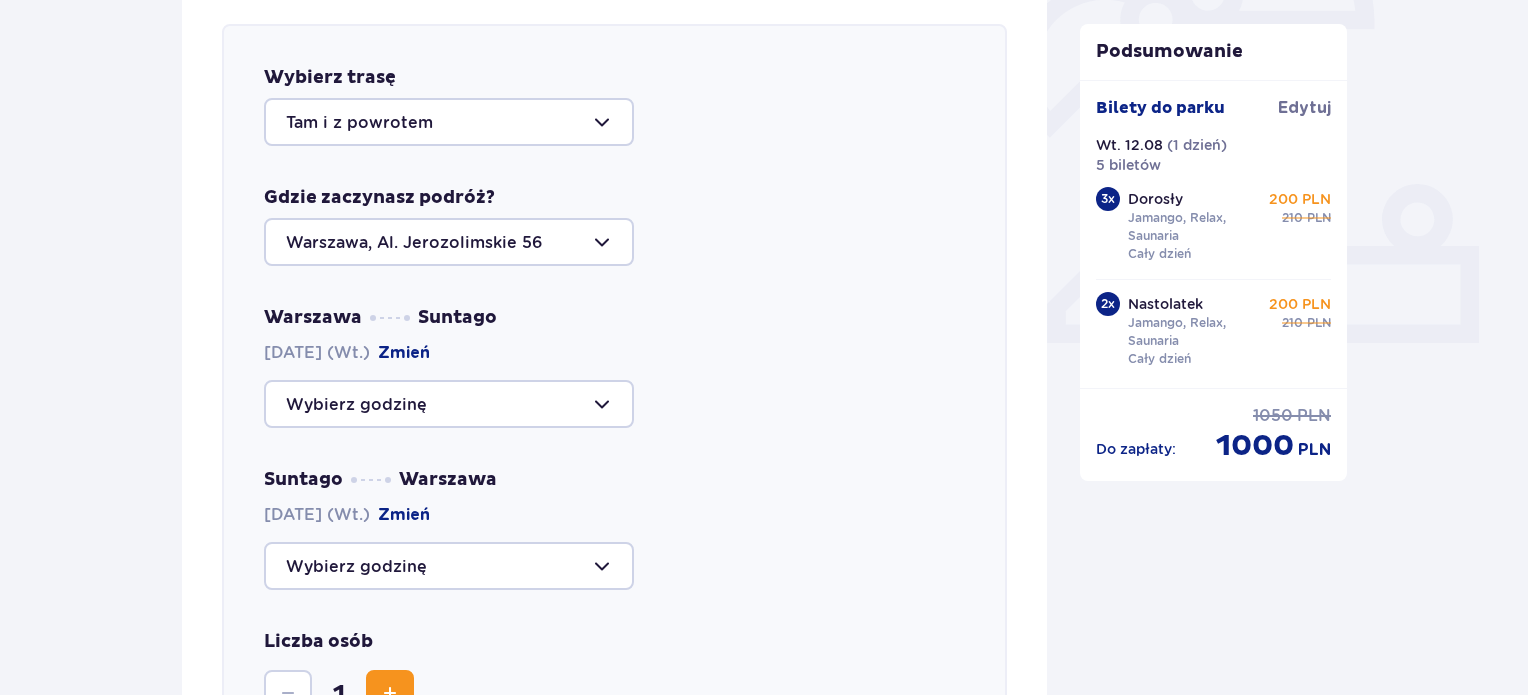 click at bounding box center (449, 242) 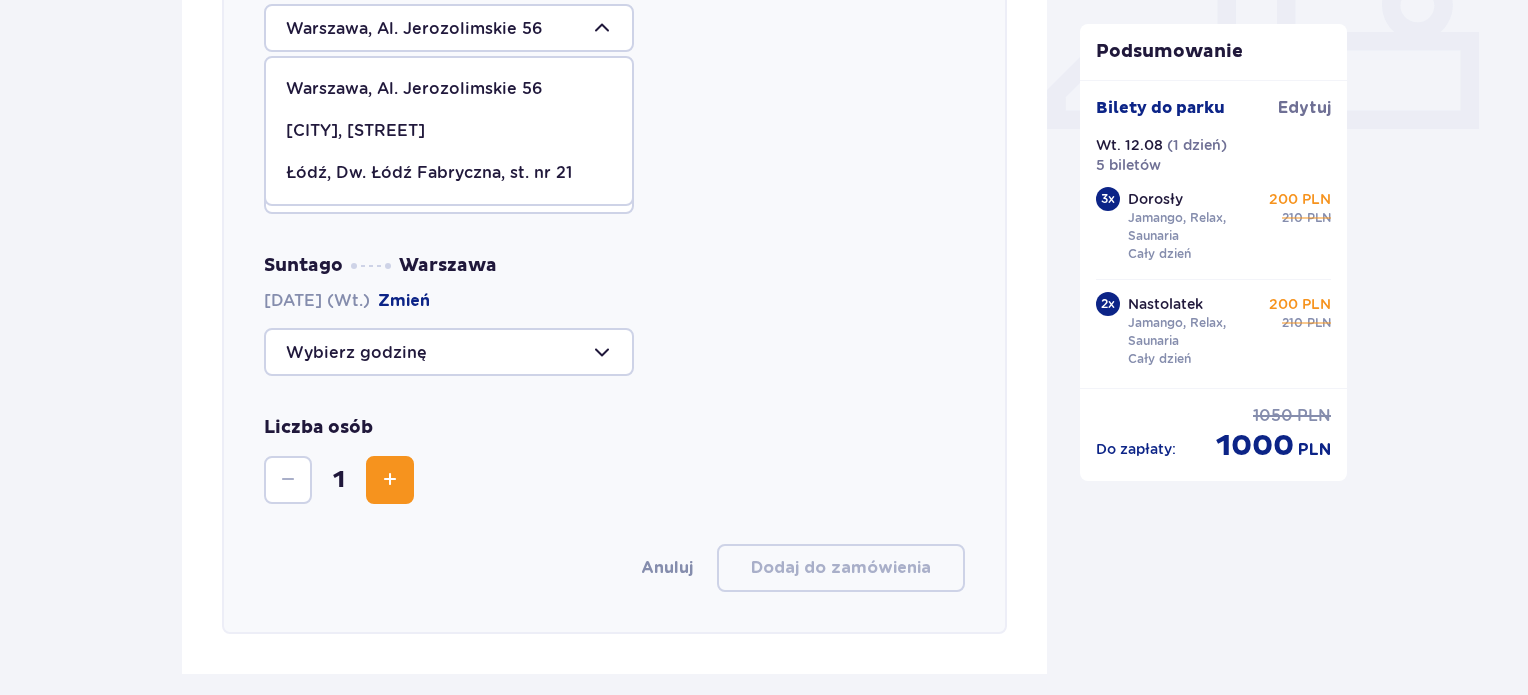 scroll, scrollTop: 990, scrollLeft: 0, axis: vertical 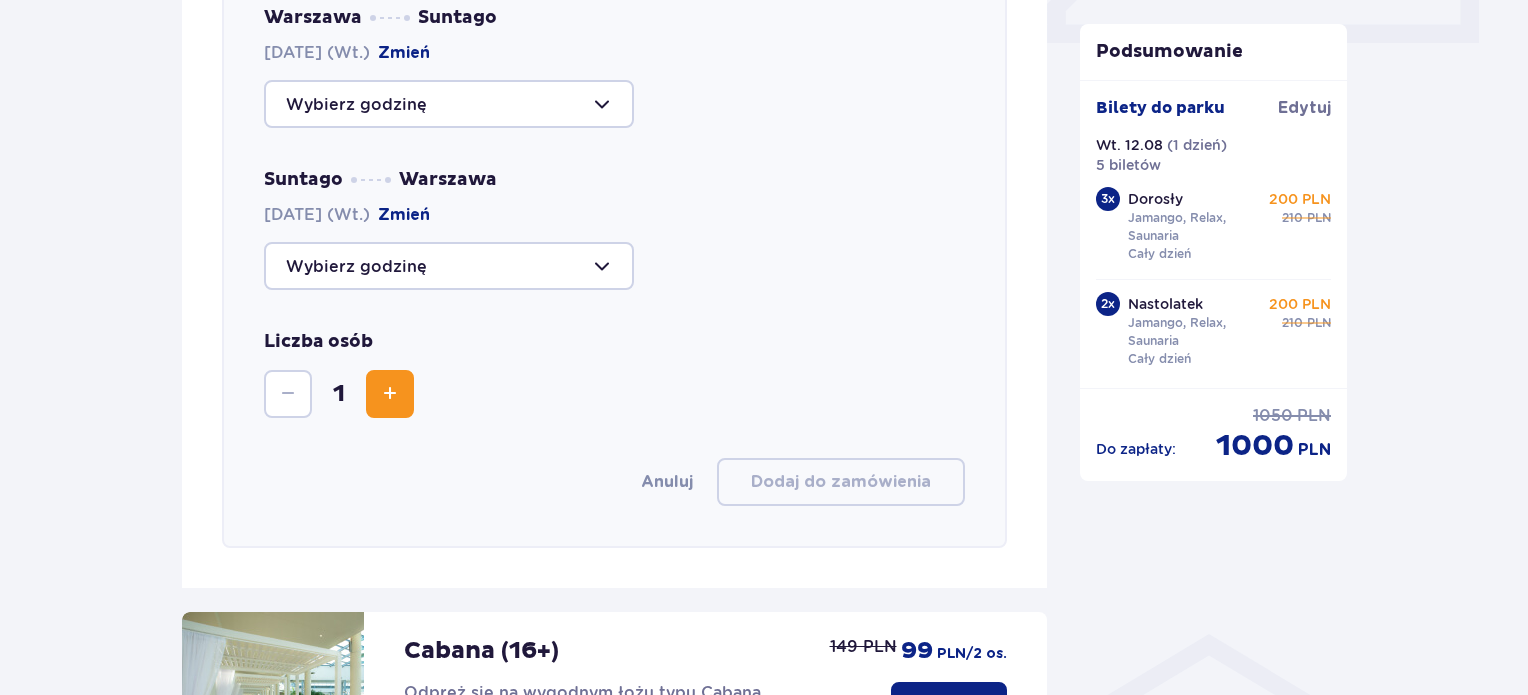 click on "Warszawa Suntago 12.08.2025 (Wt.) Zmień Suntago Warszawa 12.08.2025 (Wt.) Zmień" at bounding box center [614, 148] 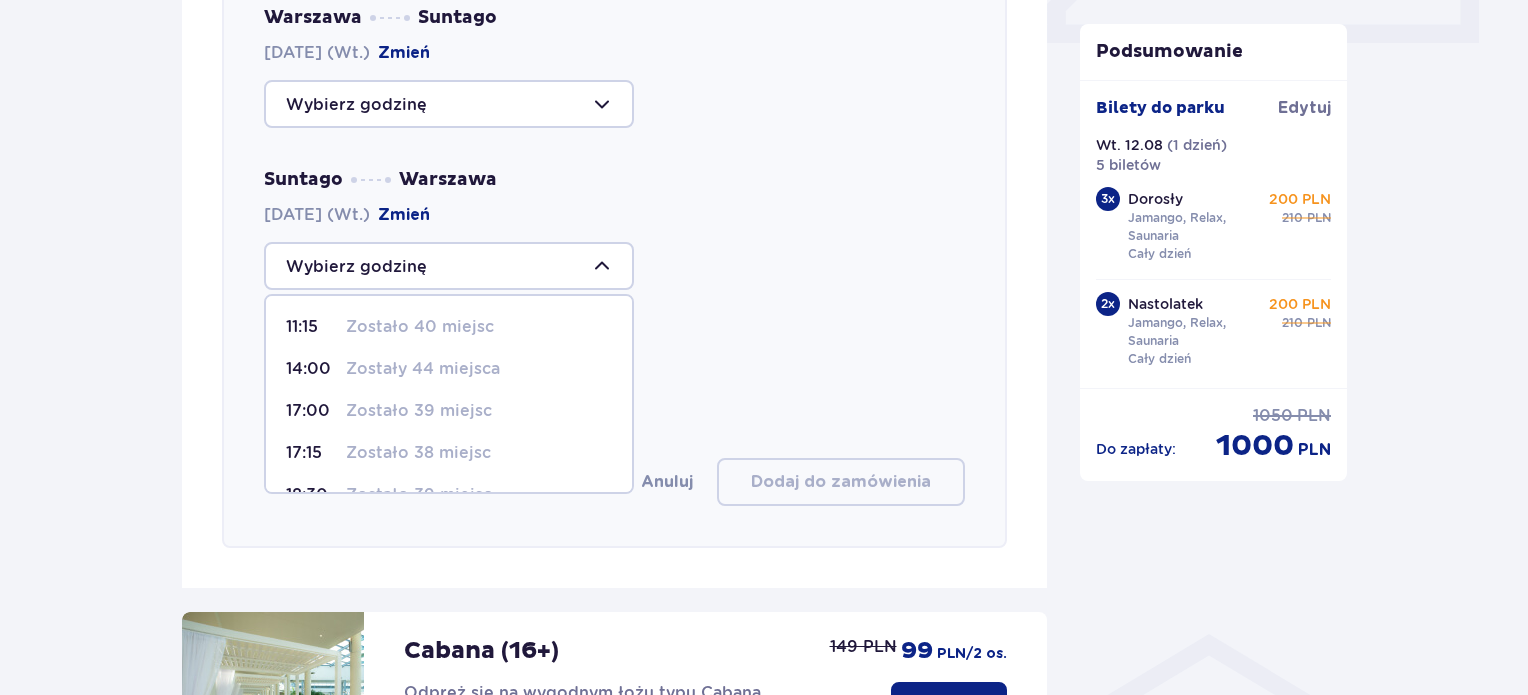 scroll, scrollTop: 200, scrollLeft: 0, axis: vertical 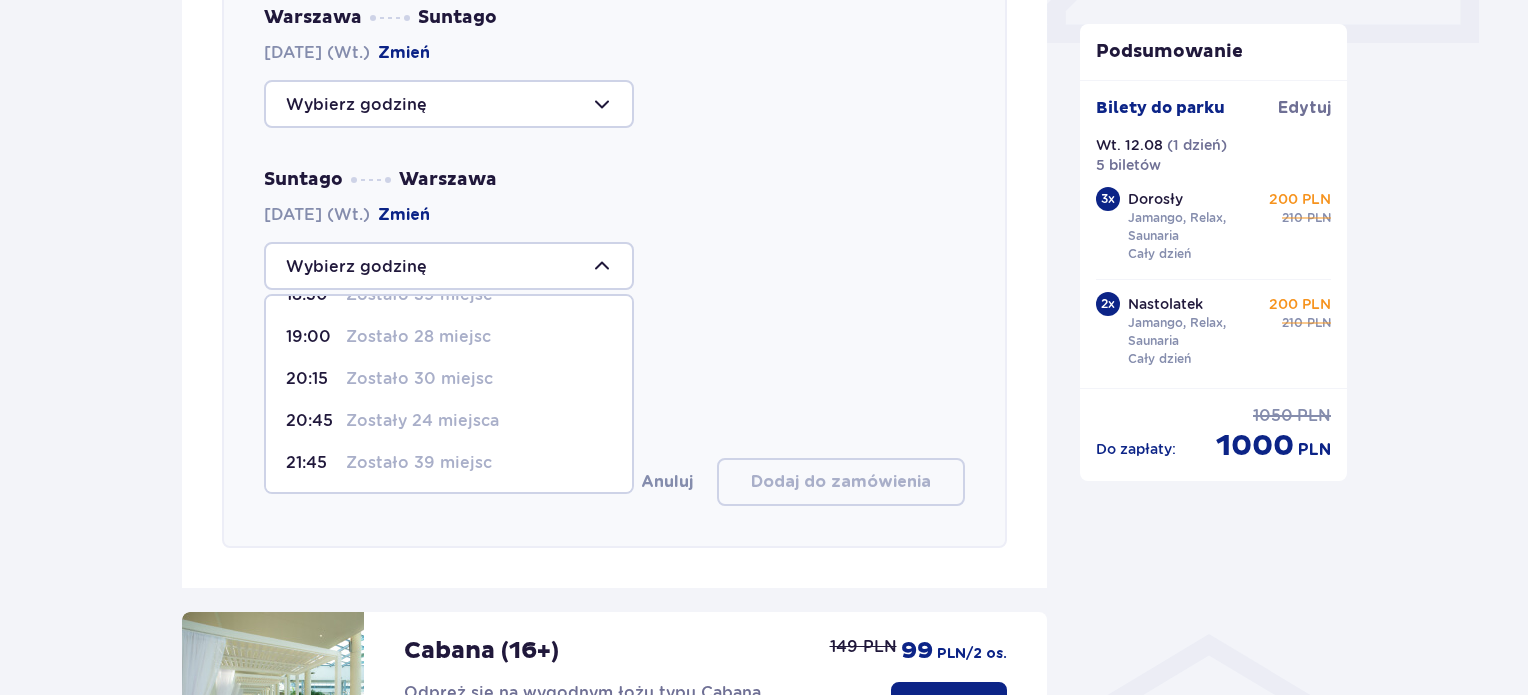 click on "19:00" at bounding box center [312, 337] 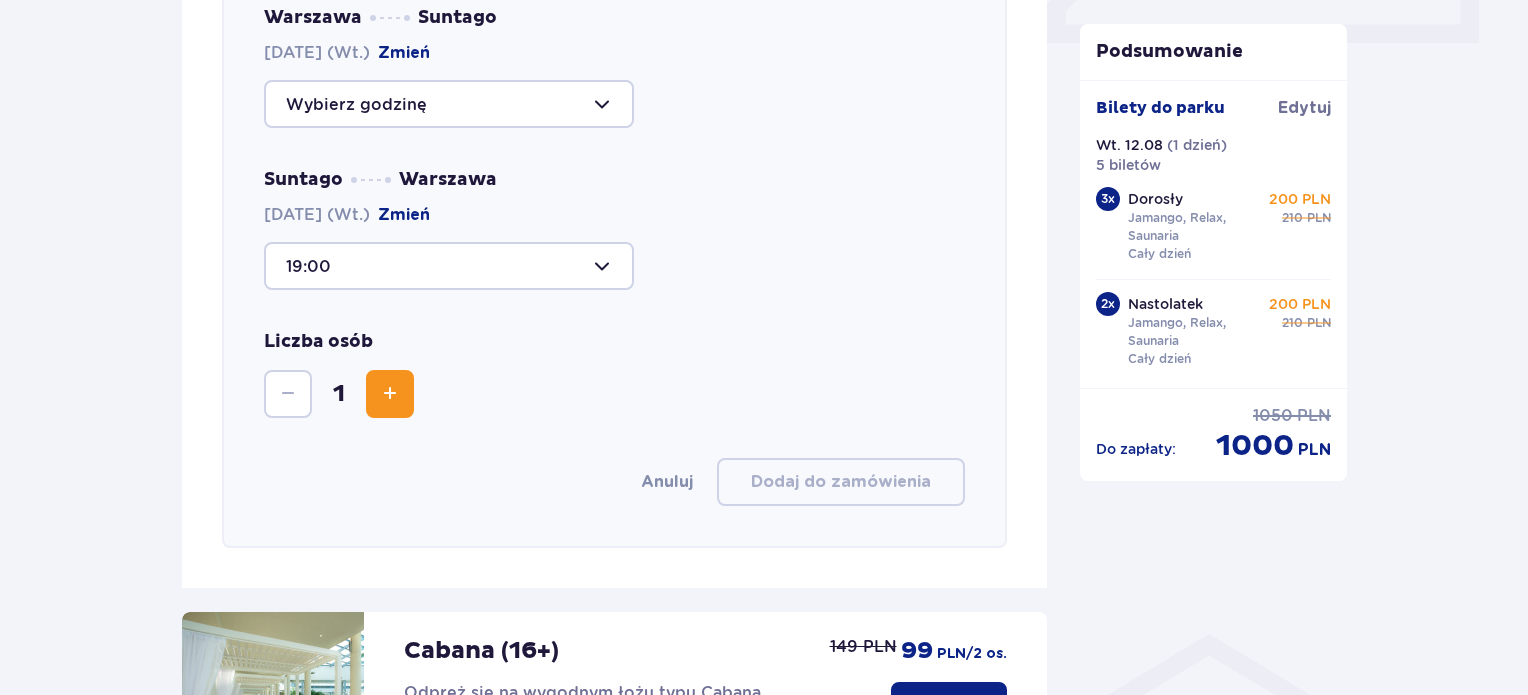 click at bounding box center (449, 104) 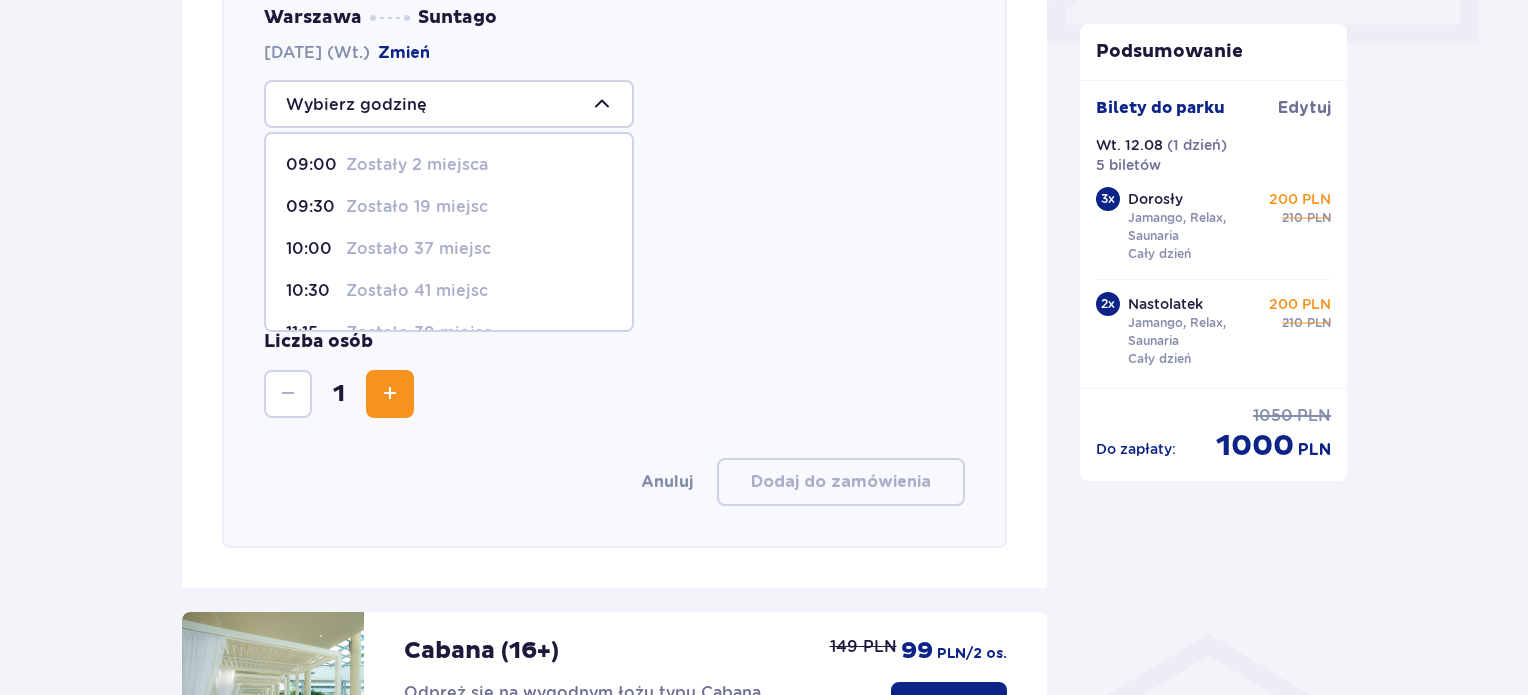 click on "Zostało 19 miejsc" at bounding box center [417, 207] 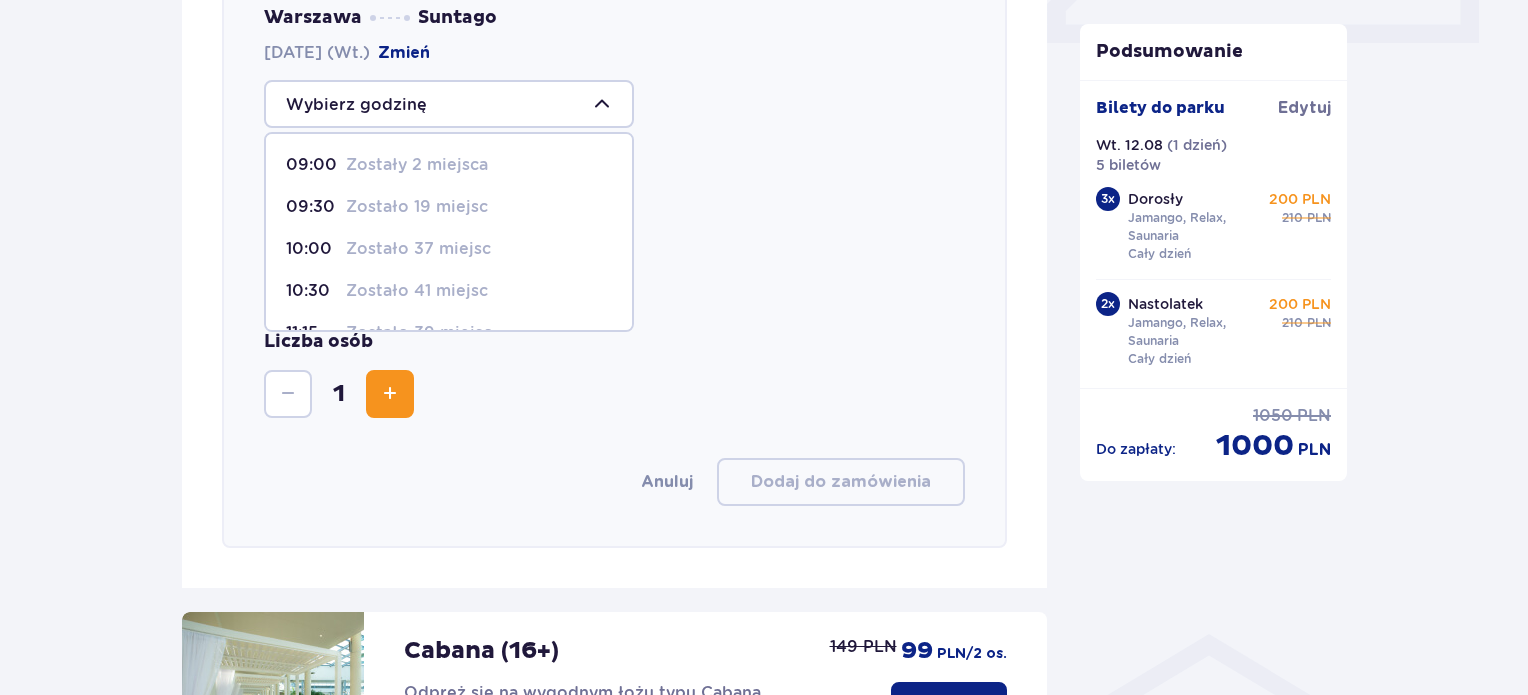 type on "09:30" 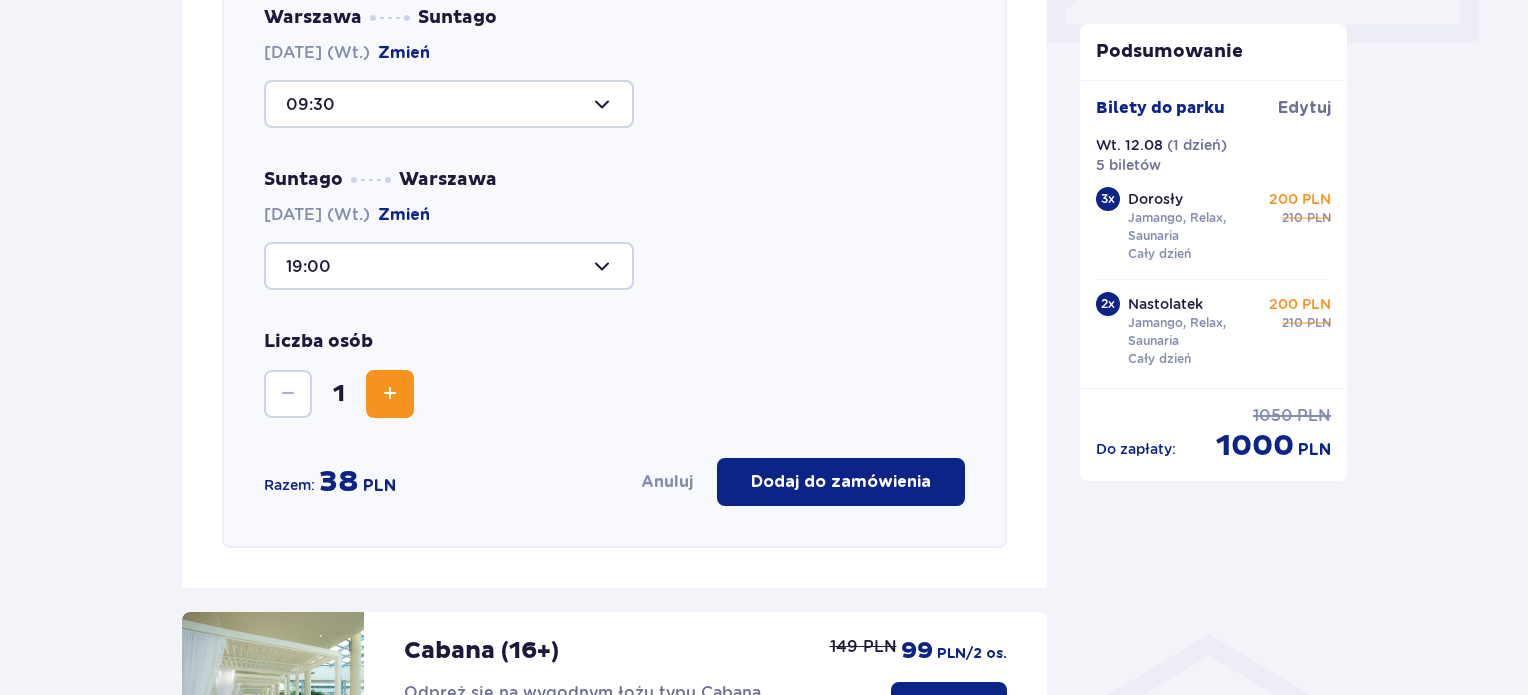 click on "1" at bounding box center (339, 394) 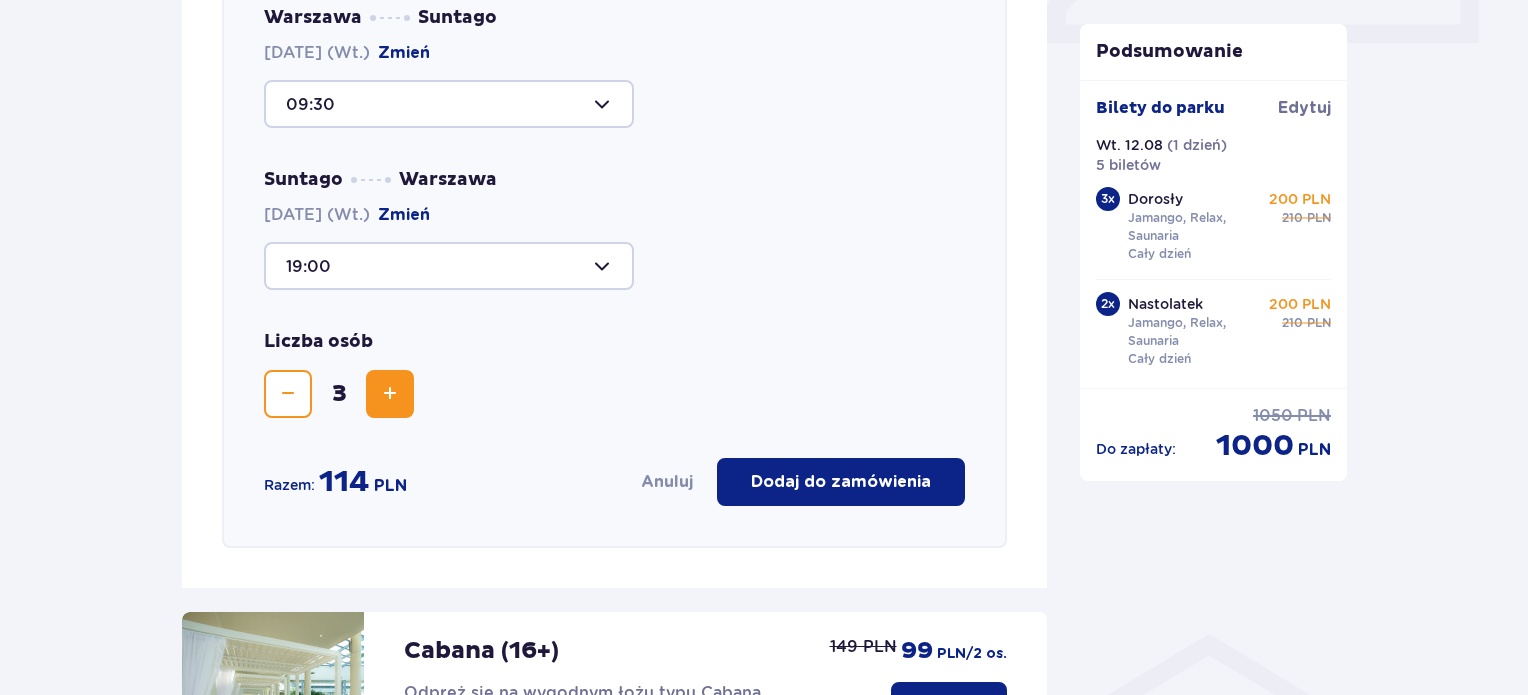 click at bounding box center (390, 394) 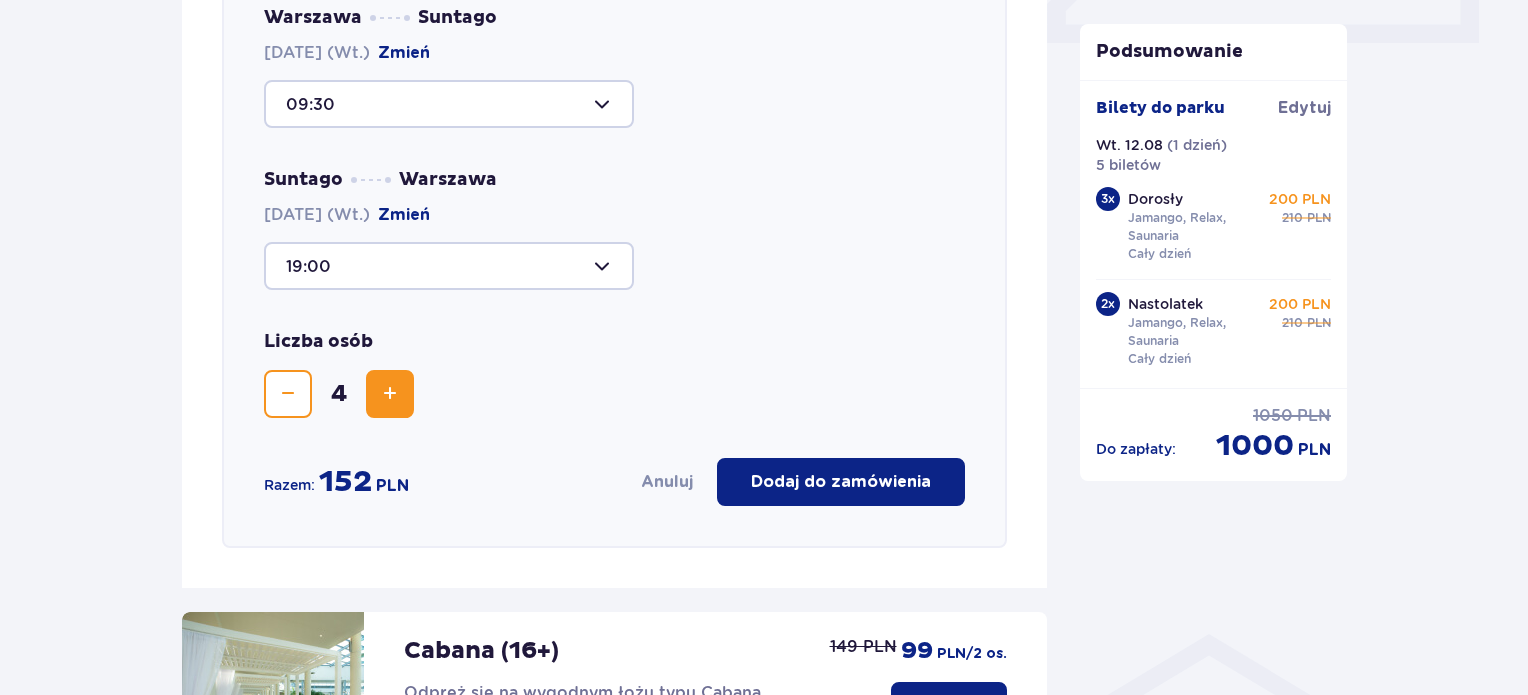 click at bounding box center (390, 394) 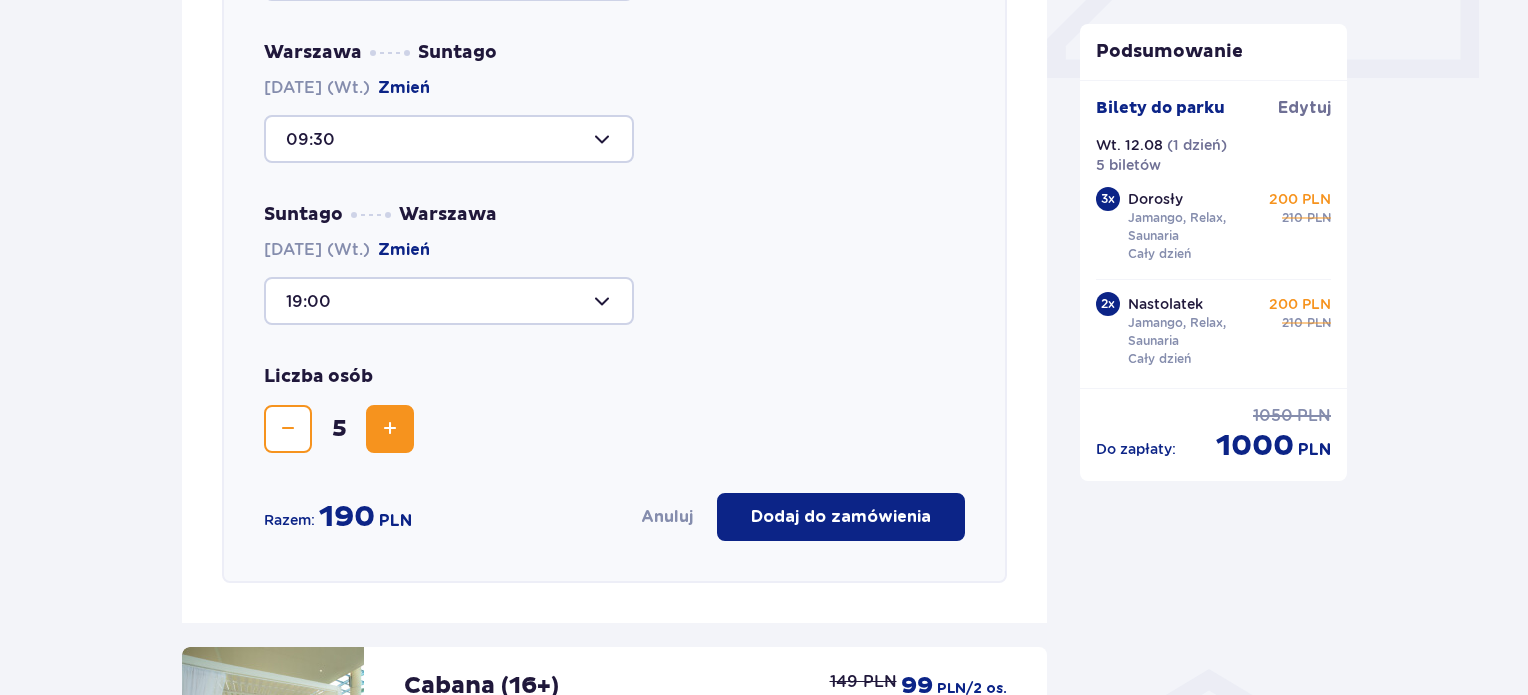 scroll, scrollTop: 990, scrollLeft: 0, axis: vertical 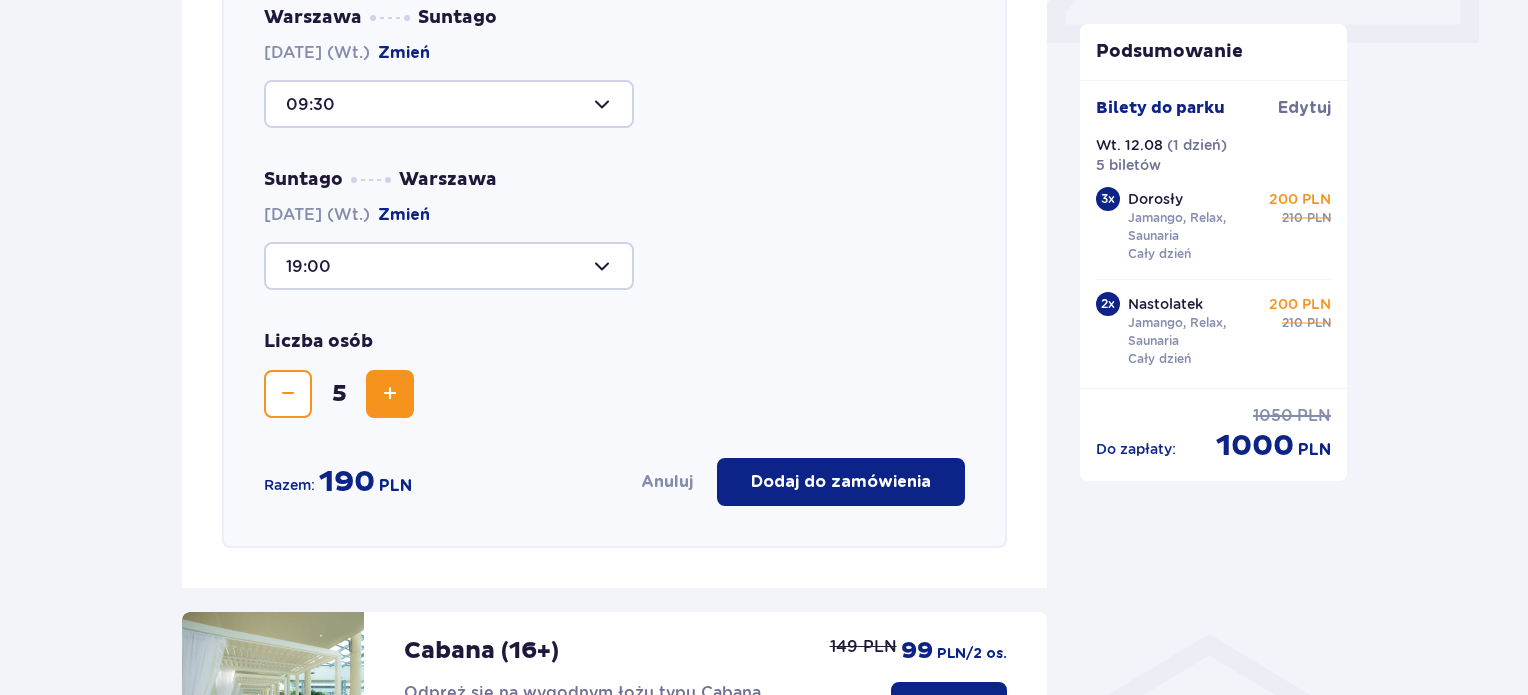 click on "Dodaj do zamówienia" at bounding box center (841, 482) 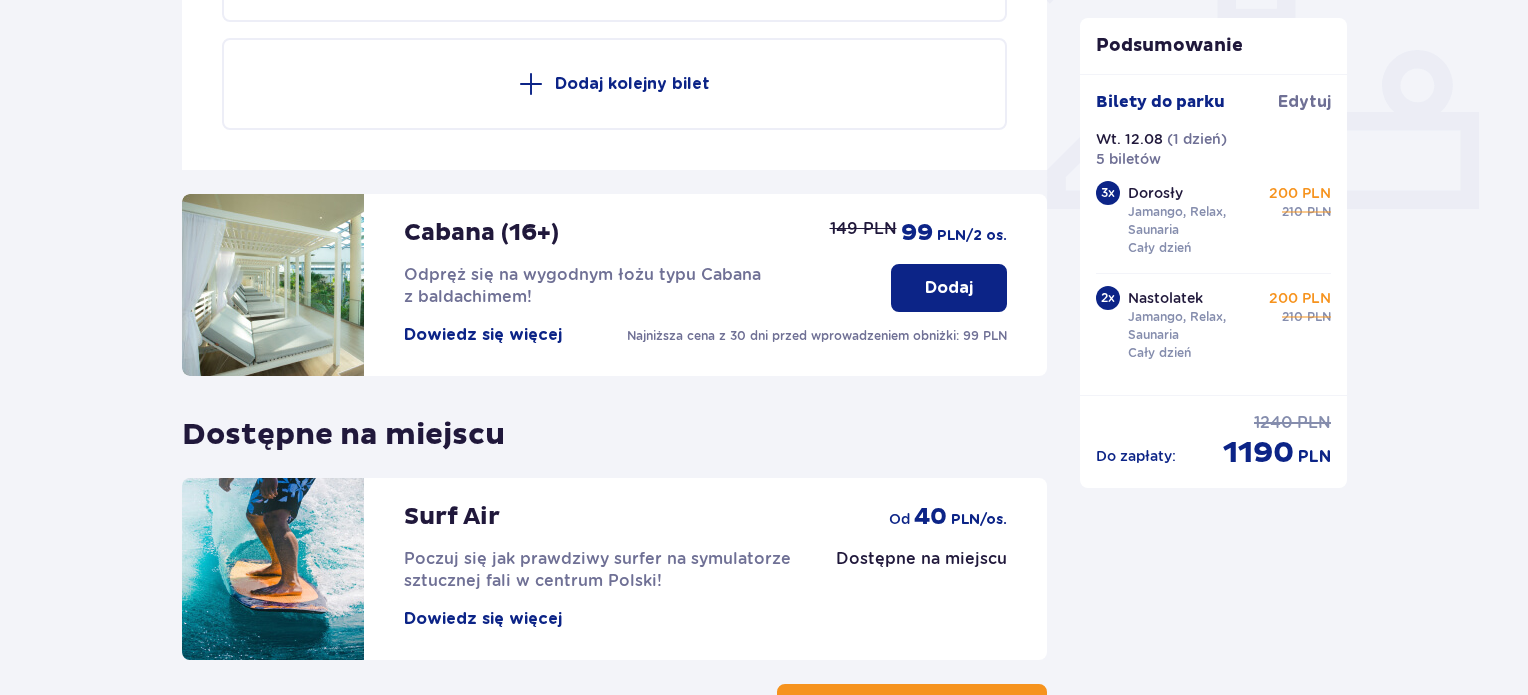 scroll, scrollTop: 979, scrollLeft: 0, axis: vertical 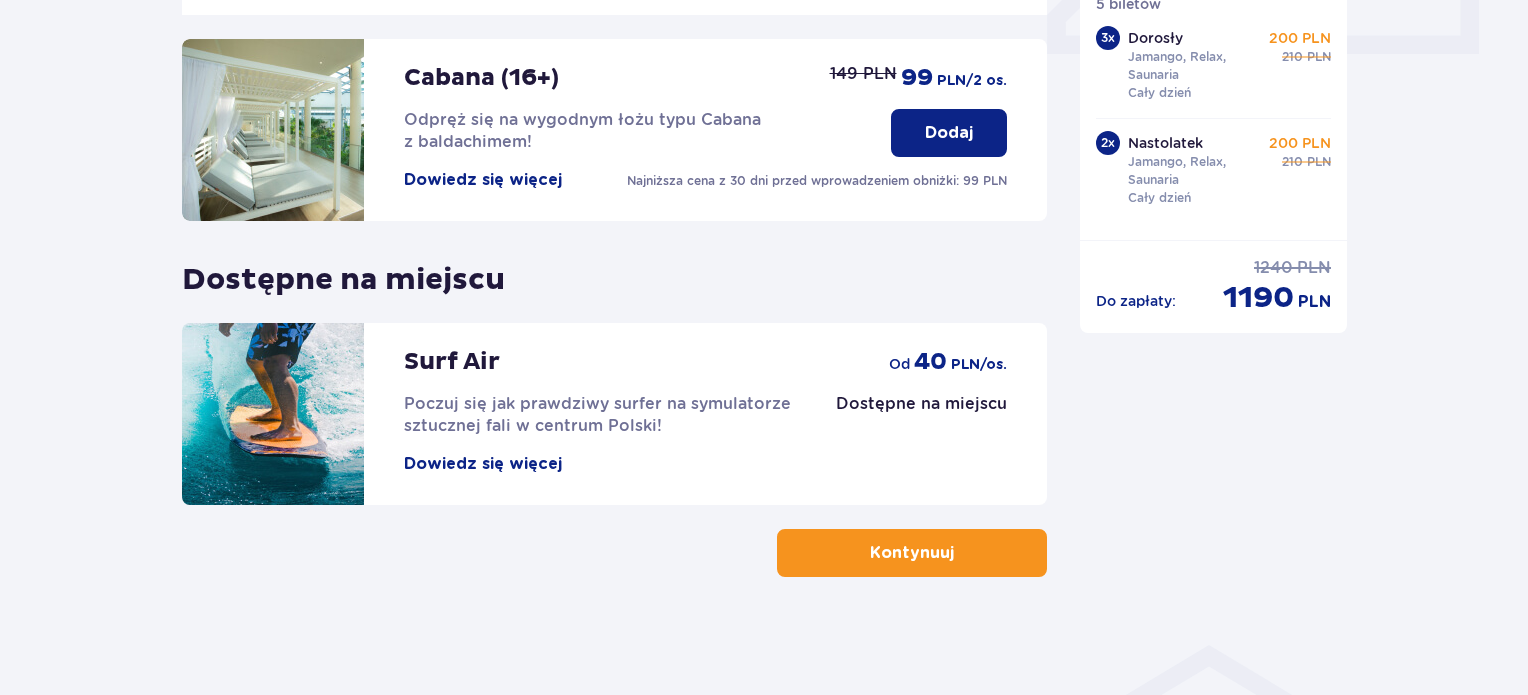 click on "Kontynuuj" at bounding box center [912, 553] 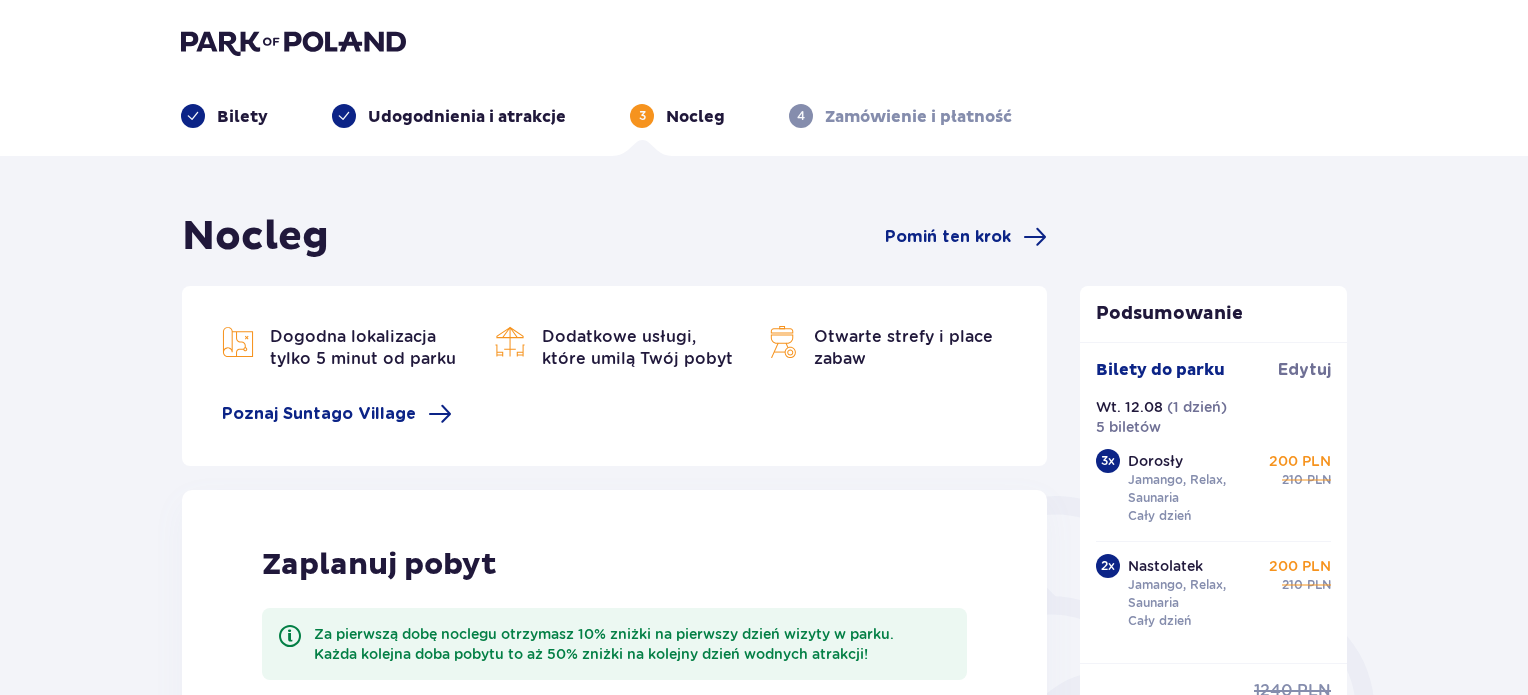 scroll, scrollTop: 0, scrollLeft: 0, axis: both 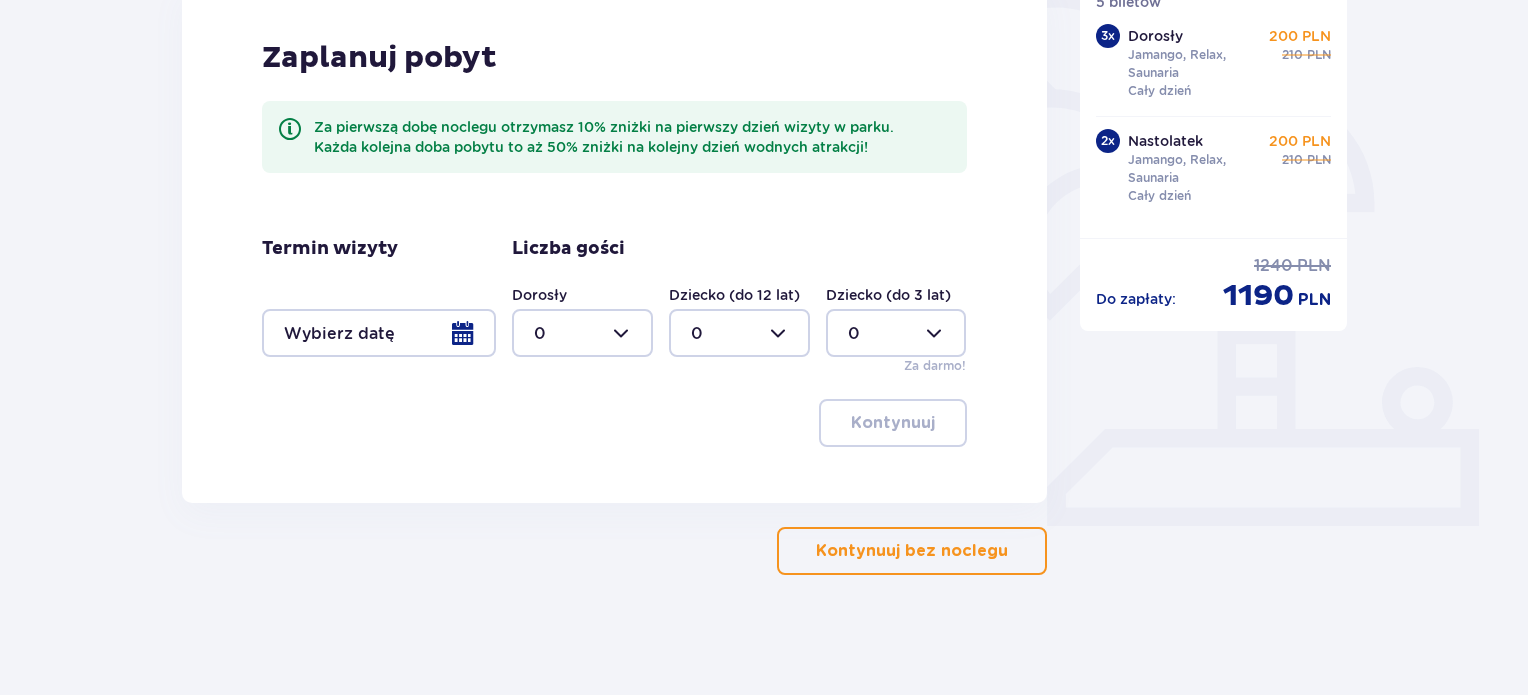 click on "Kontynuuj bez noclegu" at bounding box center (912, 551) 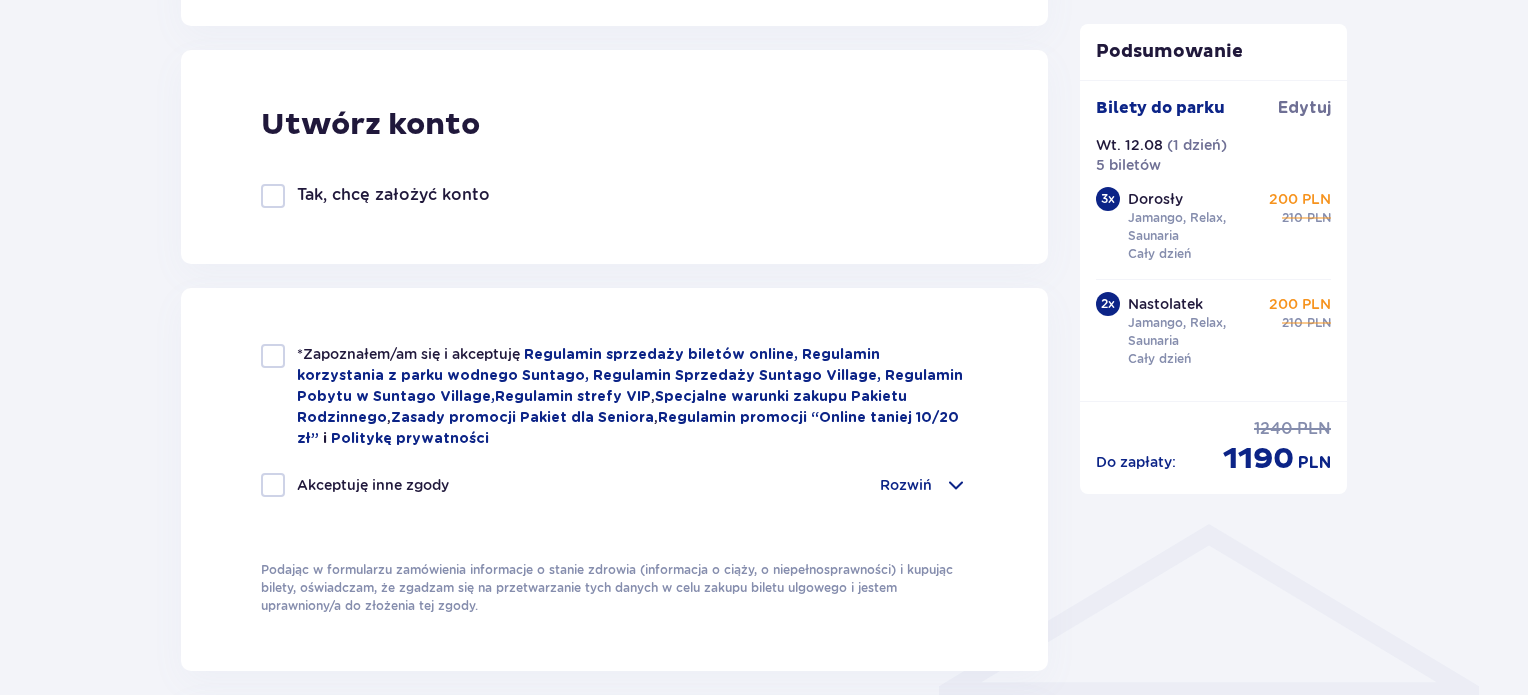 scroll, scrollTop: 1200, scrollLeft: 0, axis: vertical 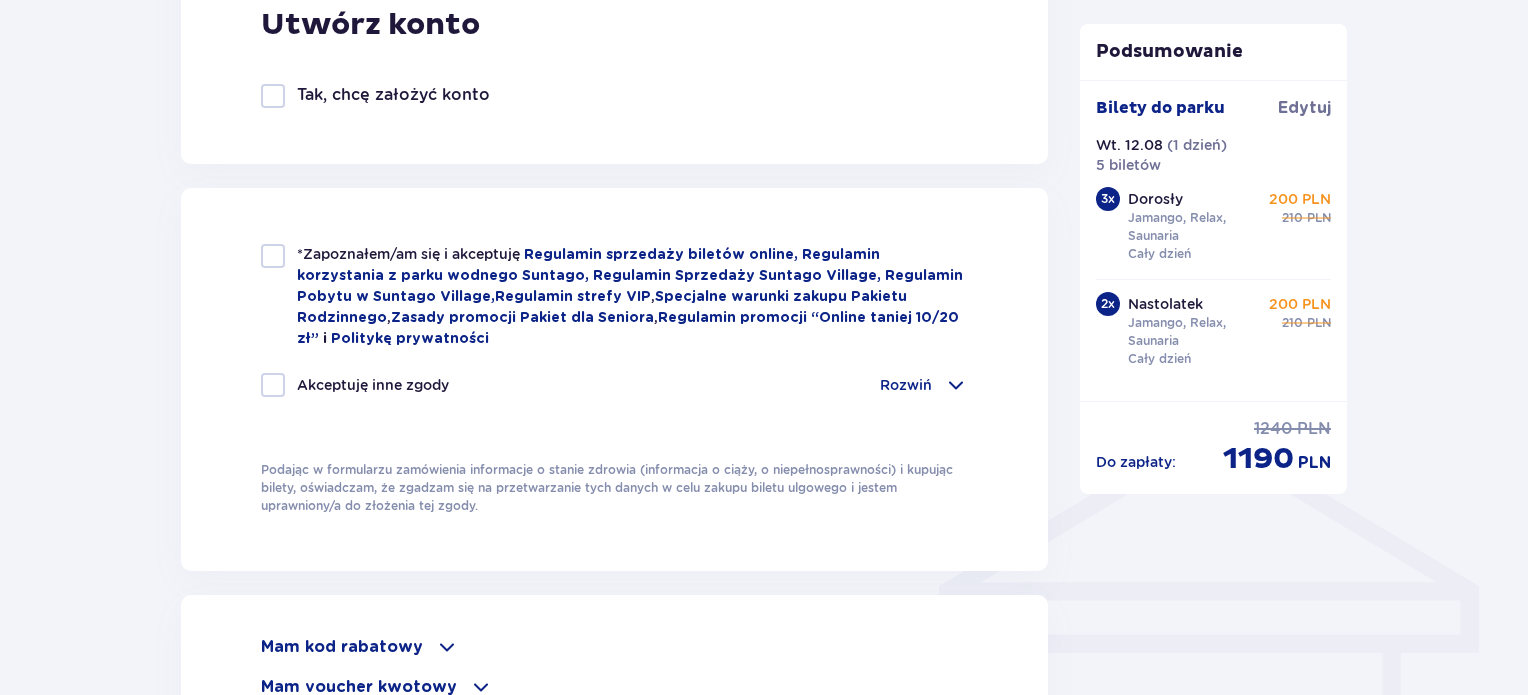 click on "*Zapoznałem/am się i akceptuję" at bounding box center [410, 254] 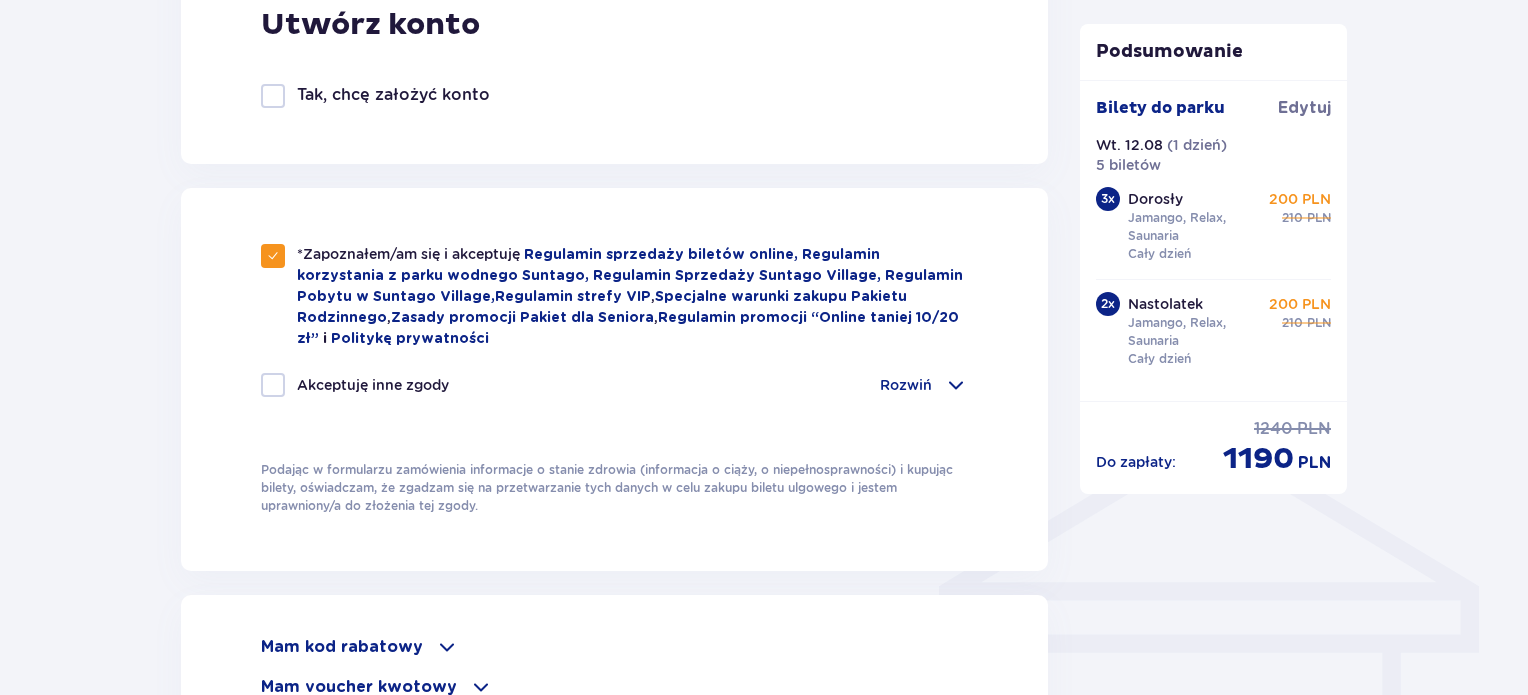 click on "Akceptuję inne zgody" at bounding box center [373, 385] 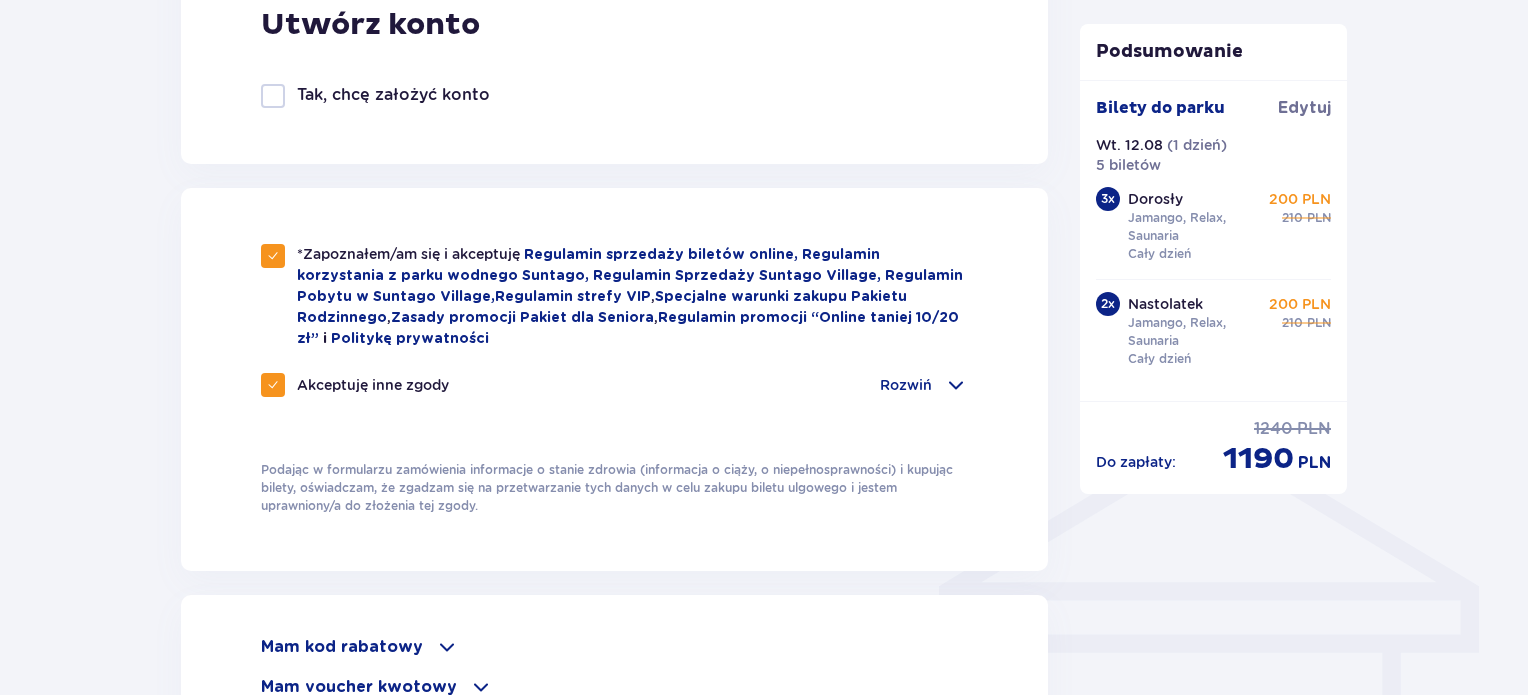 click on "Rozwiń" at bounding box center (906, 385) 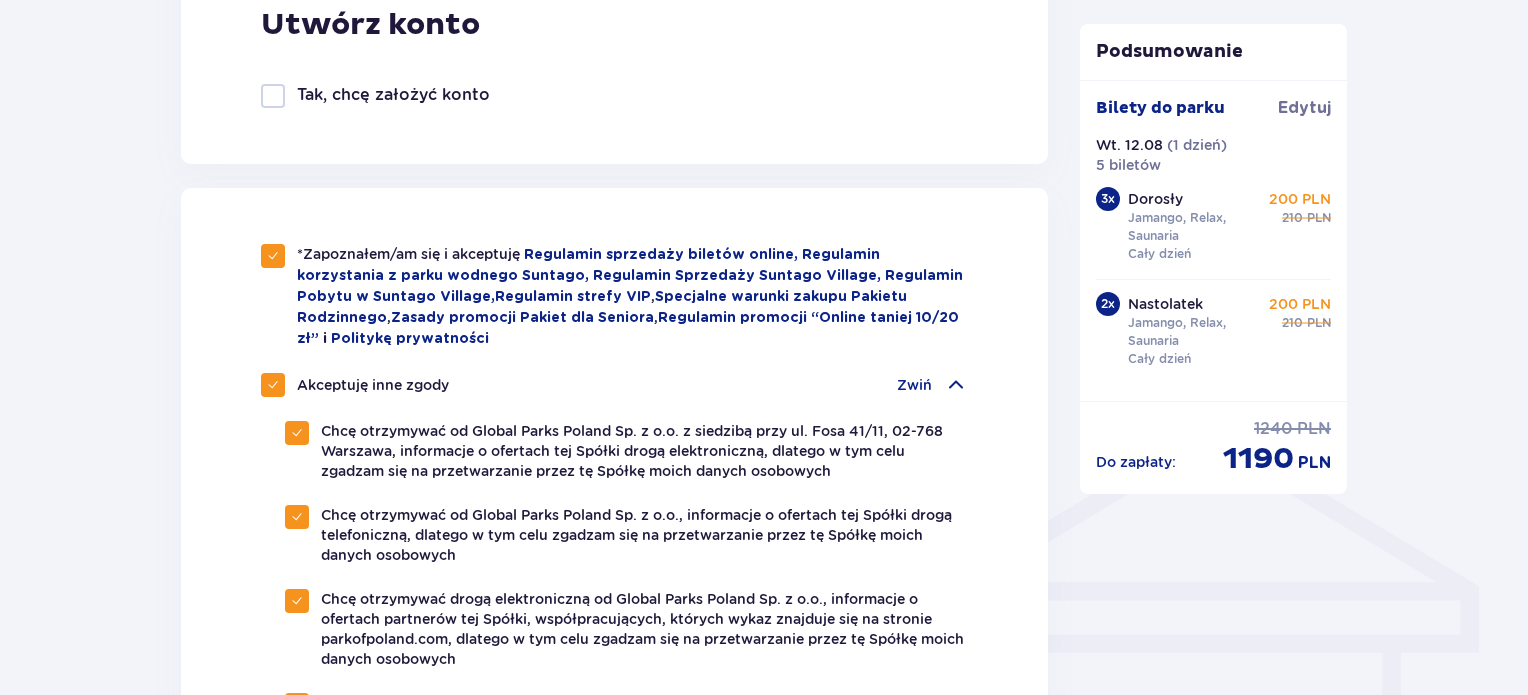 scroll, scrollTop: 1300, scrollLeft: 0, axis: vertical 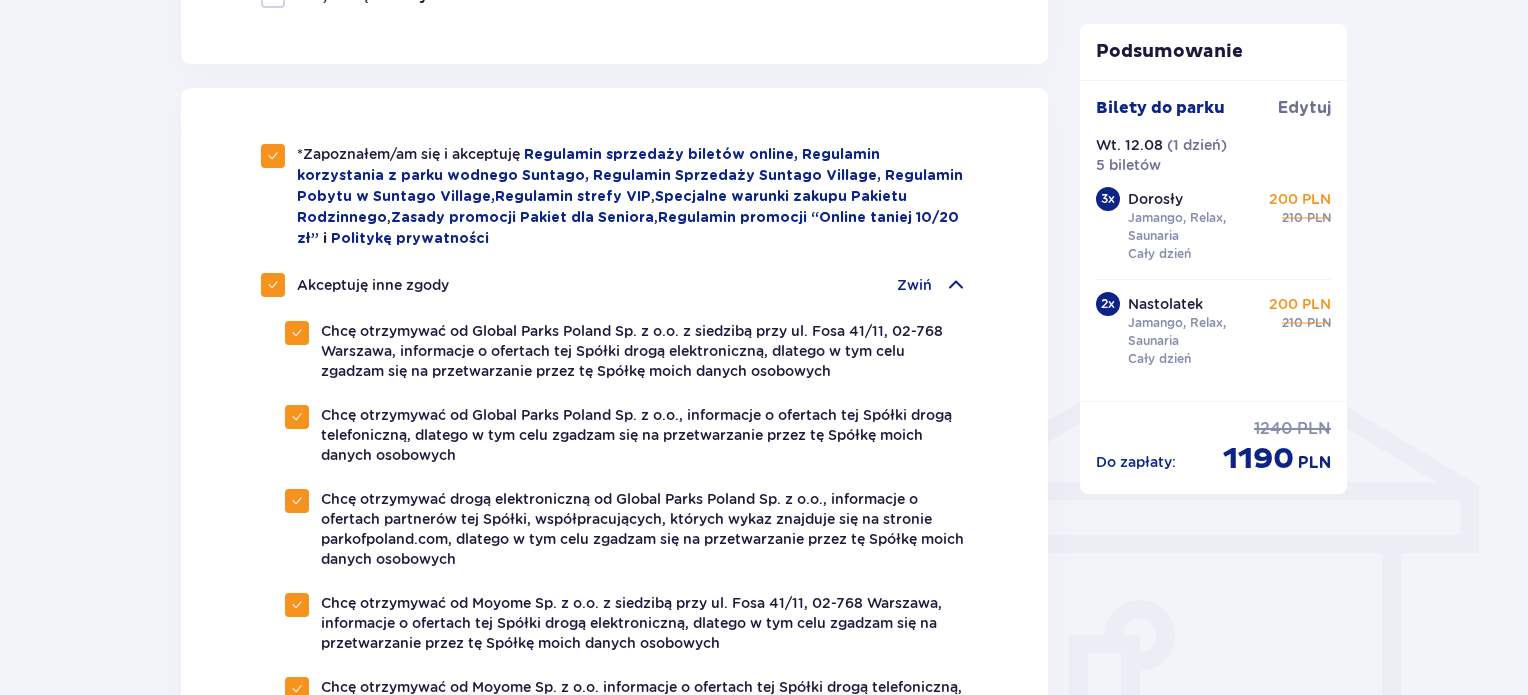 click on "Akceptuję inne zgody" at bounding box center (373, 285) 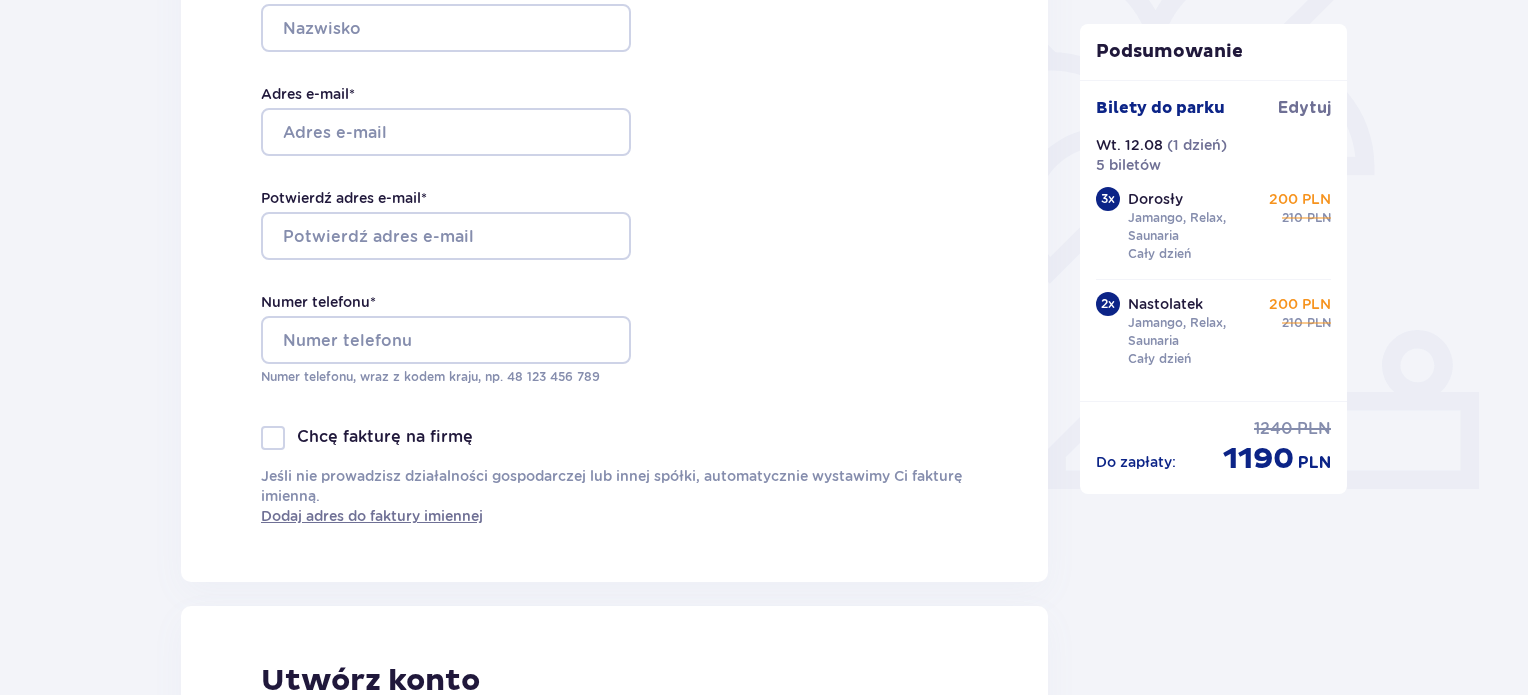 scroll, scrollTop: 500, scrollLeft: 0, axis: vertical 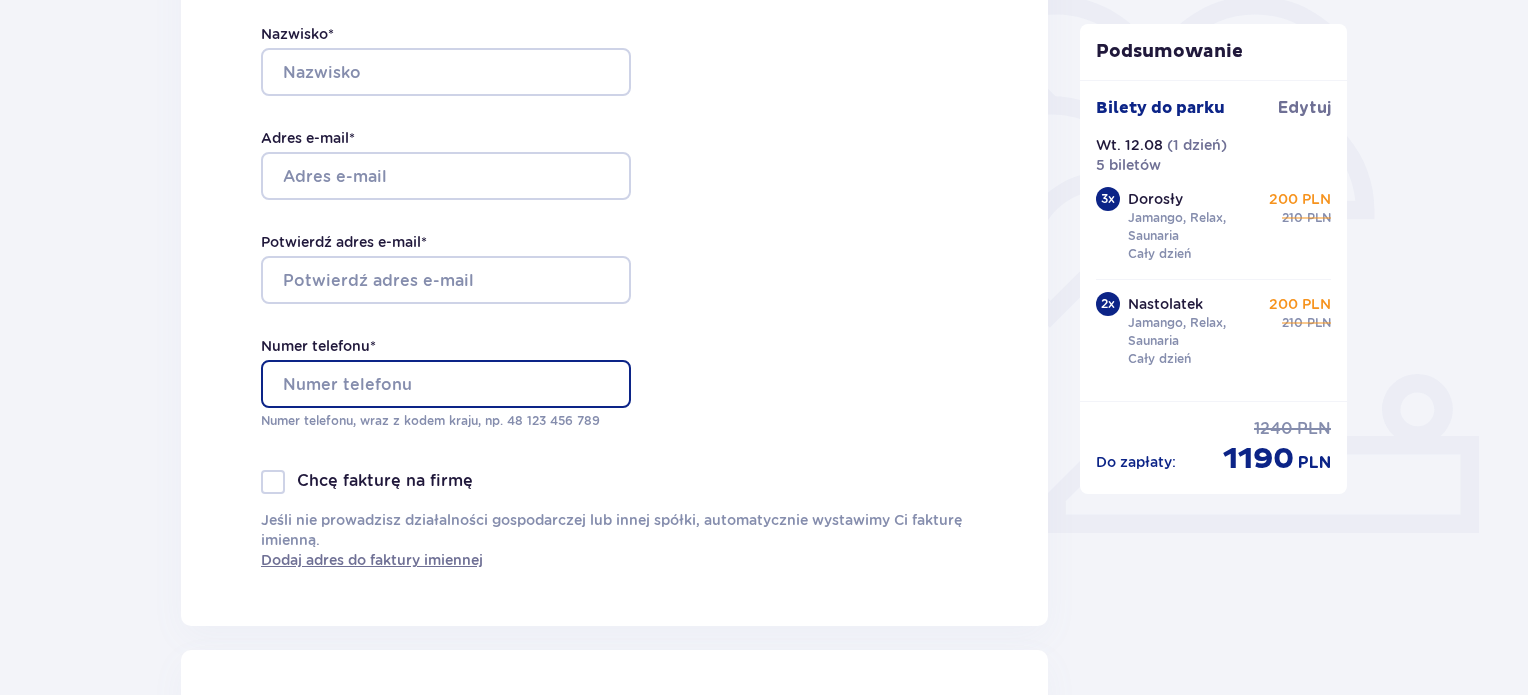 click on "Numer telefonu *" at bounding box center (446, 384) 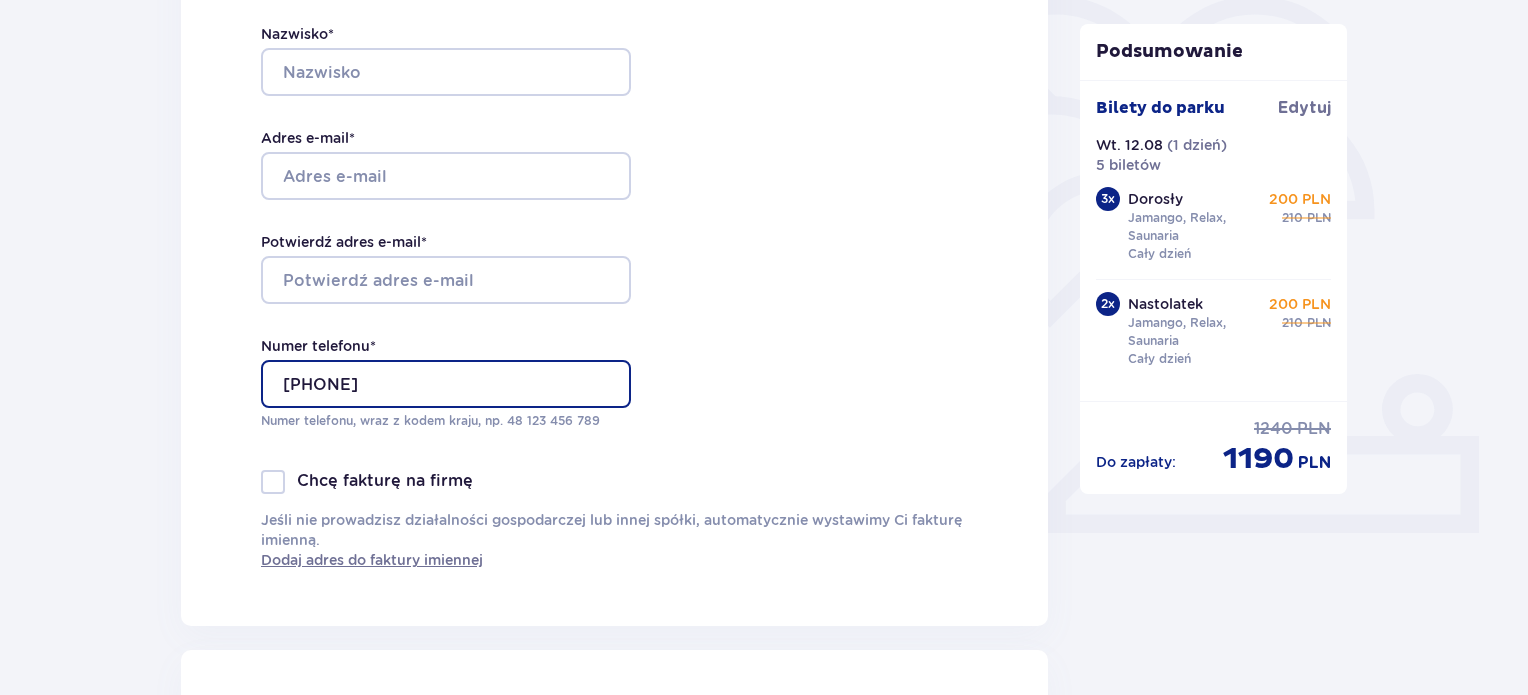 type on "538380336" 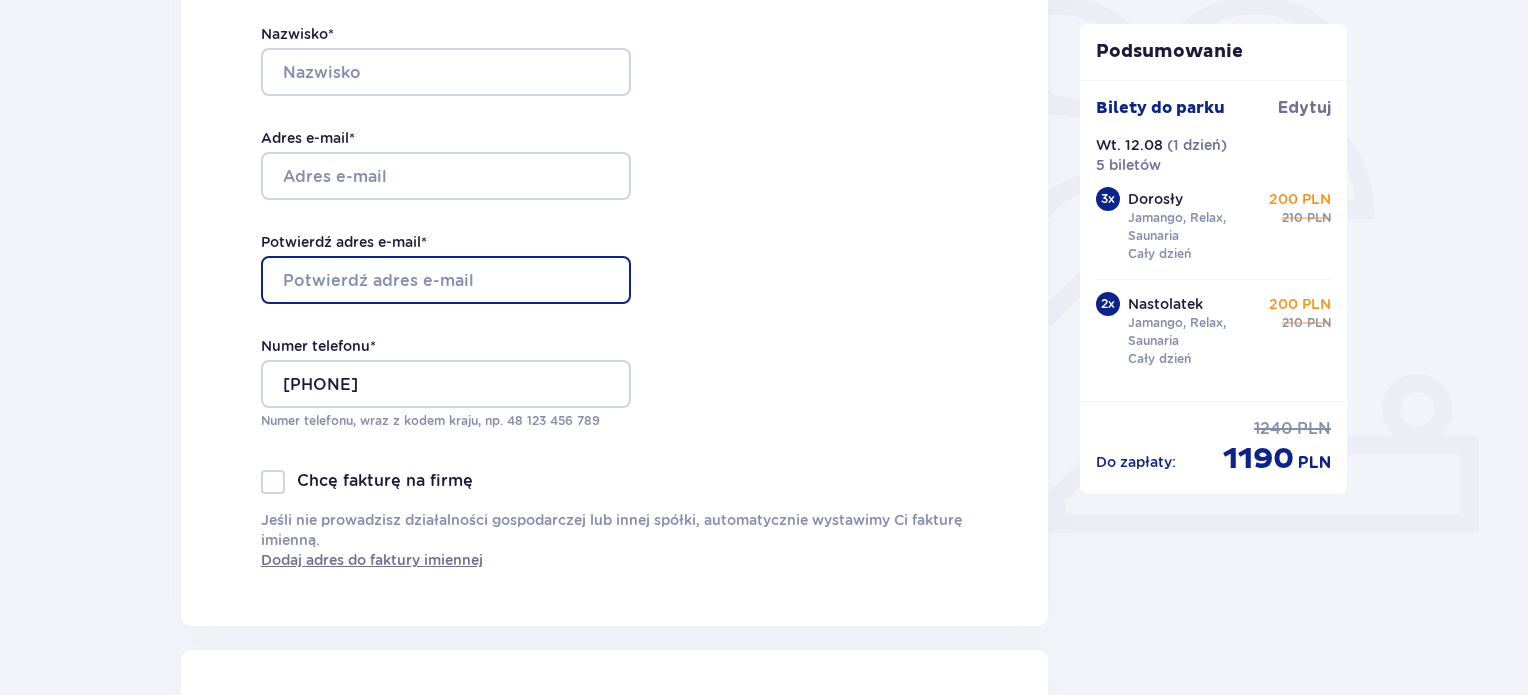 click on "Potwierdź adres e-mail *" at bounding box center [446, 280] 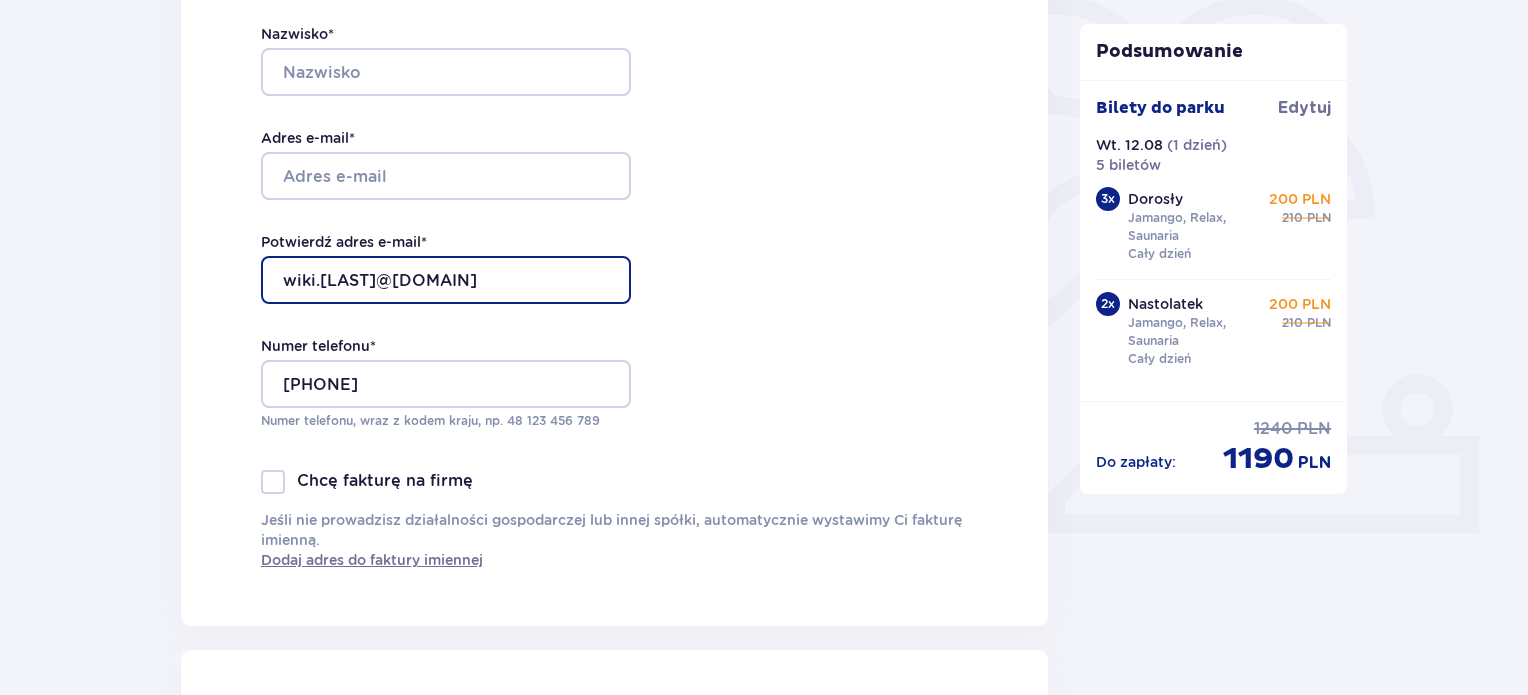 type on "wiki.wasinska612@gmail.com" 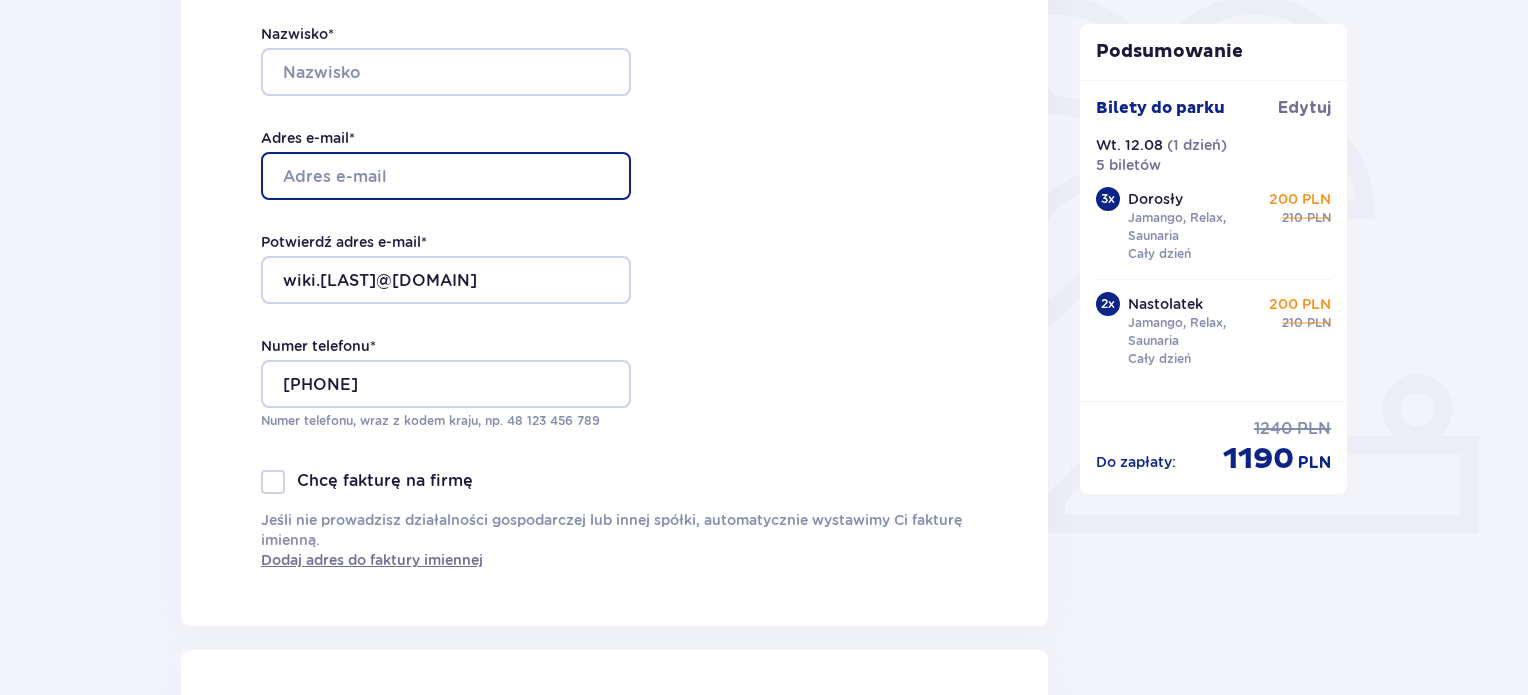 click on "Adres e-mail *" at bounding box center (446, 176) 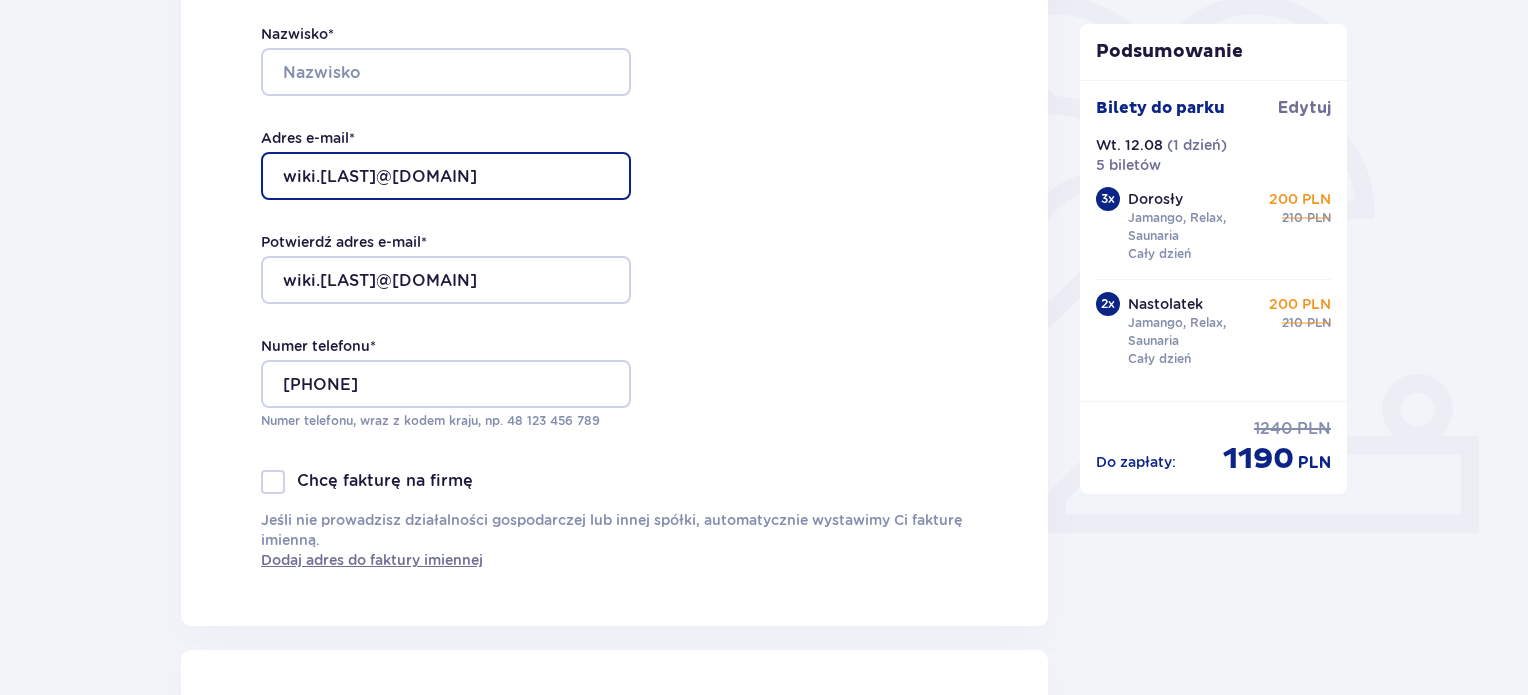 type on "wiki.wasinska612@gmail.com" 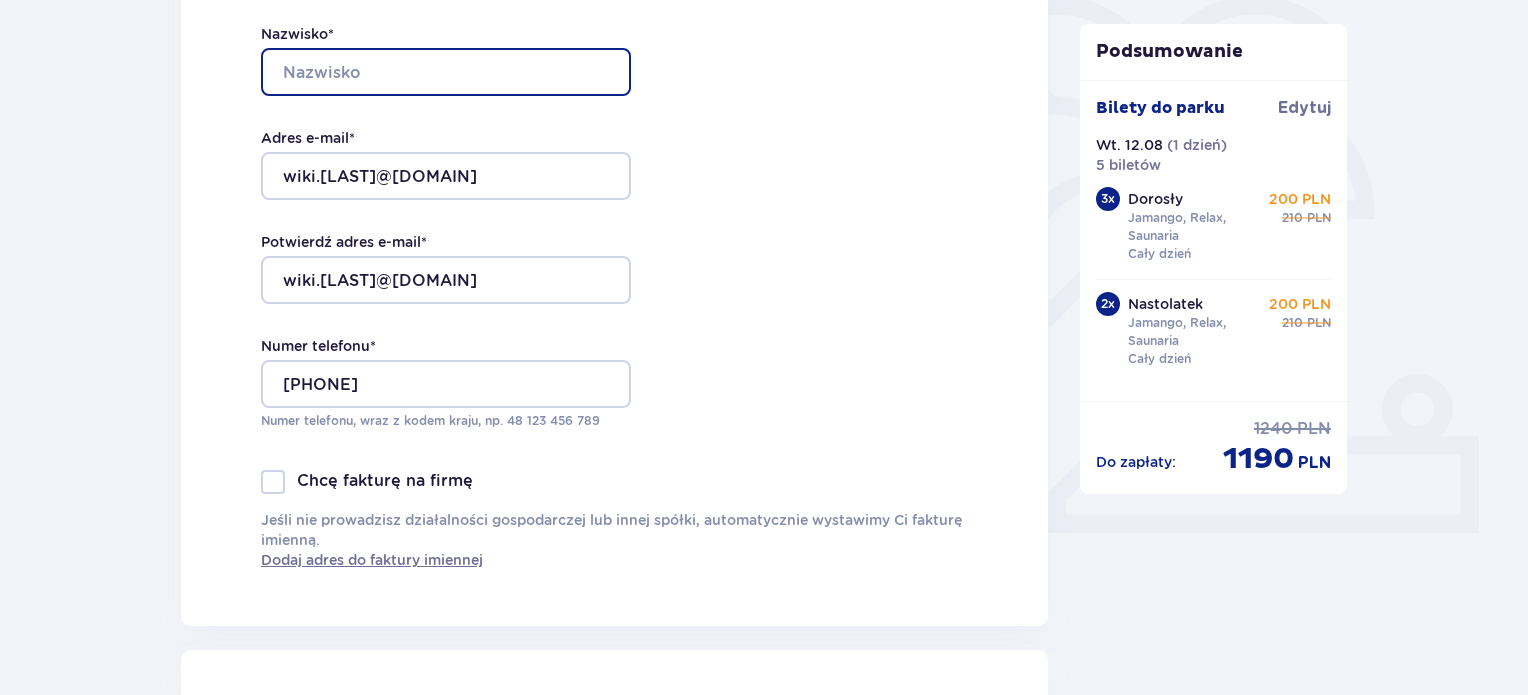 click on "Nazwisko *" at bounding box center (446, 72) 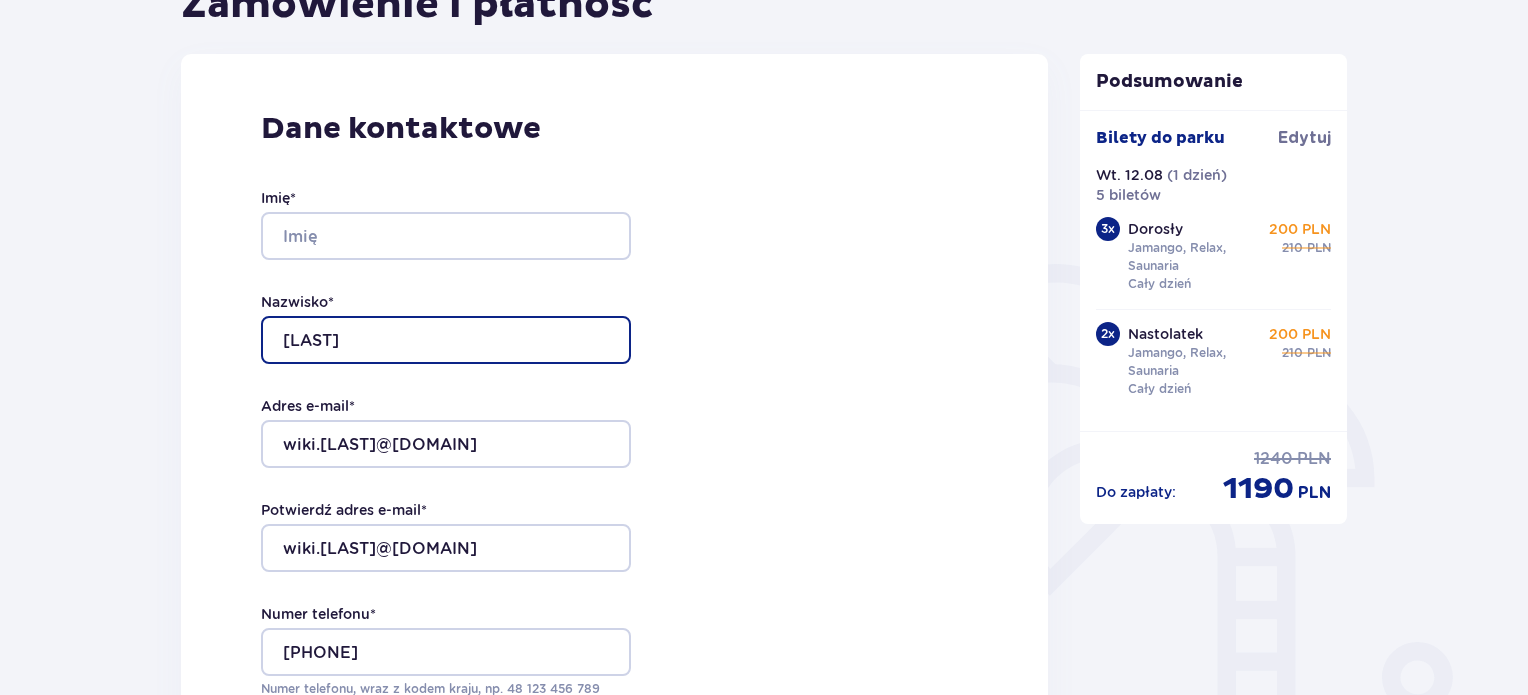 scroll, scrollTop: 200, scrollLeft: 0, axis: vertical 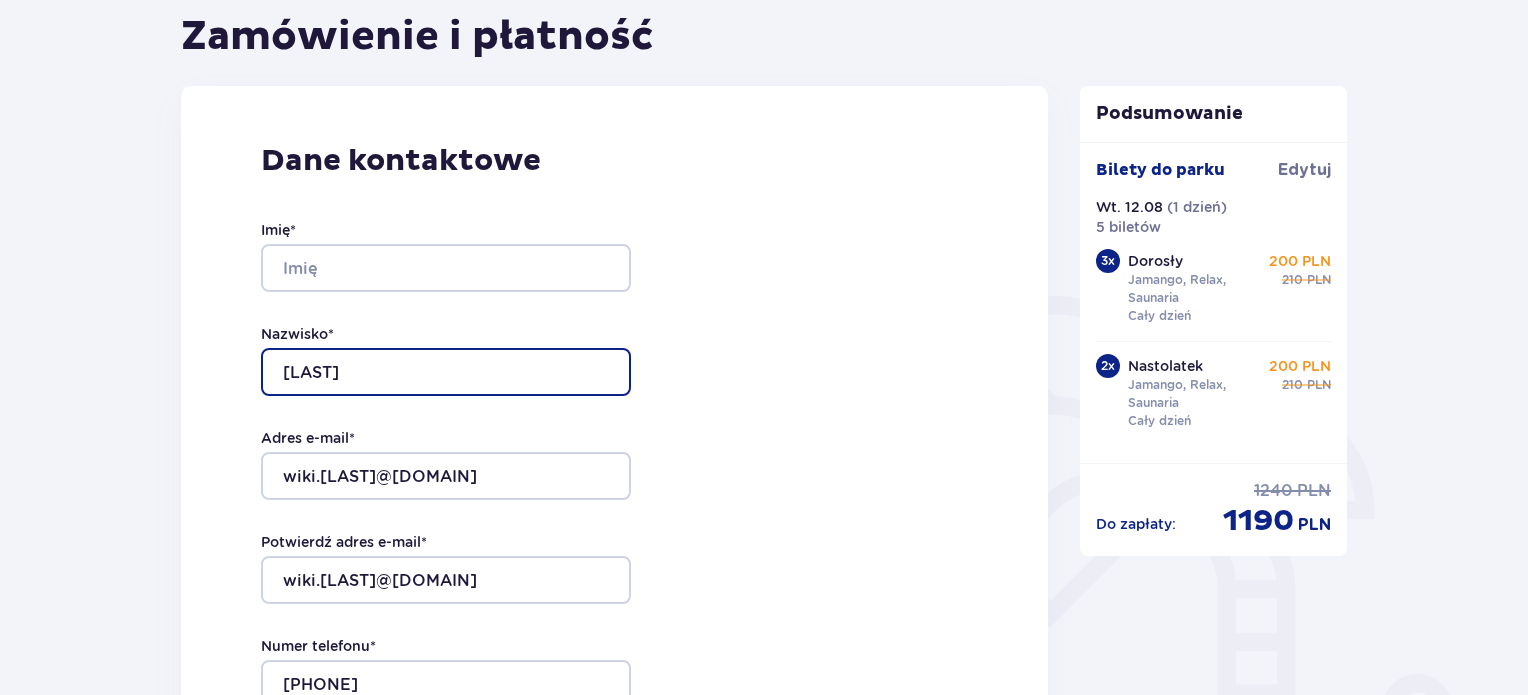 type on "Wąsińska" 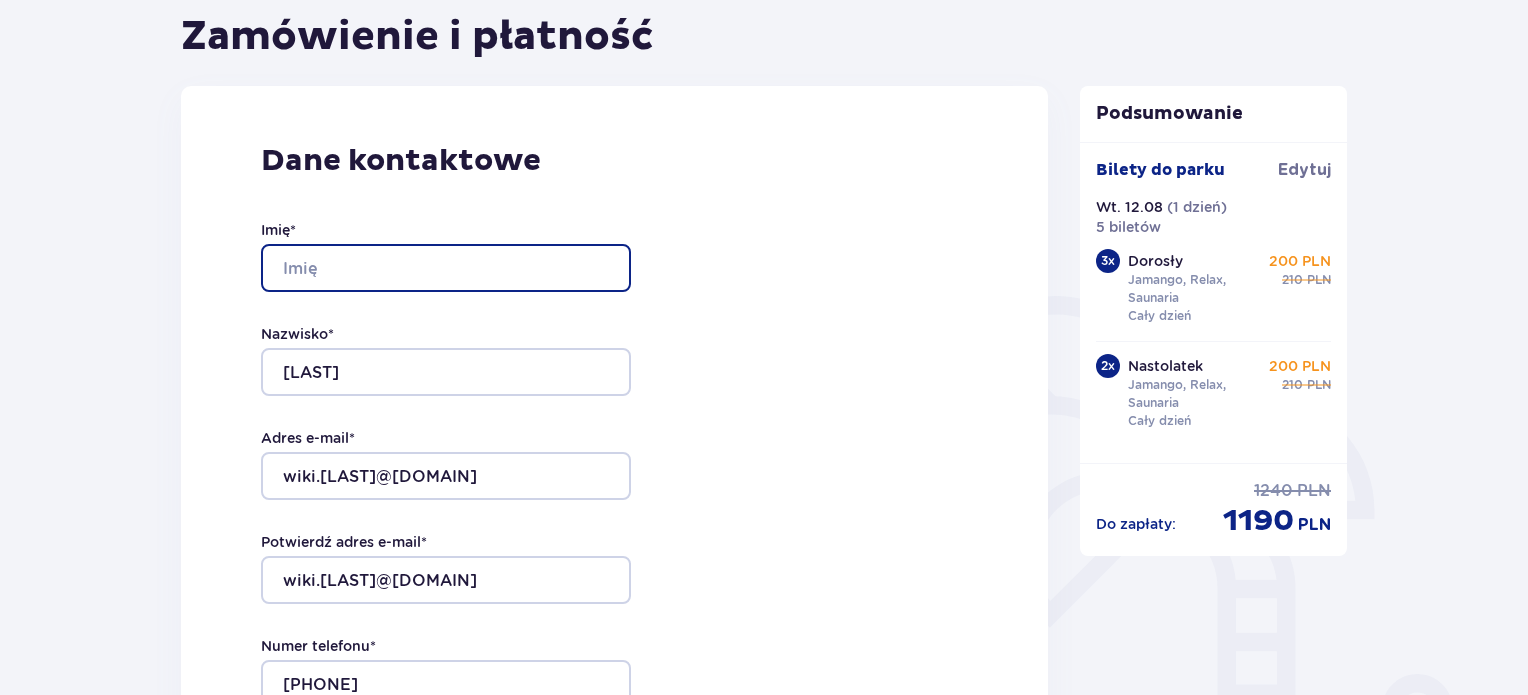 click on "Imię *" at bounding box center [446, 268] 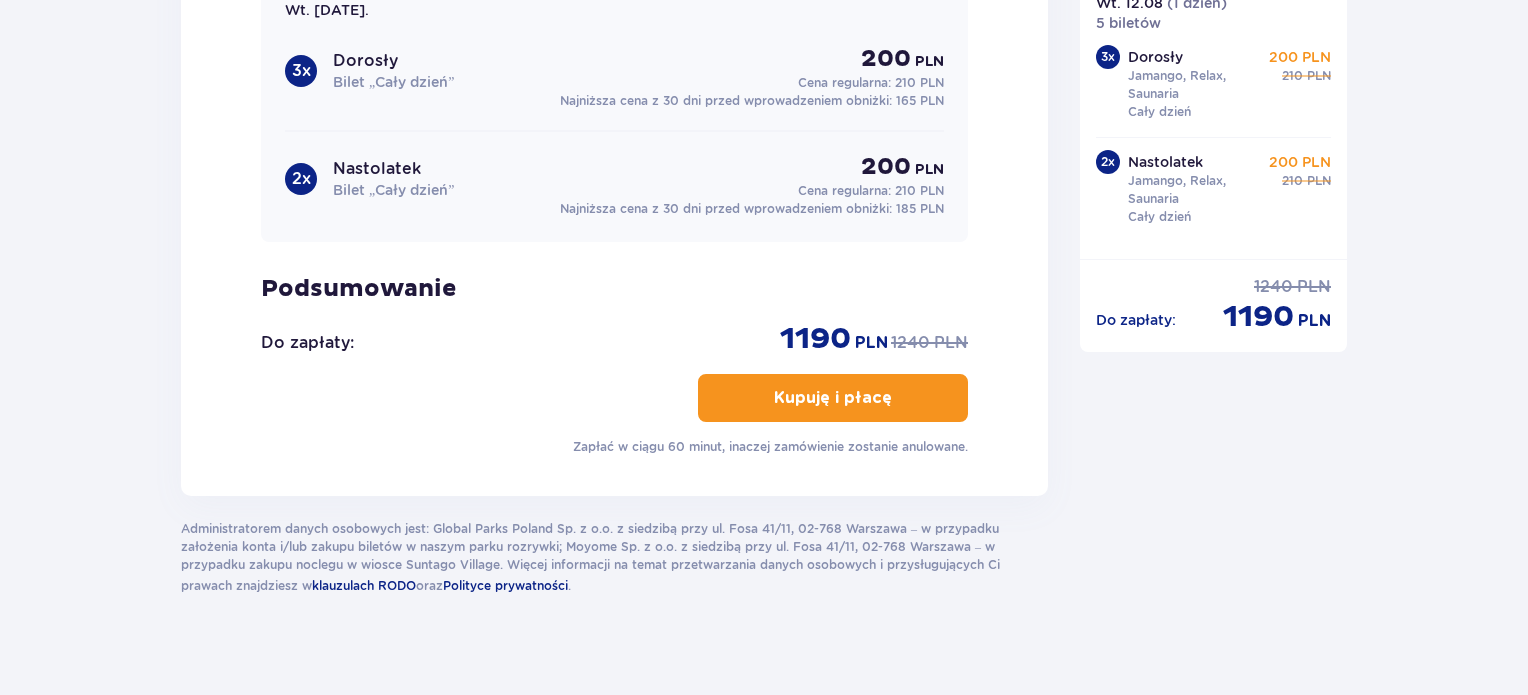 scroll, scrollTop: 2580, scrollLeft: 0, axis: vertical 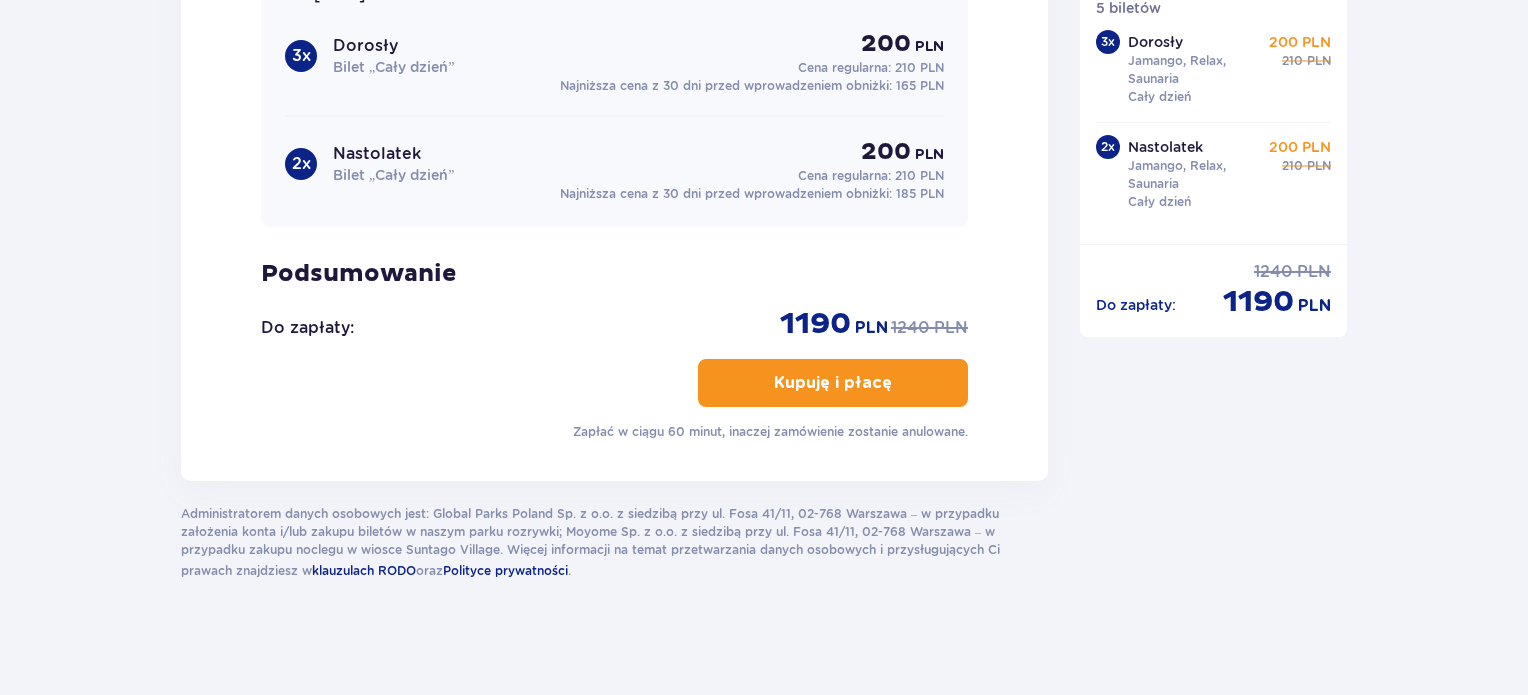 type on "Wiktoria" 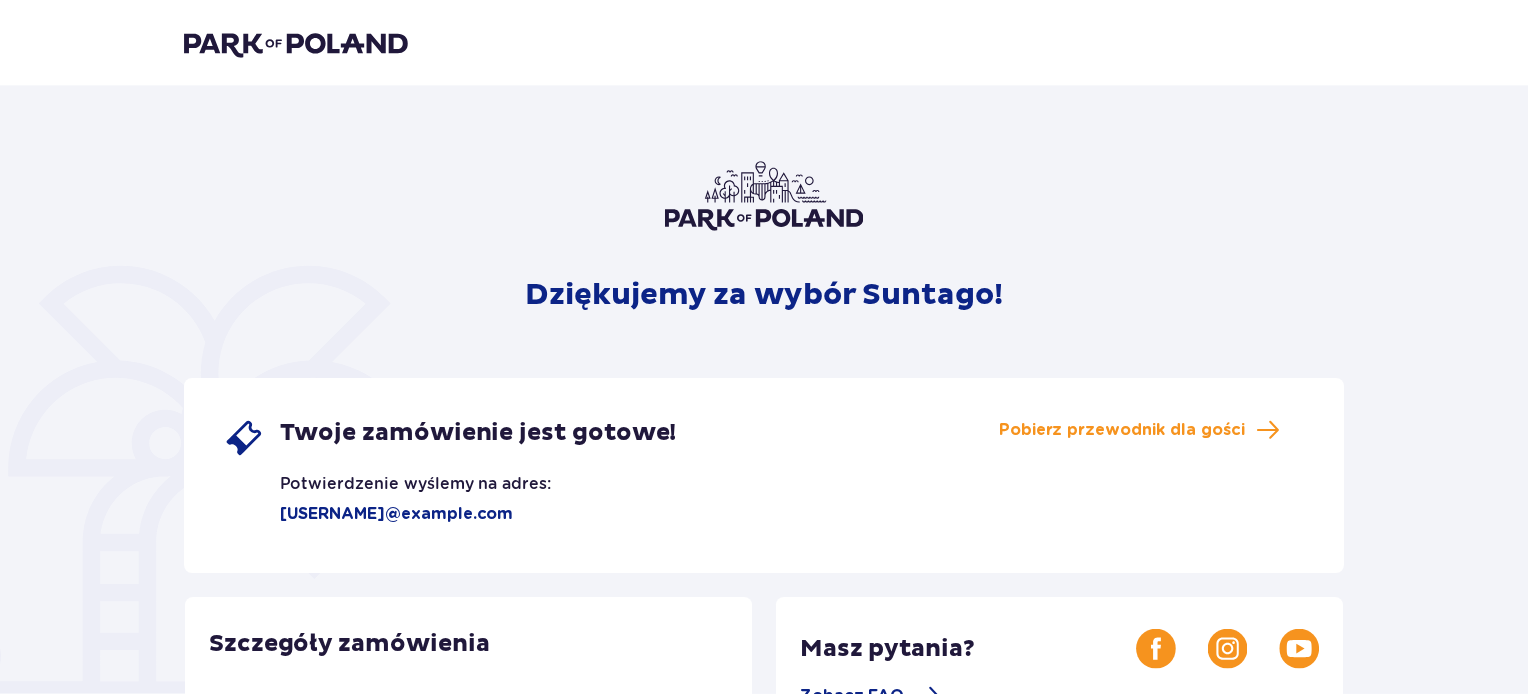scroll, scrollTop: 0, scrollLeft: 0, axis: both 